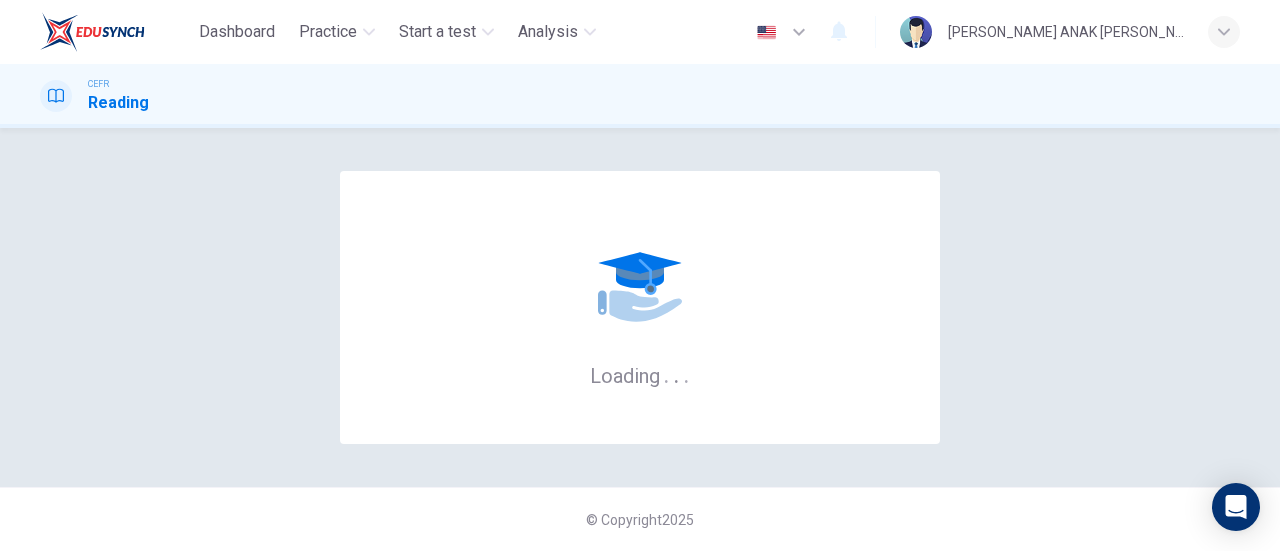 scroll, scrollTop: 0, scrollLeft: 0, axis: both 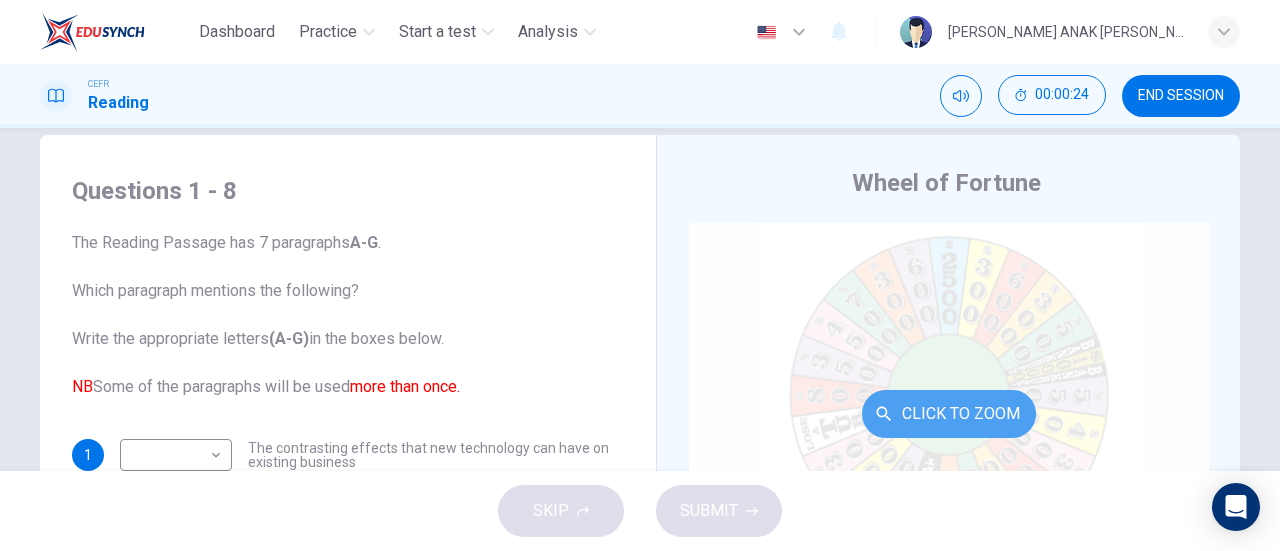 click on "Click to Zoom" at bounding box center (949, 414) 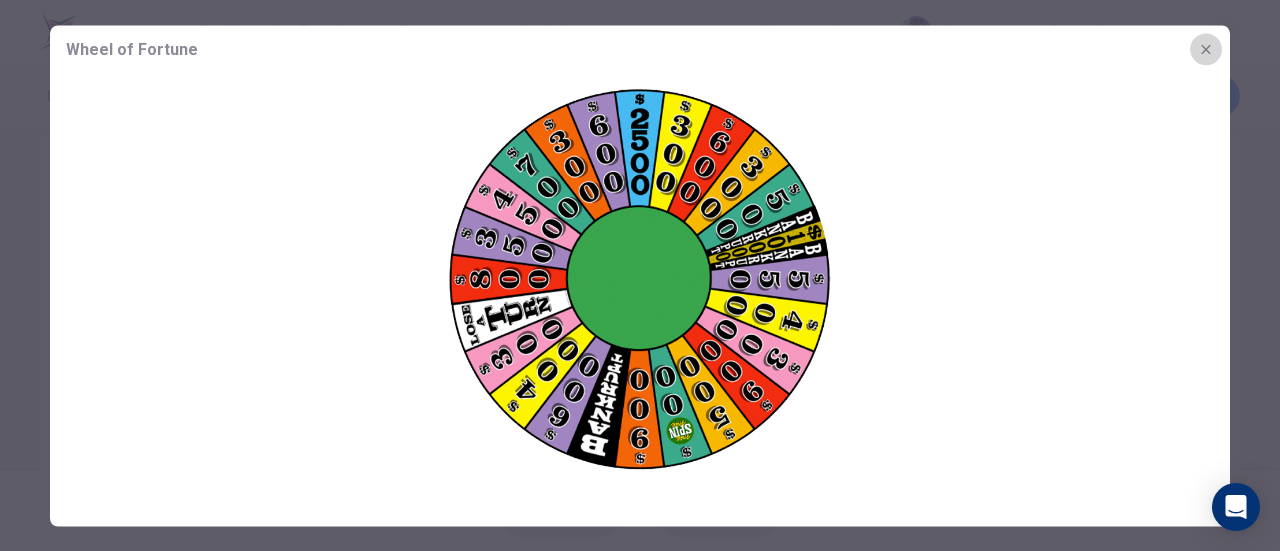 click 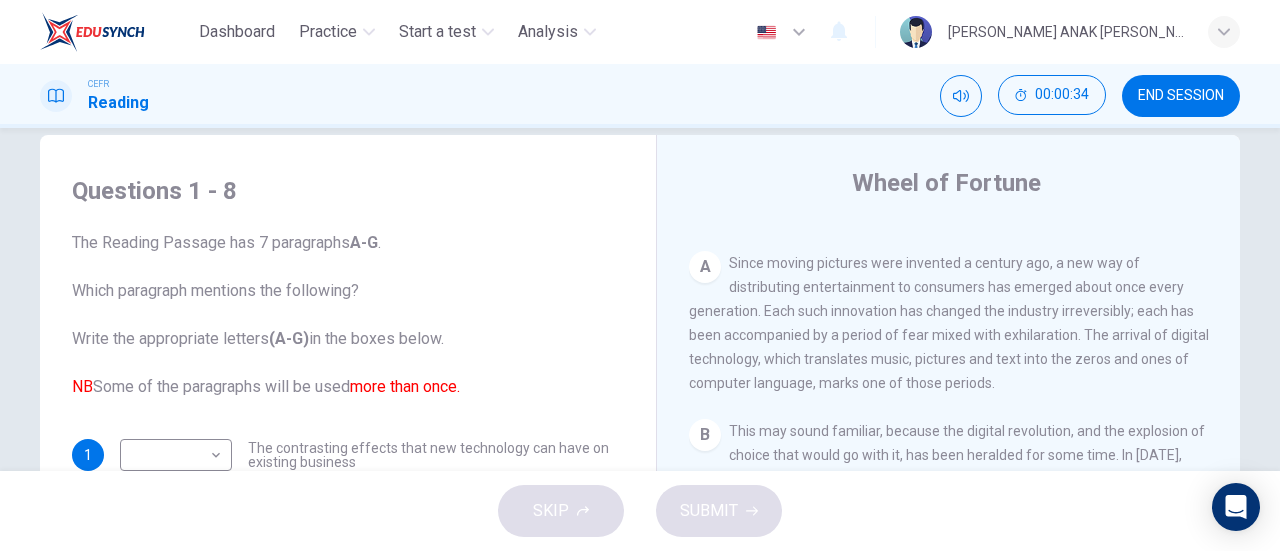 scroll, scrollTop: 394, scrollLeft: 0, axis: vertical 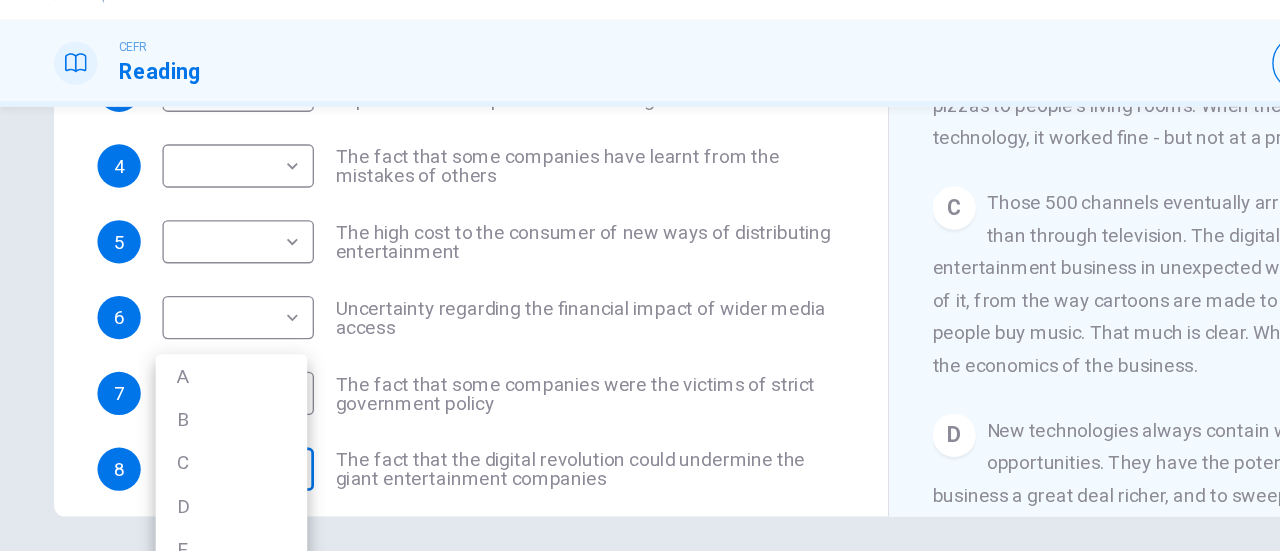 click on "Dashboard Practice Start a test Analysis English en ​ ANGELIKA JOVINNA ANAK JOHNY CEFR Reading 00:02:11 END SESSION Questions 1 - 8 The Reading Passage has 7 paragraphs  A-G .
Which paragraph mentions the following?
Write the appropriate letters  (A-G)  in the boxes below.
NB  Some of the paragraphs will be used  more than once. 1 ​ ​ The contrasting effects that new technology can have on existing business 2 ​ ​ The fact that a total transformation is going to take place in the future in the delivery of all forms of entertainment 3 ​ ​ The confused feelings that people are known to have experienced in response to technological innovation 4 ​ ​ The fact that some companies have learnt from the mistakes of others 5 ​ ​ The high cost to the consumer of new ways of distributing entertainment 6 ​ ​ Uncertainty regarding the financial impact of wider media access 7 ​ ​ The fact that some companies were the victims of strict government policy 8 ​ ​ Wheel of Fortune A B C D E F" at bounding box center [640, 275] 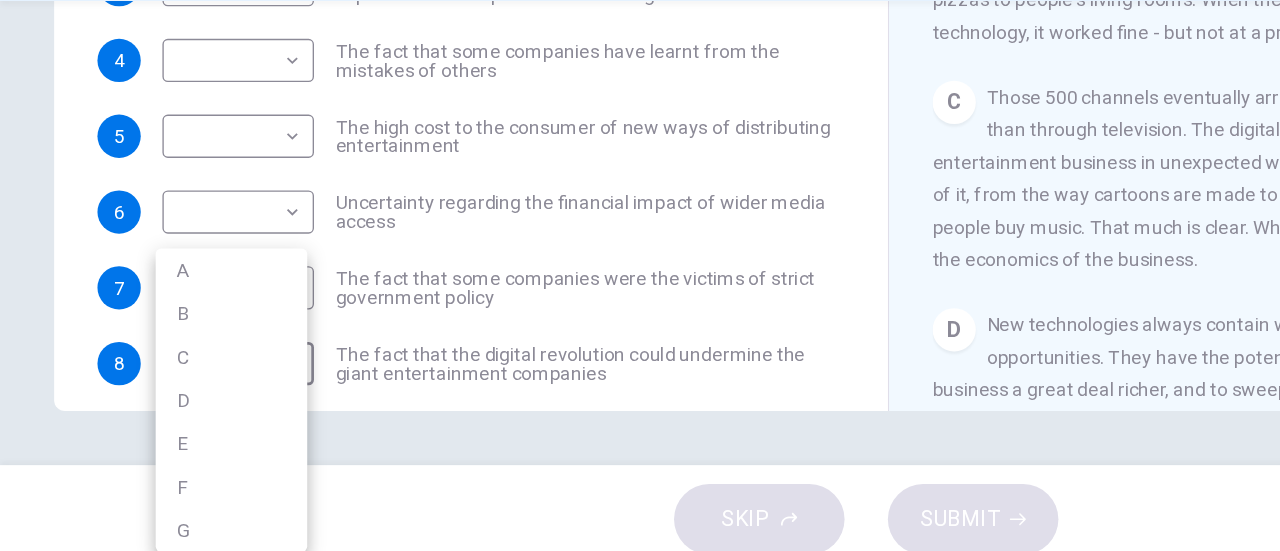 click at bounding box center [640, 275] 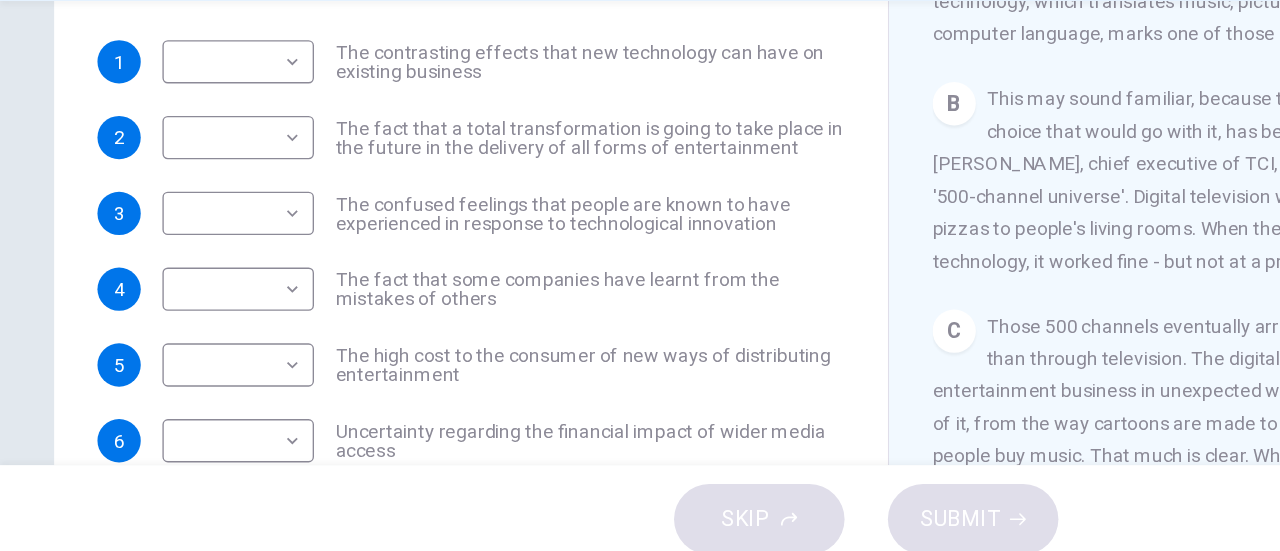 scroll, scrollTop: 261, scrollLeft: 0, axis: vertical 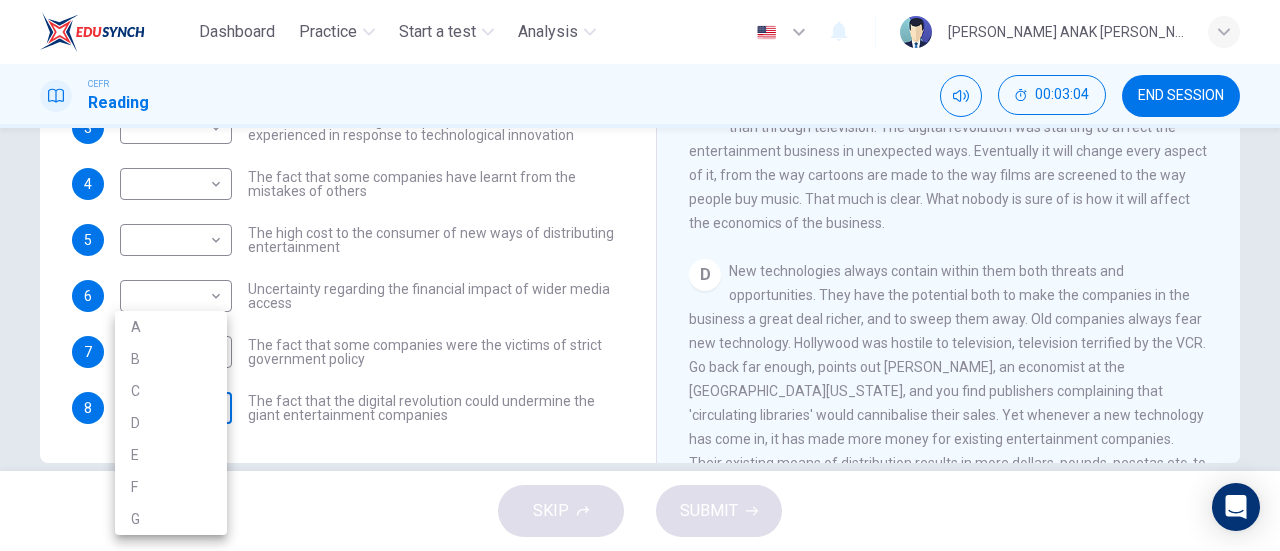 click on "Dashboard Practice Start a test Analysis English en ​ ANGELIKA JOVINNA ANAK JOHNY CEFR Reading 00:03:04 END SESSION Questions 1 - 8 The Reading Passage has 7 paragraphs  A-G .
Which paragraph mentions the following?
Write the appropriate letters  (A-G)  in the boxes below.
NB  Some of the paragraphs will be used  more than once. 1 ​ ​ The contrasting effects that new technology can have on existing business 2 ​ ​ The fact that a total transformation is going to take place in the future in the delivery of all forms of entertainment 3 ​ ​ The confused feelings that people are known to have experienced in response to technological innovation 4 ​ ​ The fact that some companies have learnt from the mistakes of others 5 ​ ​ The high cost to the consumer of new ways of distributing entertainment 6 ​ ​ Uncertainty regarding the financial impact of wider media access 7 ​ ​ The fact that some companies were the victims of strict government policy 8 ​ ​ Wheel of Fortune A B C D E F" at bounding box center (640, 275) 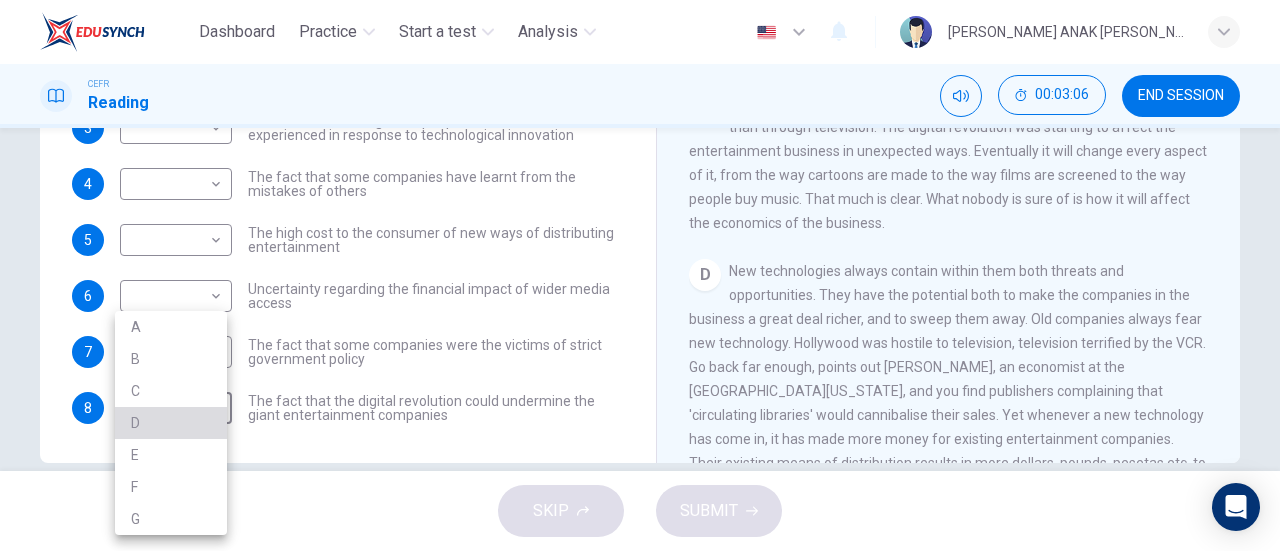 click on "D" at bounding box center [171, 423] 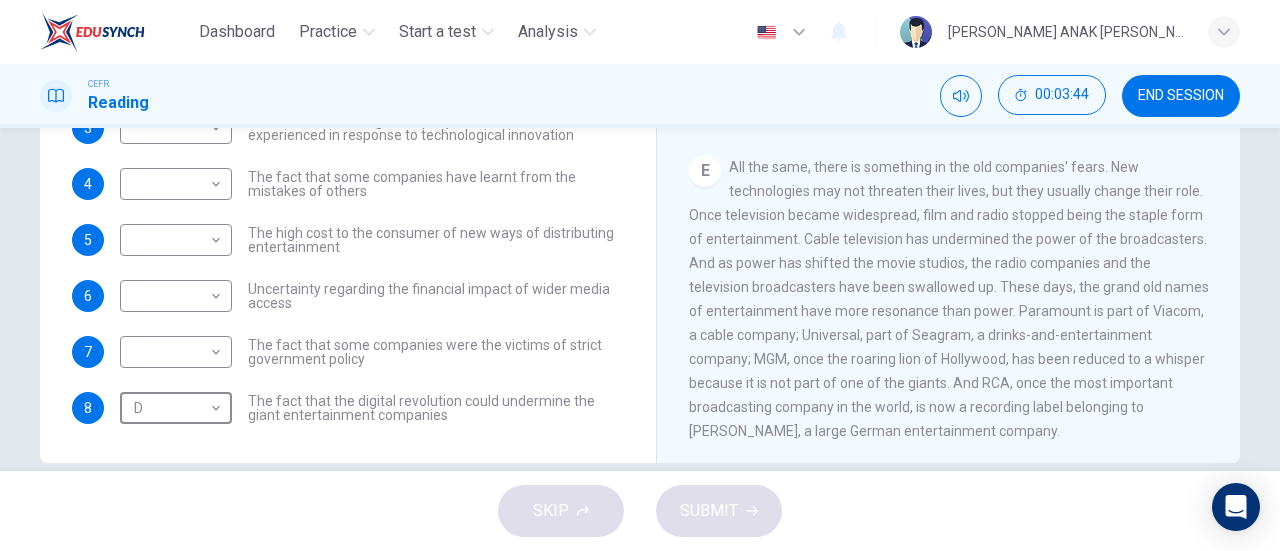 scroll, scrollTop: 889, scrollLeft: 0, axis: vertical 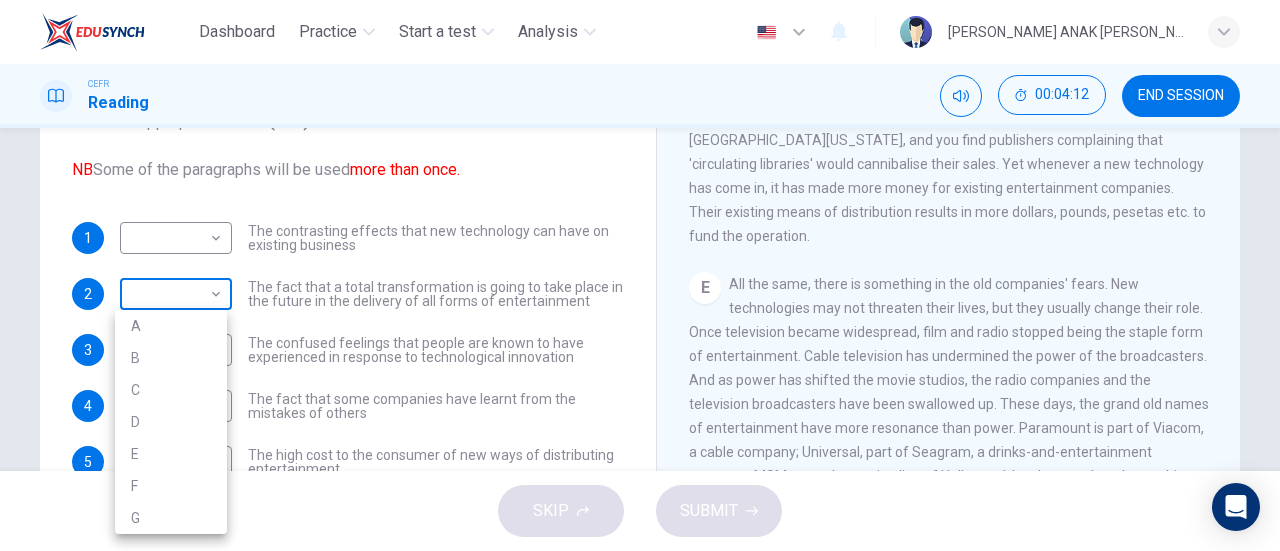 click on "Dashboard Practice Start a test Analysis English en ​ ANGELIKA JOVINNA ANAK JOHNY CEFR Reading 00:04:12 END SESSION Questions 1 - 8 The Reading Passage has 7 paragraphs  A-G .
Which paragraph mentions the following?
Write the appropriate letters  (A-G)  in the boxes below.
NB  Some of the paragraphs will be used  more than once. 1 ​ ​ The contrasting effects that new technology can have on existing business 2 ​ ​ The fact that a total transformation is going to take place in the future in the delivery of all forms of entertainment 3 ​ ​ The confused feelings that people are known to have experienced in response to technological innovation 4 ​ ​ The fact that some companies have learnt from the mistakes of others 5 ​ ​ The high cost to the consumer of new ways of distributing entertainment 6 ​ ​ Uncertainty regarding the financial impact of wider media access 7 ​ ​ The fact that some companies were the victims of strict government policy 8 D D ​ Wheel of Fortune A B C D E F" at bounding box center [640, 275] 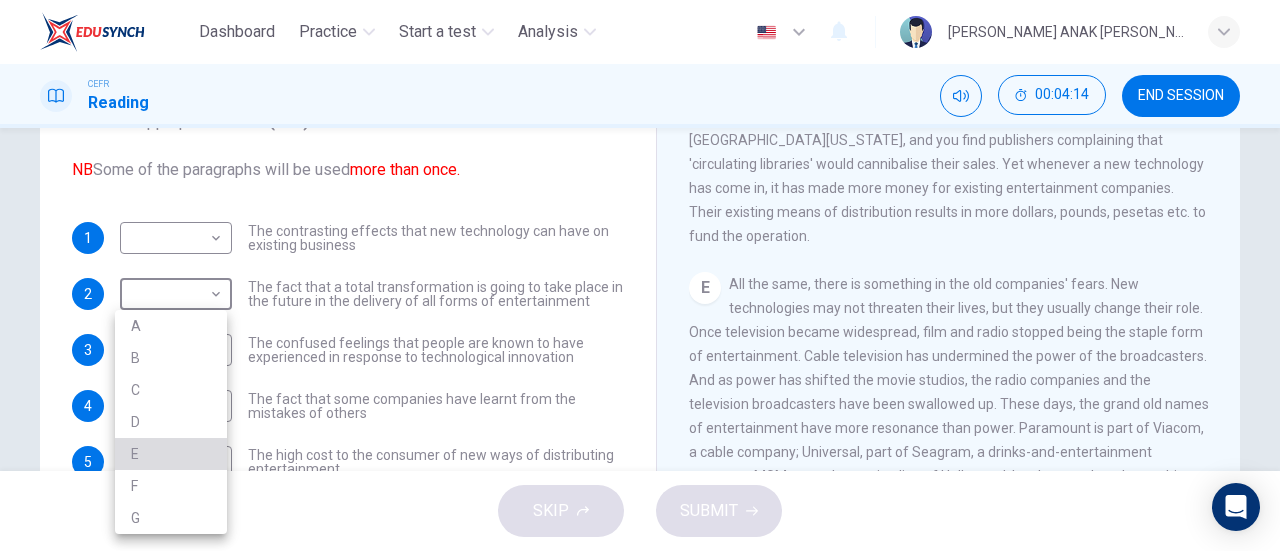 click on "E" at bounding box center [171, 454] 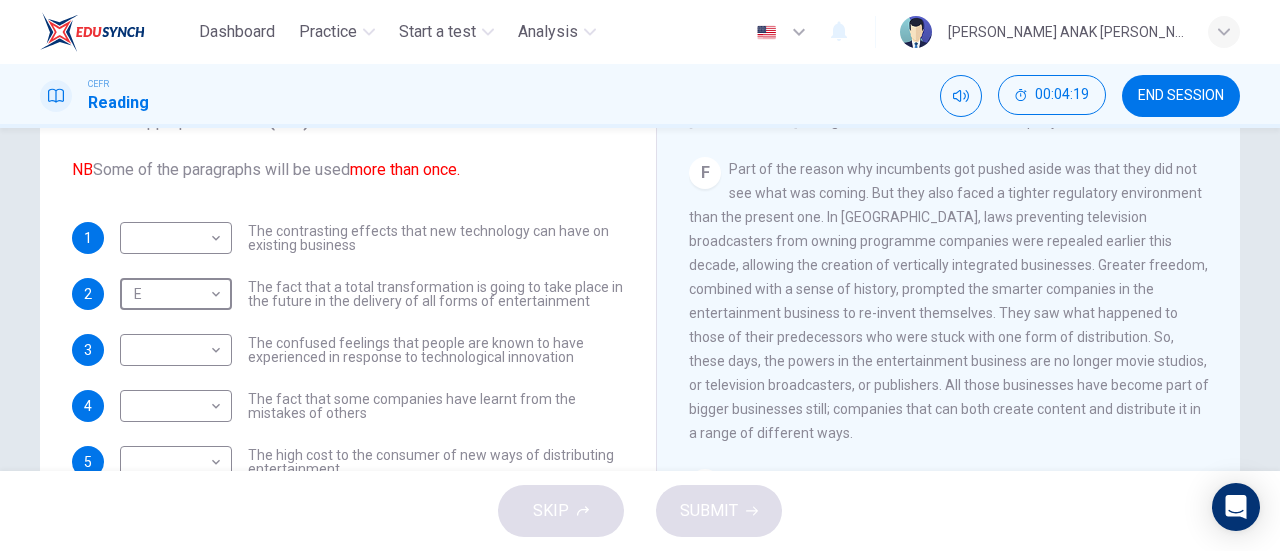 scroll, scrollTop: 1349, scrollLeft: 0, axis: vertical 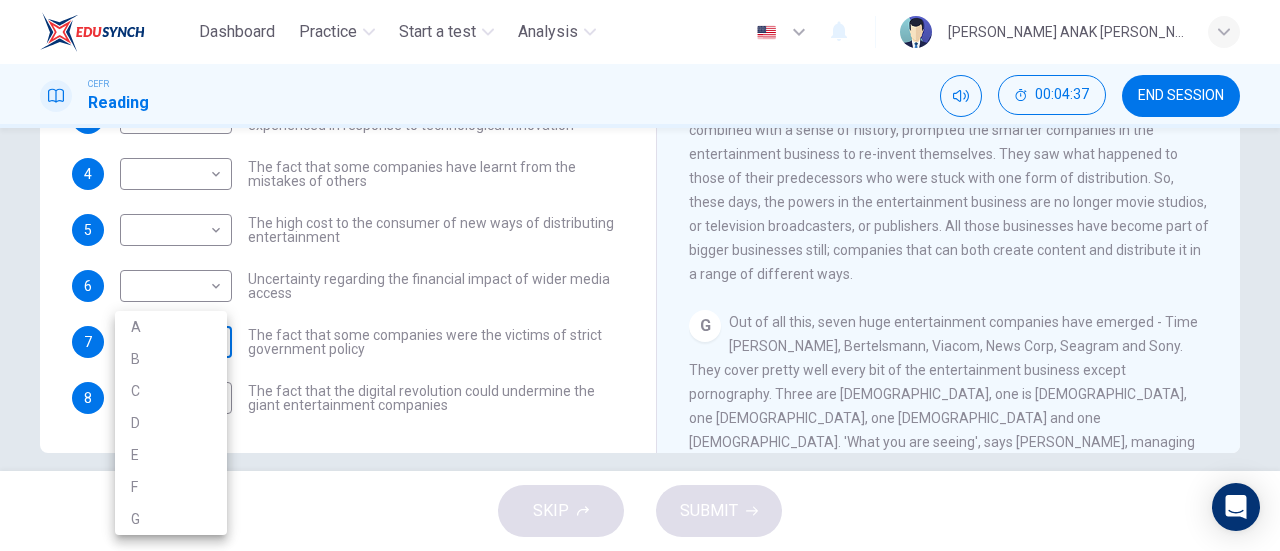 click on "Dashboard Practice Start a test Analysis English en ​ ANGELIKA JOVINNA ANAK JOHNY CEFR Reading 00:04:37 END SESSION Questions 1 - 8 The Reading Passage has 7 paragraphs  A-G .
Which paragraph mentions the following?
Write the appropriate letters  (A-G)  in the boxes below.
NB  Some of the paragraphs will be used  more than once. 1 ​ ​ The contrasting effects that new technology can have on existing business 2 E E ​ The fact that a total transformation is going to take place in the future in the delivery of all forms of entertainment 3 ​ ​ The confused feelings that people are known to have experienced in response to technological innovation 4 ​ ​ The fact that some companies have learnt from the mistakes of others 5 ​ ​ The high cost to the consumer of new ways of distributing entertainment 6 ​ ​ Uncertainty regarding the financial impact of wider media access 7 ​ ​ The fact that some companies were the victims of strict government policy 8 D D ​ Wheel of Fortune A B C D E F" at bounding box center [640, 275] 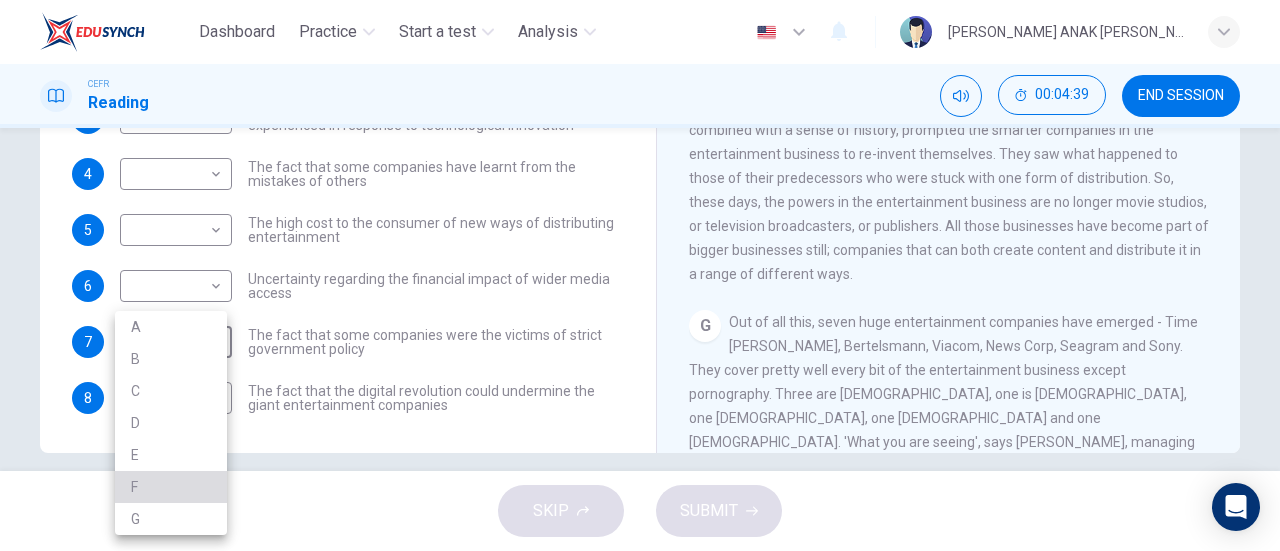click on "F" at bounding box center [171, 487] 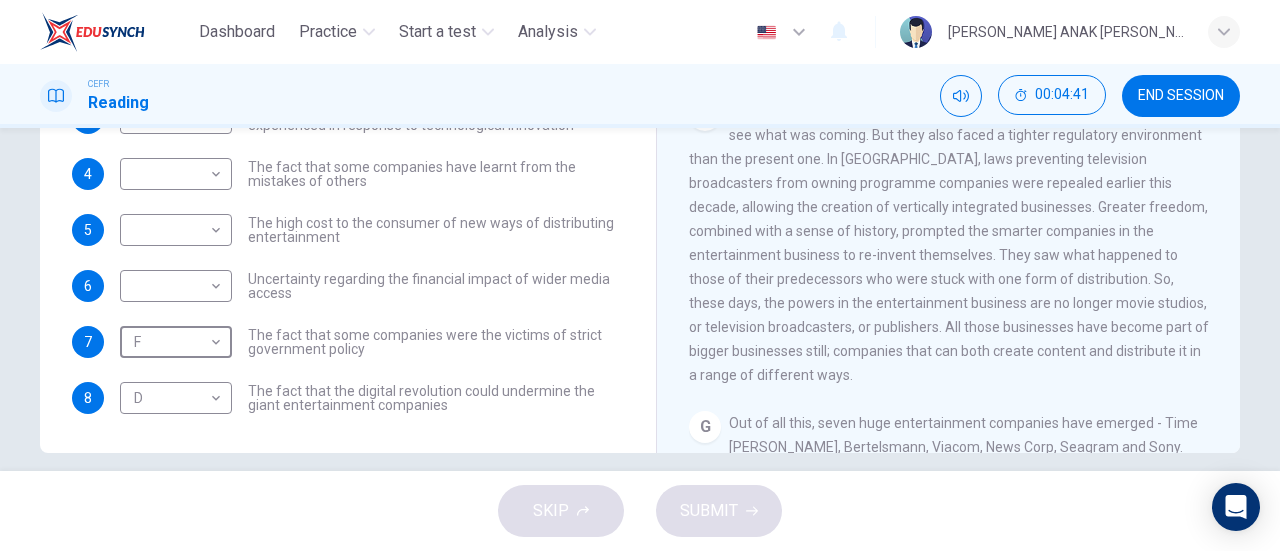 scroll, scrollTop: 1238, scrollLeft: 0, axis: vertical 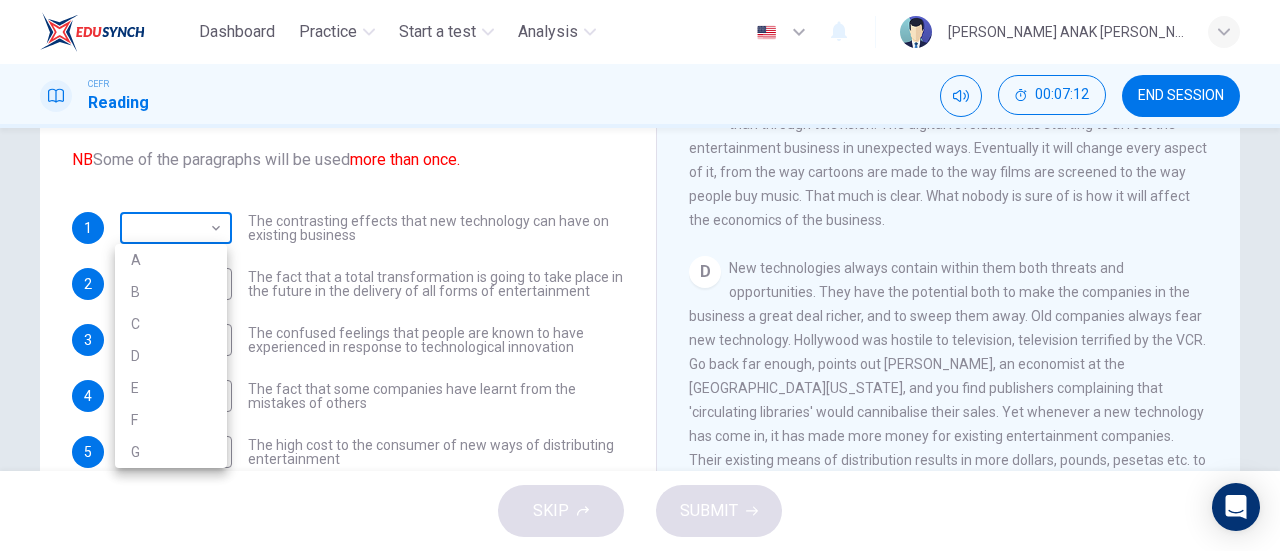 click on "Dashboard Practice Start a test Analysis English en ​ ANGELIKA JOVINNA ANAK JOHNY CEFR Reading 00:07:12 END SESSION Questions 1 - 8 The Reading Passage has 7 paragraphs  A-G .
Which paragraph mentions the following?
Write the appropriate letters  (A-G)  in the boxes below.
NB  Some of the paragraphs will be used  more than once. 1 ​ ​ The contrasting effects that new technology can have on existing business 2 E E ​ The fact that a total transformation is going to take place in the future in the delivery of all forms of entertainment 3 ​ ​ The confused feelings that people are known to have experienced in response to technological innovation 4 ​ ​ The fact that some companies have learnt from the mistakes of others 5 ​ ​ The high cost to the consumer of new ways of distributing entertainment 6 ​ ​ Uncertainty regarding the financial impact of wider media access 7 F F ​ The fact that some companies were the victims of strict government policy 8 D D ​ Wheel of Fortune A B C D E F" at bounding box center (640, 275) 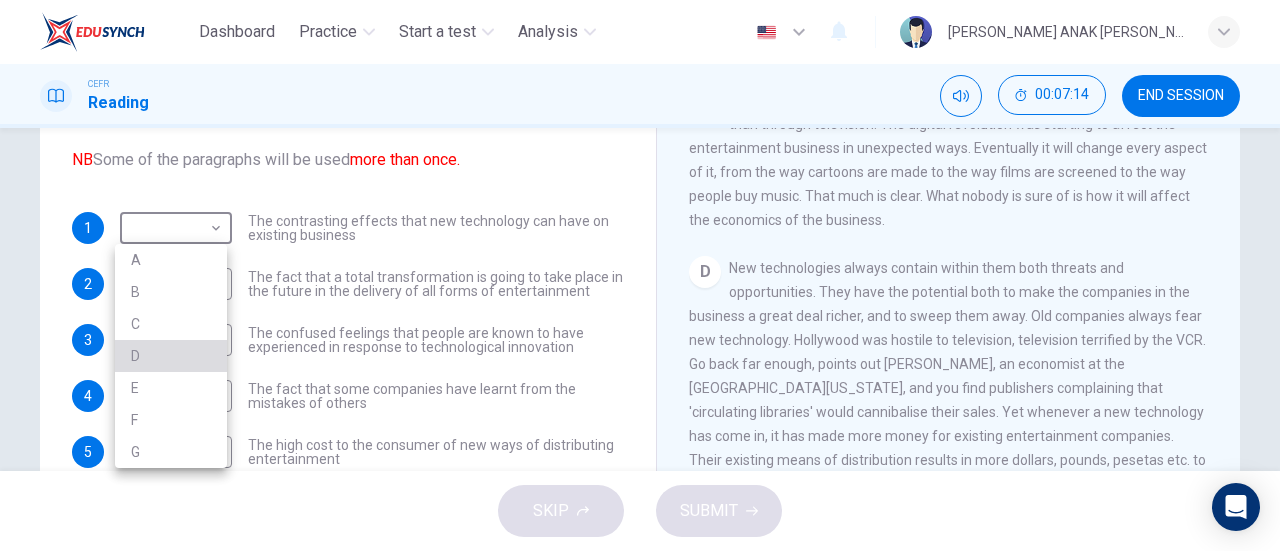 click on "D" at bounding box center [171, 356] 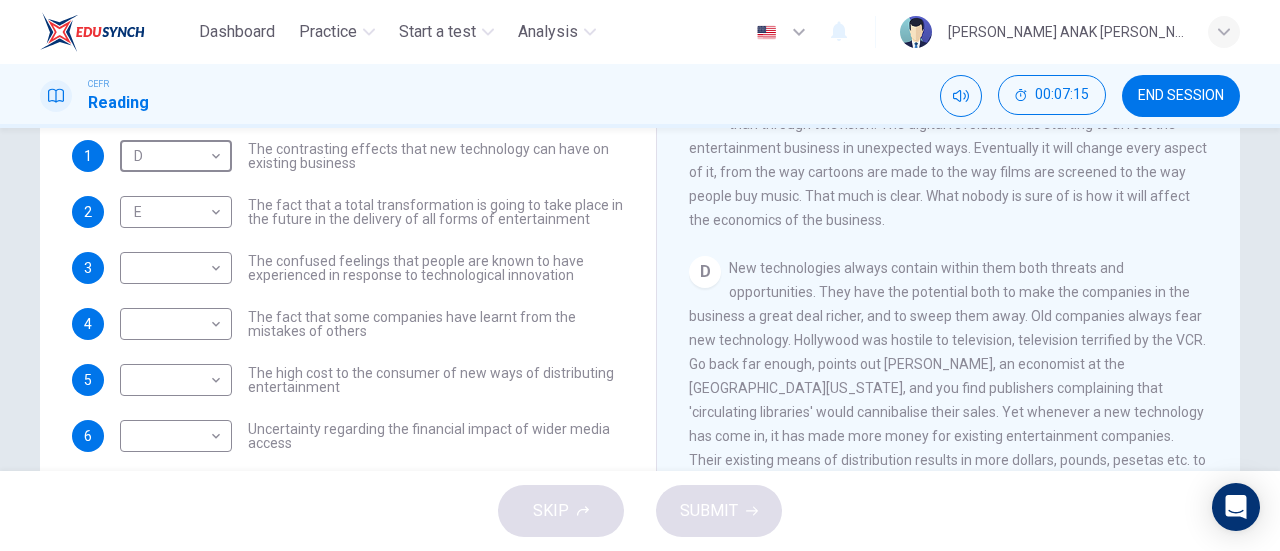 scroll, scrollTop: 72, scrollLeft: 0, axis: vertical 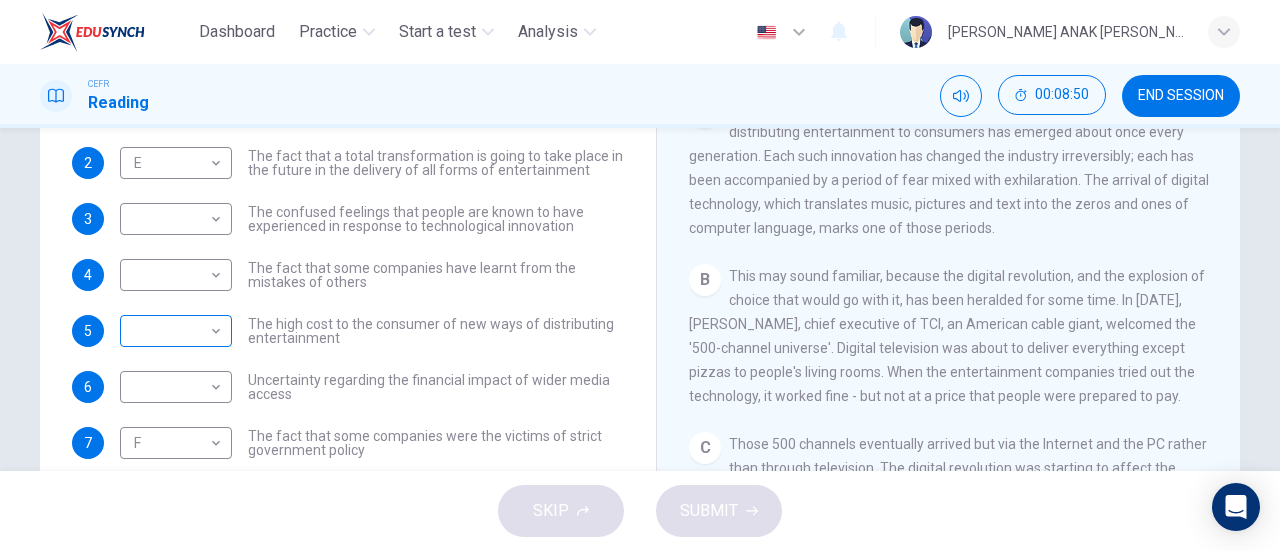 click on "Dashboard Practice Start a test Analysis English en ​ ANGELIKA JOVINNA ANAK JOHNY CEFR Reading 00:08:50 END SESSION Questions 1 - 8 The Reading Passage has 7 paragraphs  A-G .
Which paragraph mentions the following?
Write the appropriate letters  (A-G)  in the boxes below.
NB  Some of the paragraphs will be used  more than once. 1 D D ​ The contrasting effects that new technology can have on existing business 2 E E ​ The fact that a total transformation is going to take place in the future in the delivery of all forms of entertainment 3 ​ ​ The confused feelings that people are known to have experienced in response to technological innovation 4 ​ ​ The fact that some companies have learnt from the mistakes of others 5 ​ ​ The high cost to the consumer of new ways of distributing entertainment 6 ​ ​ Uncertainty regarding the financial impact of wider media access 7 F F ​ The fact that some companies were the victims of strict government policy 8 D D ​ Wheel of Fortune A B C D E F" at bounding box center [640, 275] 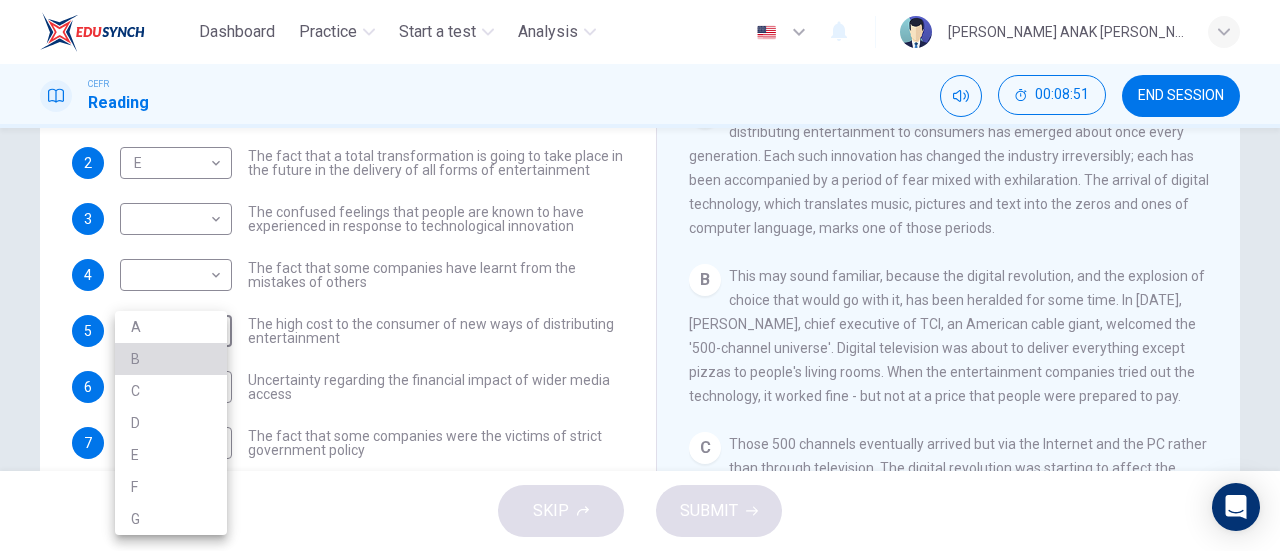 click on "B" at bounding box center (171, 359) 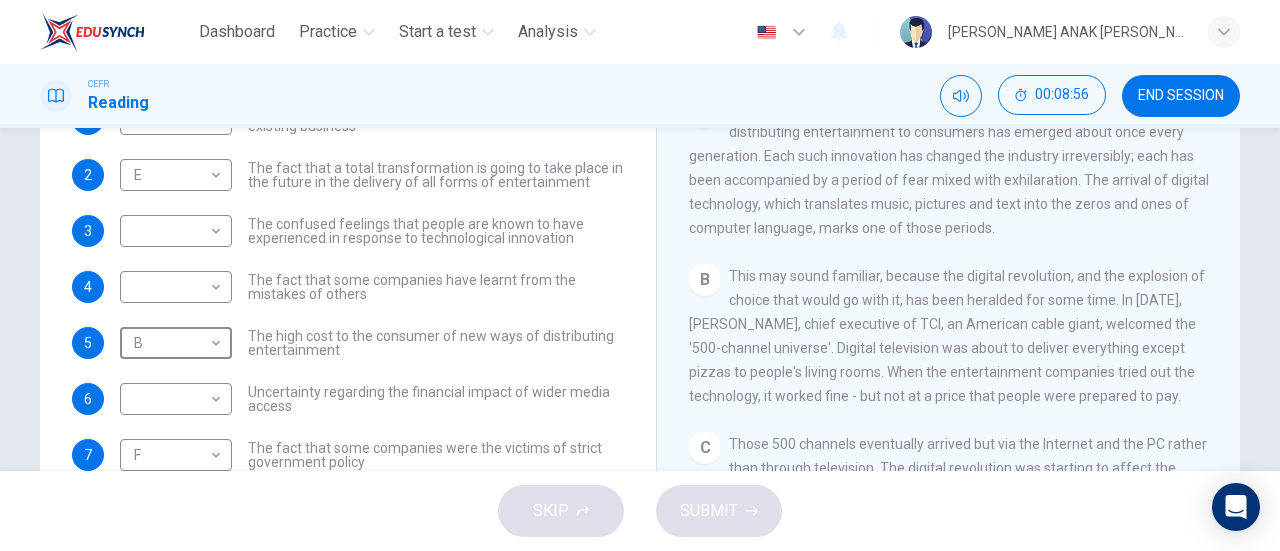 scroll, scrollTop: 61, scrollLeft: 0, axis: vertical 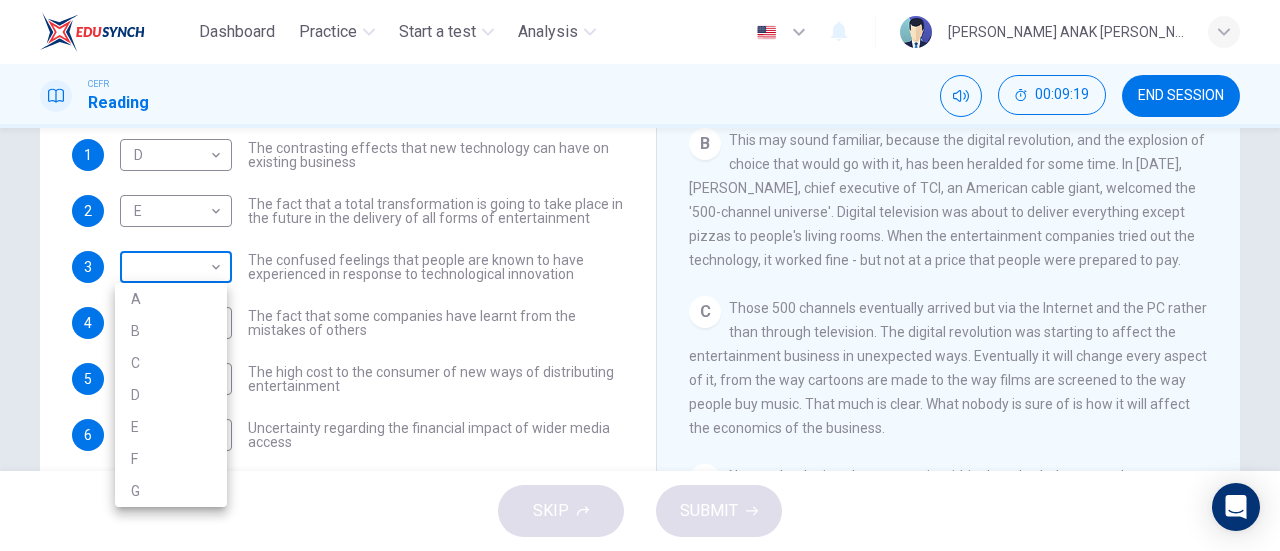 click on "Dashboard Practice Start a test Analysis English en ​ ANGELIKA JOVINNA ANAK JOHNY CEFR Reading 00:09:19 END SESSION Questions 1 - 8 The Reading Passage has 7 paragraphs  A-G .
Which paragraph mentions the following?
Write the appropriate letters  (A-G)  in the boxes below.
NB  Some of the paragraphs will be used  more than once. 1 D D ​ The contrasting effects that new technology can have on existing business 2 E E ​ The fact that a total transformation is going to take place in the future in the delivery of all forms of entertainment 3 ​ ​ The confused feelings that people are known to have experienced in response to technological innovation 4 ​ ​ The fact that some companies have learnt from the mistakes of others 5 B B ​ The high cost to the consumer of new ways of distributing entertainment 6 ​ ​ Uncertainty regarding the financial impact of wider media access 7 F F ​ The fact that some companies were the victims of strict government policy 8 D D ​ Wheel of Fortune A B C D E F" at bounding box center [640, 275] 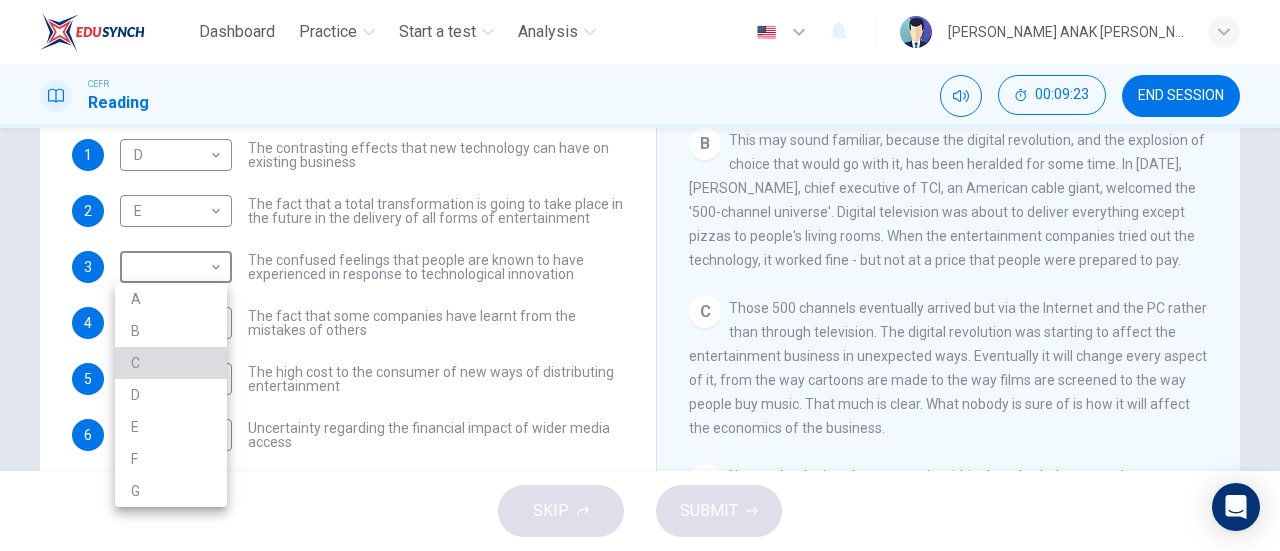 click on "C" at bounding box center (171, 363) 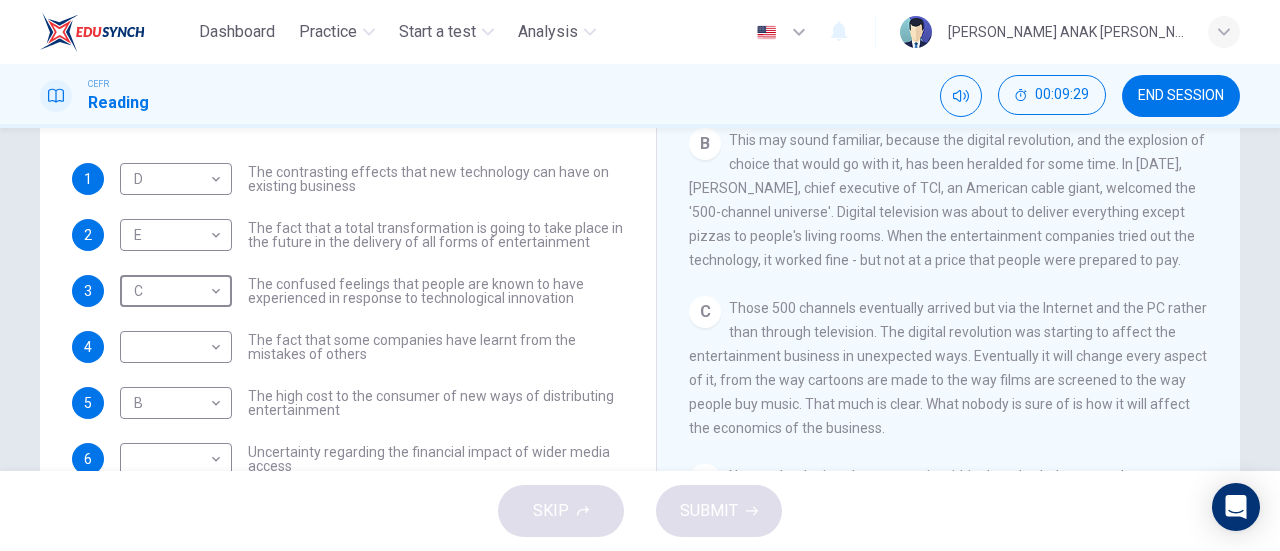 scroll, scrollTop: 72, scrollLeft: 0, axis: vertical 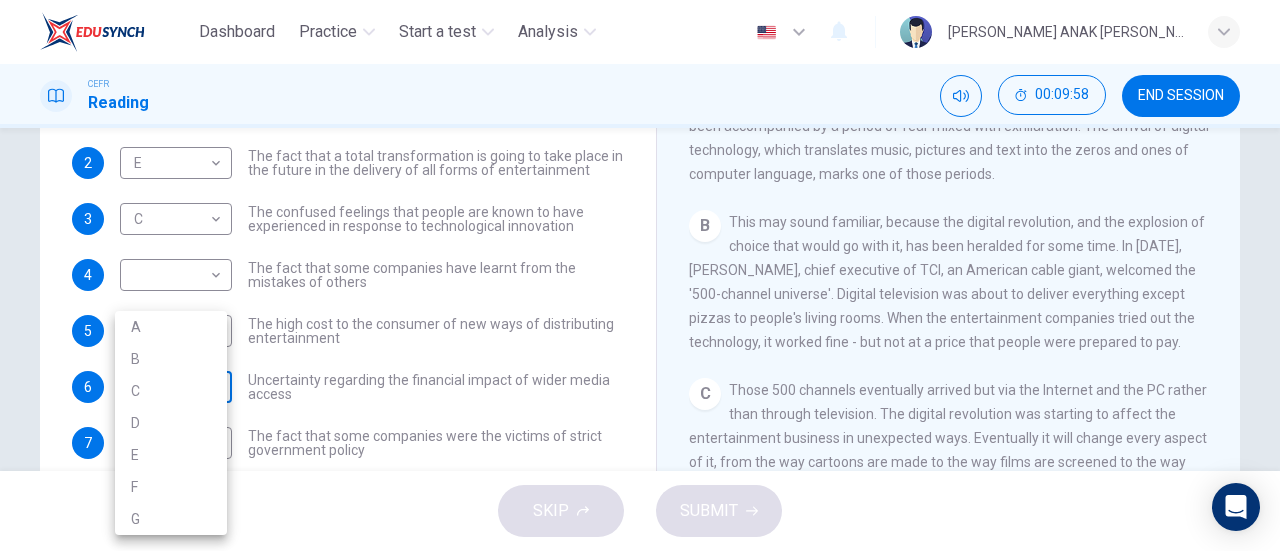click on "Dashboard Practice Start a test Analysis English en ​ ANGELIKA JOVINNA ANAK JOHNY CEFR Reading 00:09:58 END SESSION Questions 1 - 8 The Reading Passage has 7 paragraphs  A-G .
Which paragraph mentions the following?
Write the appropriate letters  (A-G)  in the boxes below.
NB  Some of the paragraphs will be used  more than once. 1 D D ​ The contrasting effects that new technology can have on existing business 2 E E ​ The fact that a total transformation is going to take place in the future in the delivery of all forms of entertainment 3 C C ​ The confused feelings that people are known to have experienced in response to technological innovation 4 ​ ​ The fact that some companies have learnt from the mistakes of others 5 B B ​ The high cost to the consumer of new ways of distributing entertainment 6 ​ ​ Uncertainty regarding the financial impact of wider media access 7 F F ​ The fact that some companies were the victims of strict government policy 8 D D ​ Wheel of Fortune A B C D E F" at bounding box center (640, 275) 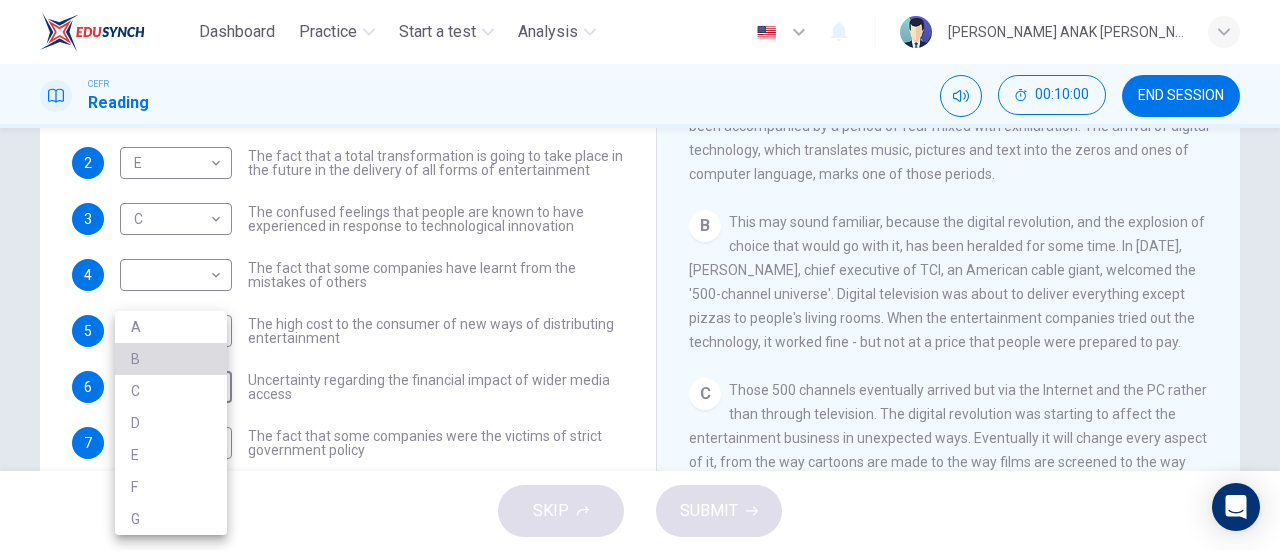 click on "B" at bounding box center (171, 359) 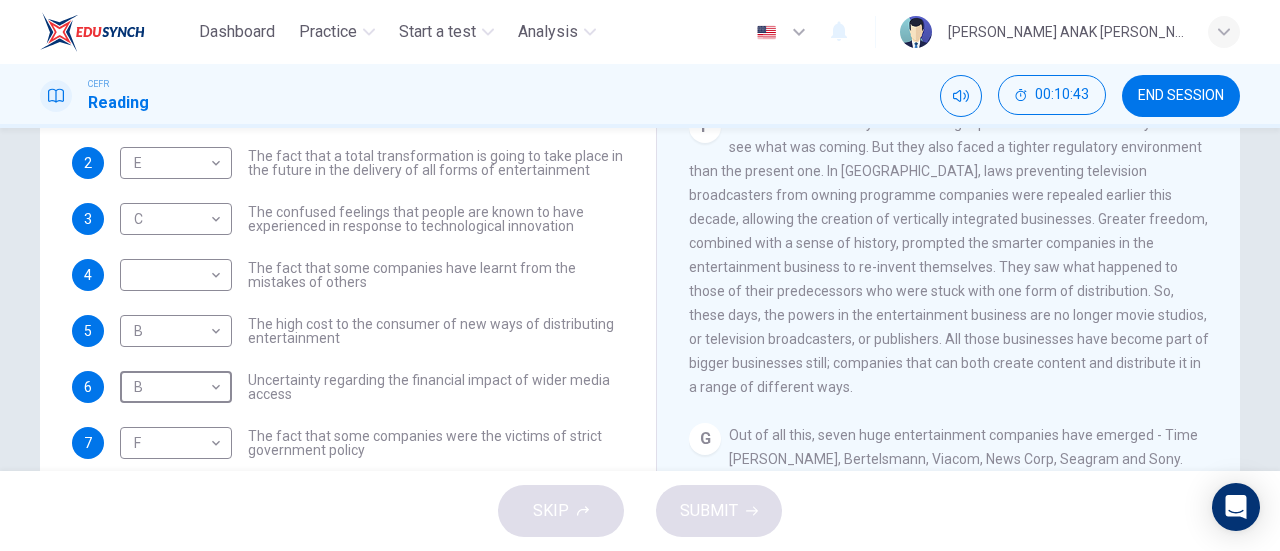 scroll, scrollTop: 1335, scrollLeft: 0, axis: vertical 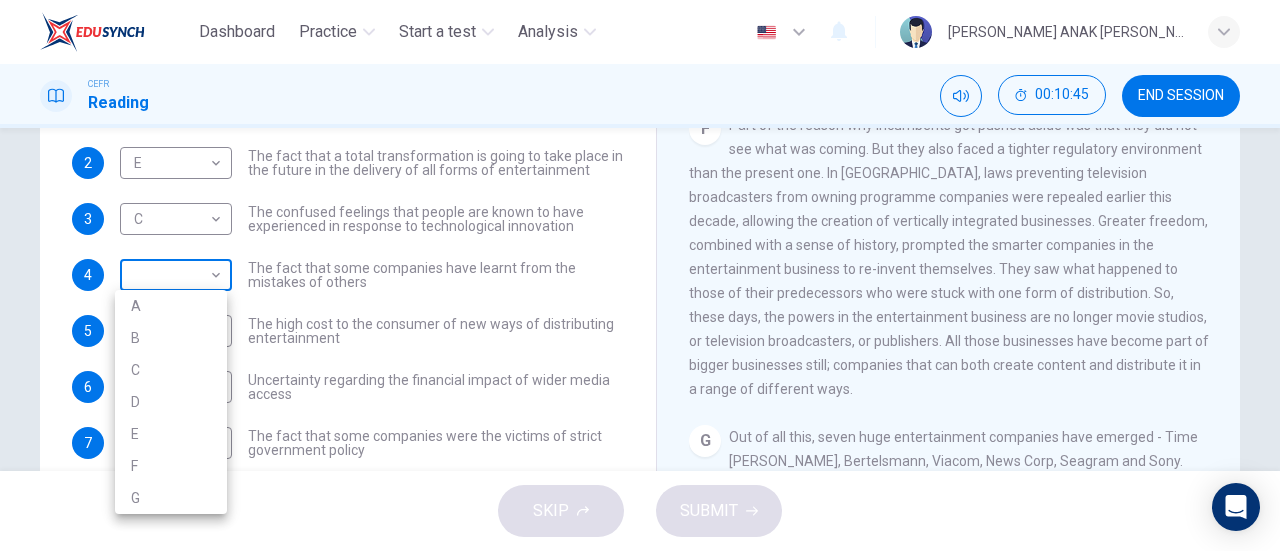 click on "Dashboard Practice Start a test Analysis English en ​ ANGELIKA JOVINNA ANAK JOHNY CEFR Reading 00:10:45 END SESSION Questions 1 - 8 The Reading Passage has 7 paragraphs  A-G .
Which paragraph mentions the following?
Write the appropriate letters  (A-G)  in the boxes below.
NB  Some of the paragraphs will be used  more than once. 1 D D ​ The contrasting effects that new technology can have on existing business 2 E E ​ The fact that a total transformation is going to take place in the future in the delivery of all forms of entertainment 3 C C ​ The confused feelings that people are known to have experienced in response to technological innovation 4 ​ ​ The fact that some companies have learnt from the mistakes of others 5 B B ​ The high cost to the consumer of new ways of distributing entertainment 6 B B ​ Uncertainty regarding the financial impact of wider media access 7 F F ​ The fact that some companies were the victims of strict government policy 8 D D ​ Wheel of Fortune A B C D E F" at bounding box center [640, 275] 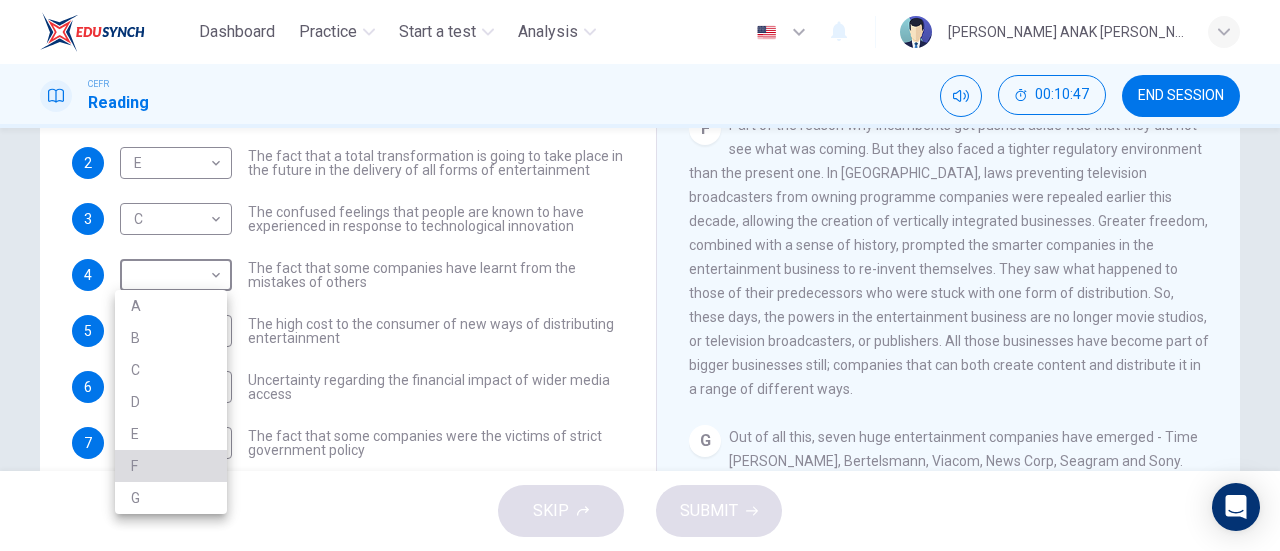 click on "F" at bounding box center (171, 466) 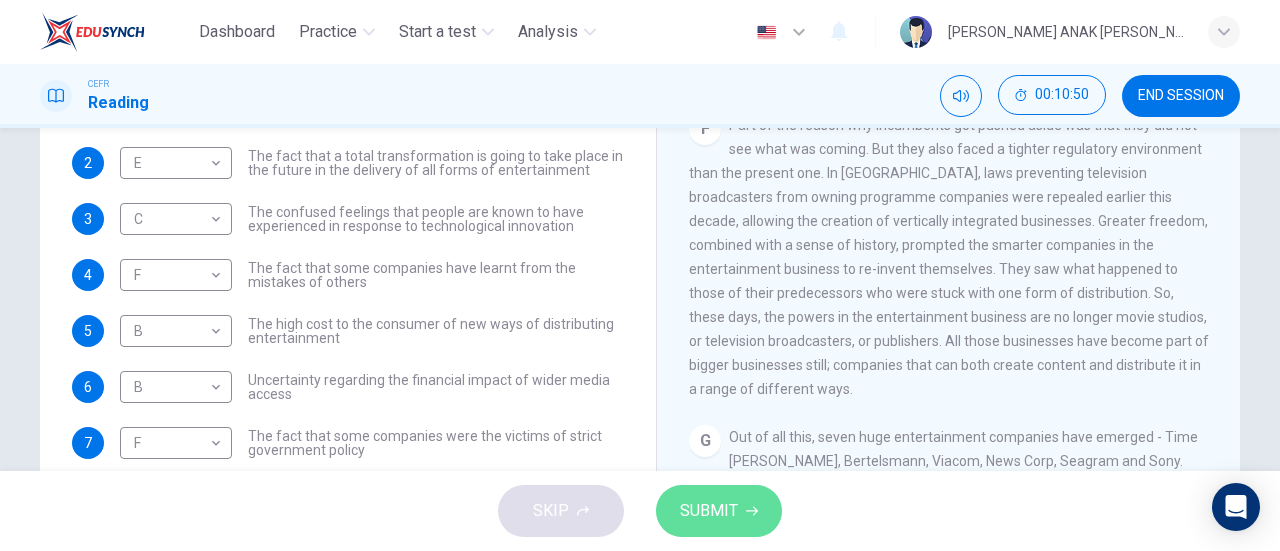 click on "SUBMIT" at bounding box center (719, 511) 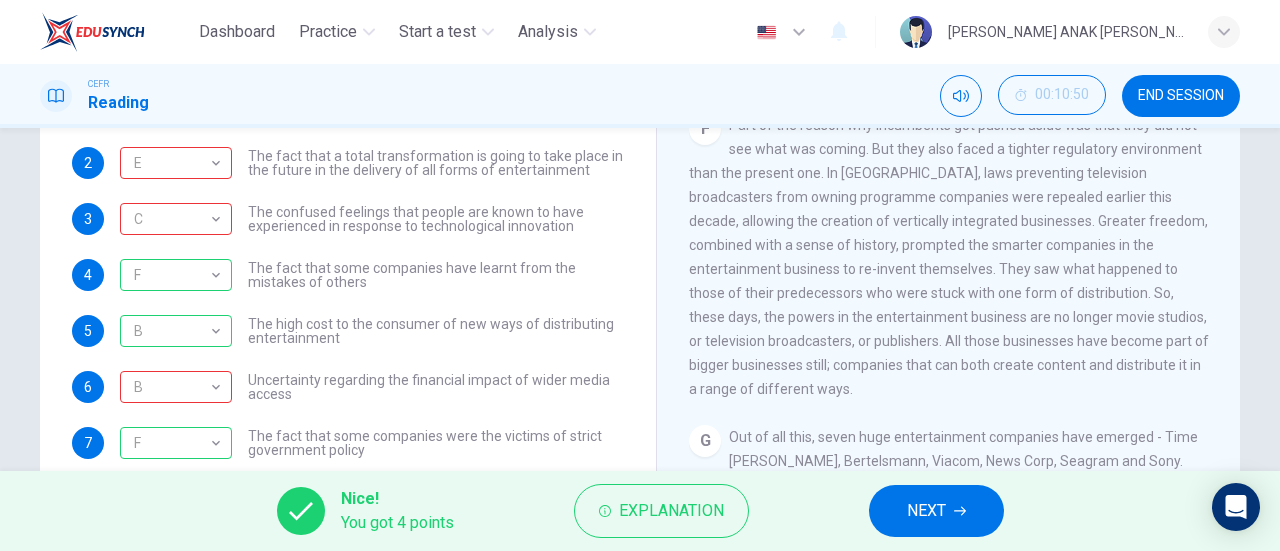 scroll, scrollTop: 432, scrollLeft: 0, axis: vertical 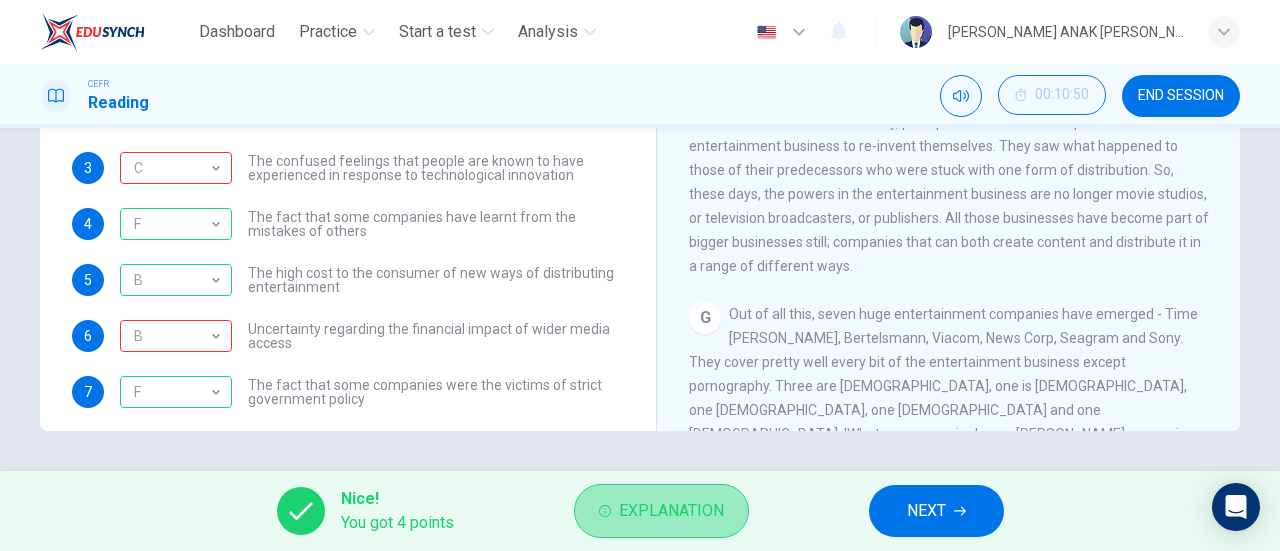 click on "Explanation" at bounding box center [671, 511] 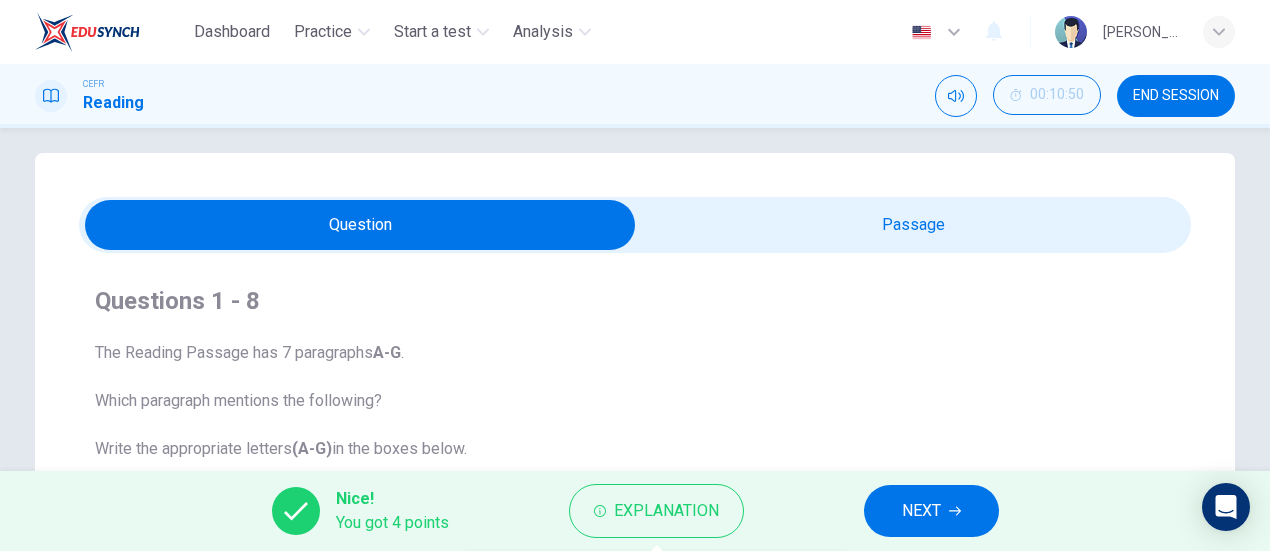 scroll, scrollTop: 2, scrollLeft: 0, axis: vertical 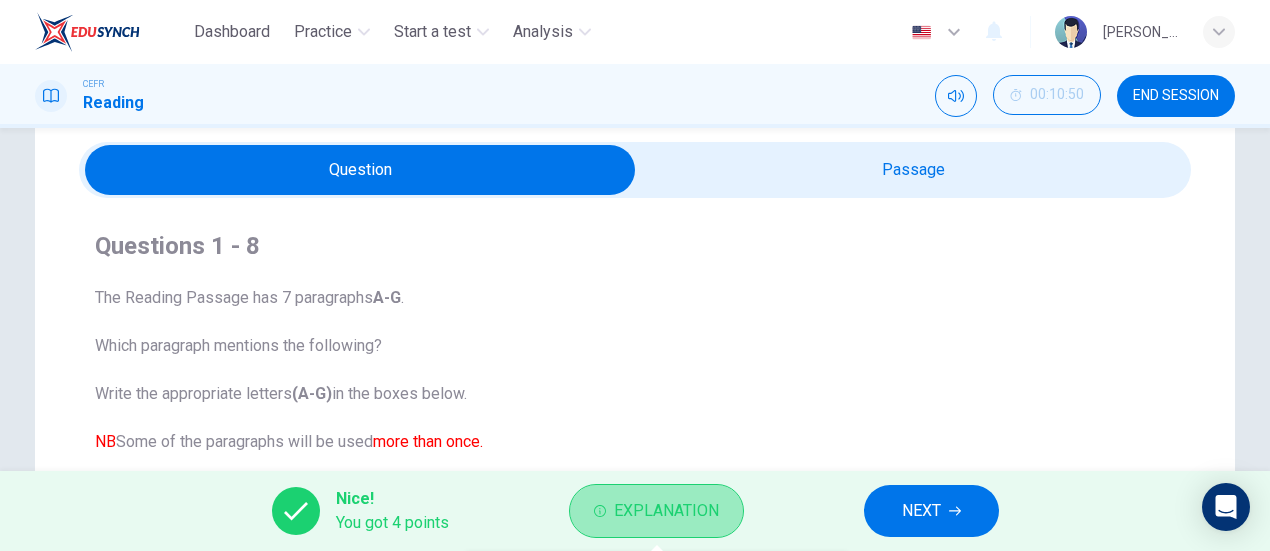 click on "Explanation" at bounding box center [656, 511] 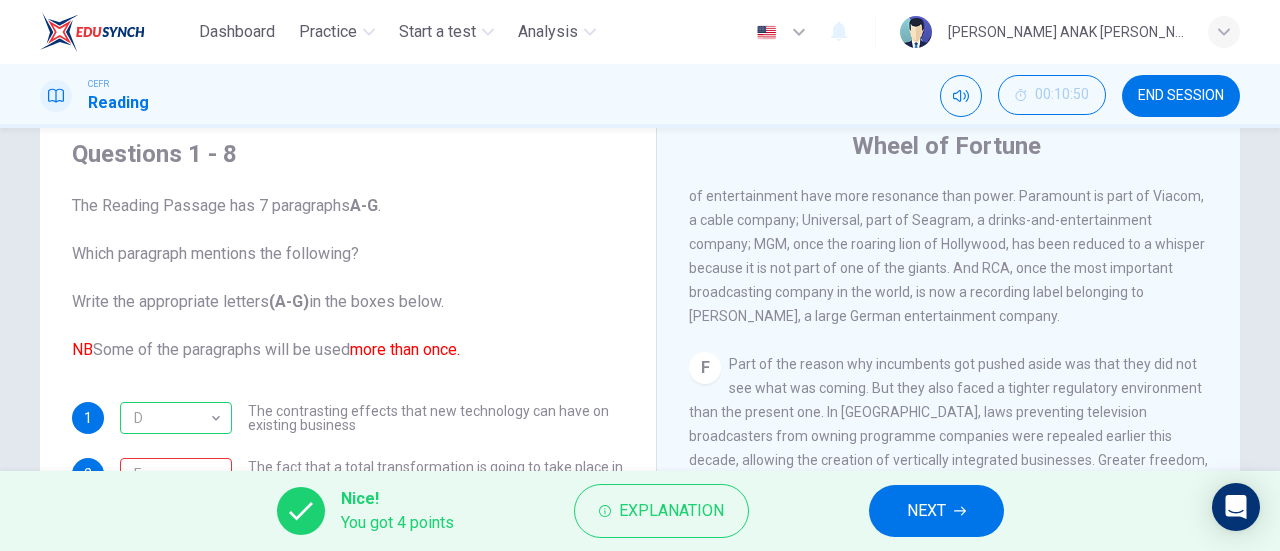 scroll, scrollTop: 72, scrollLeft: 0, axis: vertical 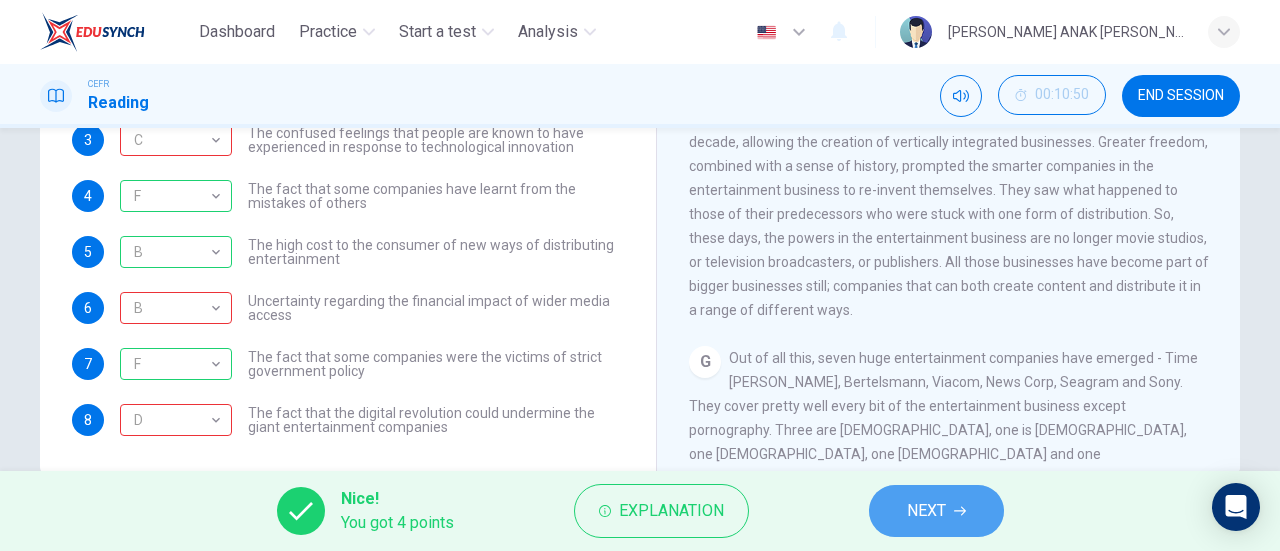 click on "NEXT" at bounding box center (926, 511) 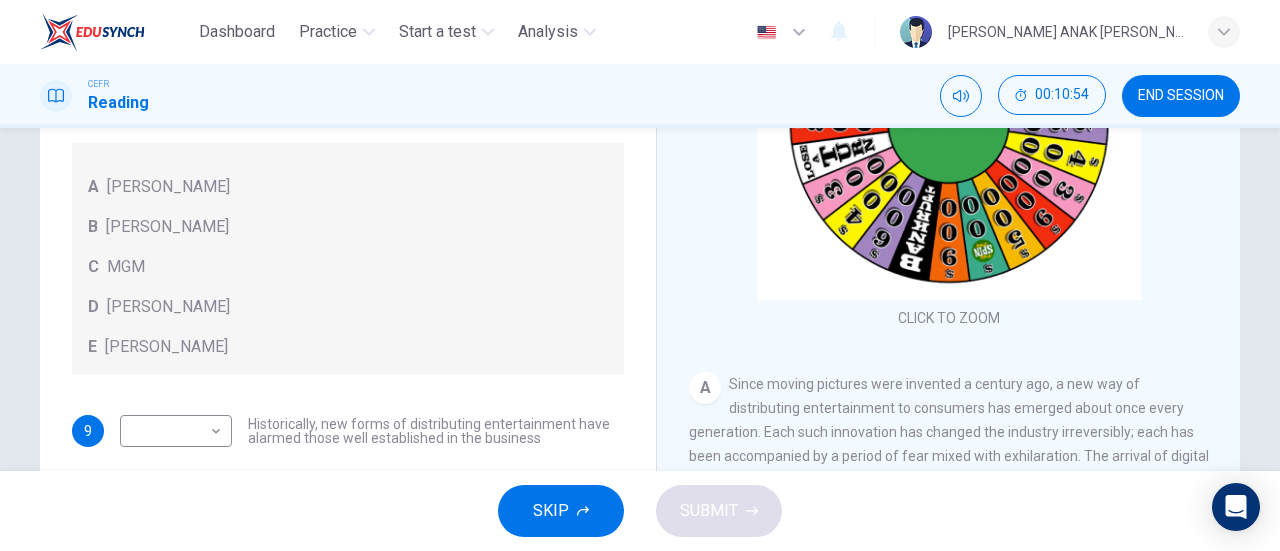 scroll, scrollTop: 306, scrollLeft: 0, axis: vertical 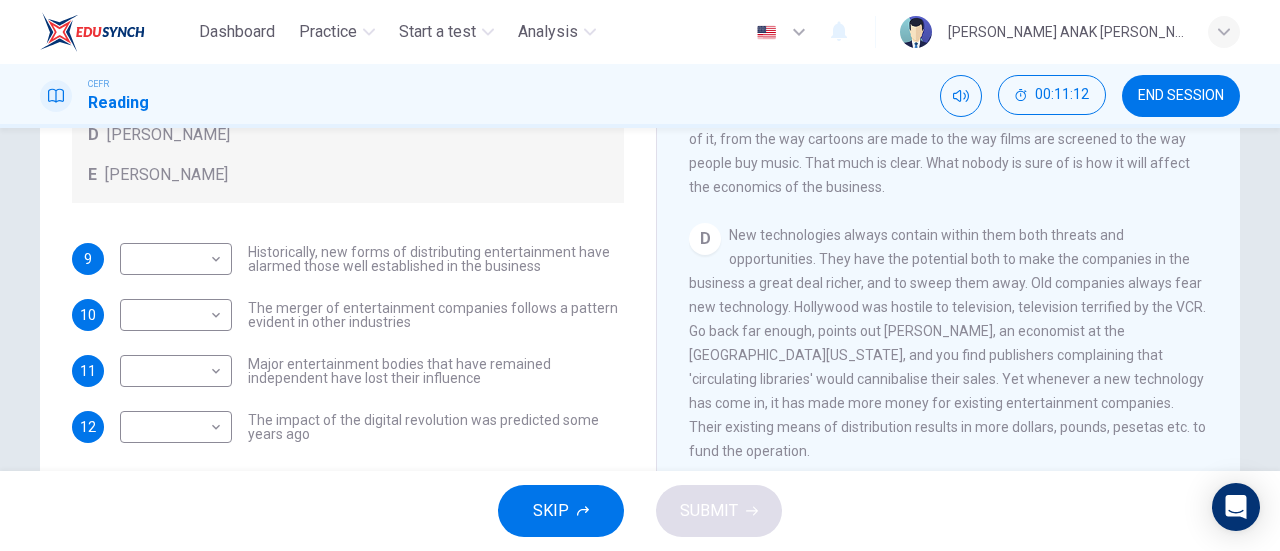 click on "D New technologies always contain within them both threats and opportunities. They have the potential both to make the companies in the business a great deal richer, and to sweep them away. Old companies always fear new technology. Hollywood was hostile to television, television terrified by the VCR. Go back far enough, points out Hal Varian, an economist at the University of California at Berkeley, and you find publishers complaining that 'circulating libraries' would cannibalise their sales. Yet whenever a new technology has come in, it has made more money for existing entertainment companies. Their existing means of distribution results in more dollars, pounds, pesetas etc. to fund the operation." at bounding box center [949, 343] 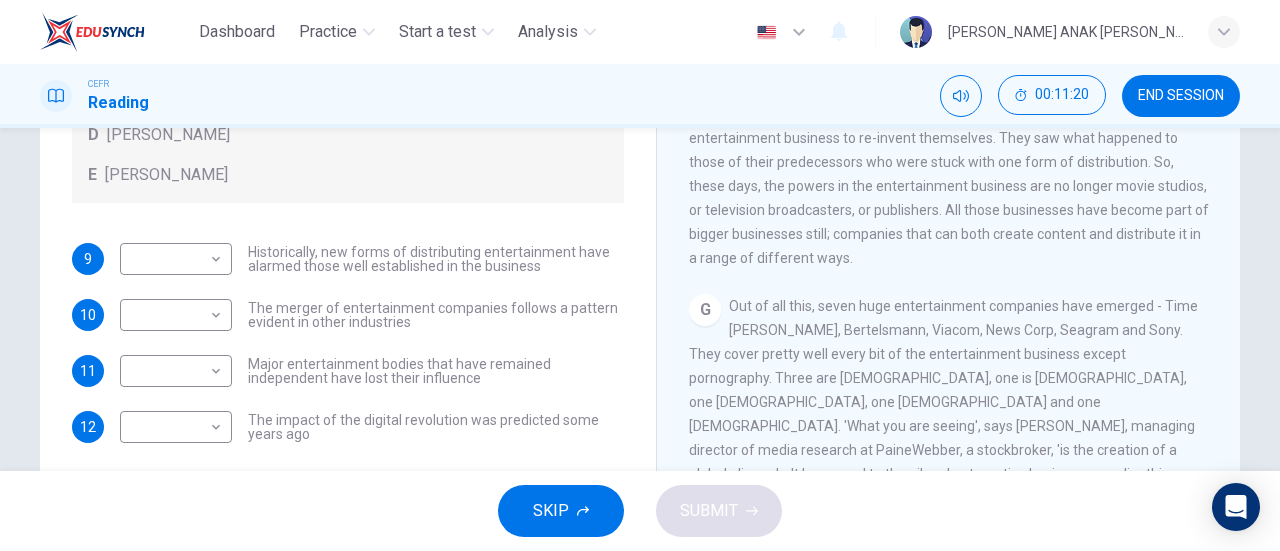 scroll, scrollTop: 1396, scrollLeft: 0, axis: vertical 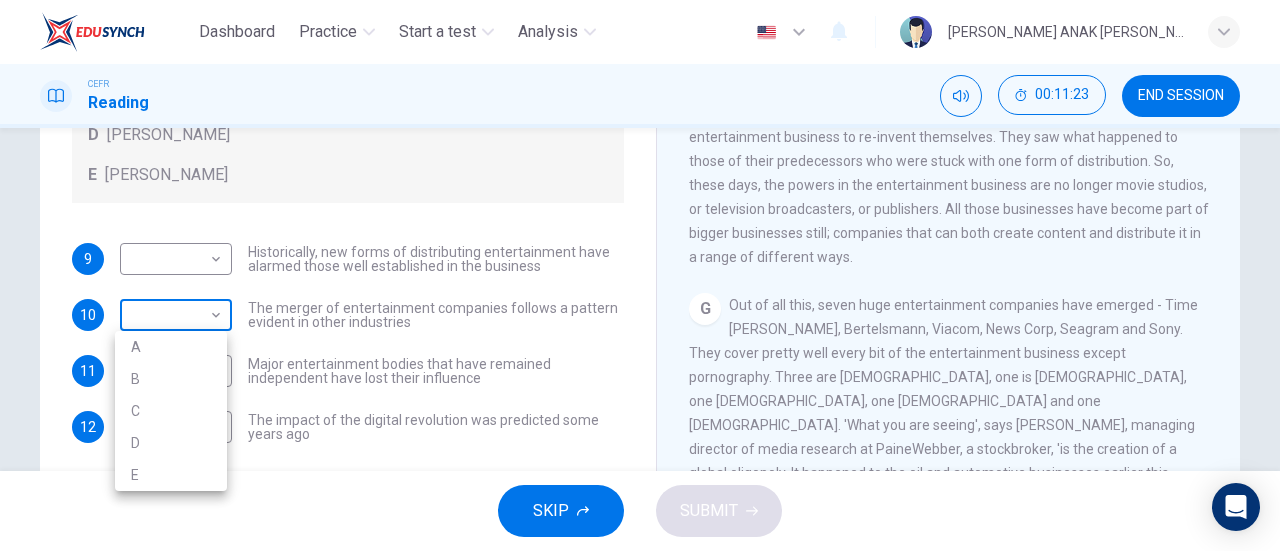 click on "Dashboard Practice Start a test Analysis English en ​ ANGELIKA JOVINNA ANAK JOHNY CEFR Reading 00:11:23 END SESSION Questions 9 - 12 The writer refers to various individuals and companies in the reading passage.
Match the people or companies  (A-E)  with the points made in the questions below about the introduction of new technology.
Write the appropriate letter (A-E) in the boxes below. A John Malone B Hal Valarian C MGM D Walt Disney E Christopher Dixon 9 ​ ​ Historically, new forms of distributing entertainment have alarmed those well established in the business 10 ​ ​ The merger of entertainment companies follows a pattern evident in other industries 11 ​ ​ Major entertainment bodies that have remained independent have lost their influence 12 ​ ​ The impact of the digital revolution was predicted some years ago Wheel of Fortune CLICK TO ZOOM Click to Zoom A B C D E F G SKIP SUBMIT EduSynch - Online Language Proficiency Testing
Dashboard Practice Start a test Analysis 2025 A B C" at bounding box center (640, 275) 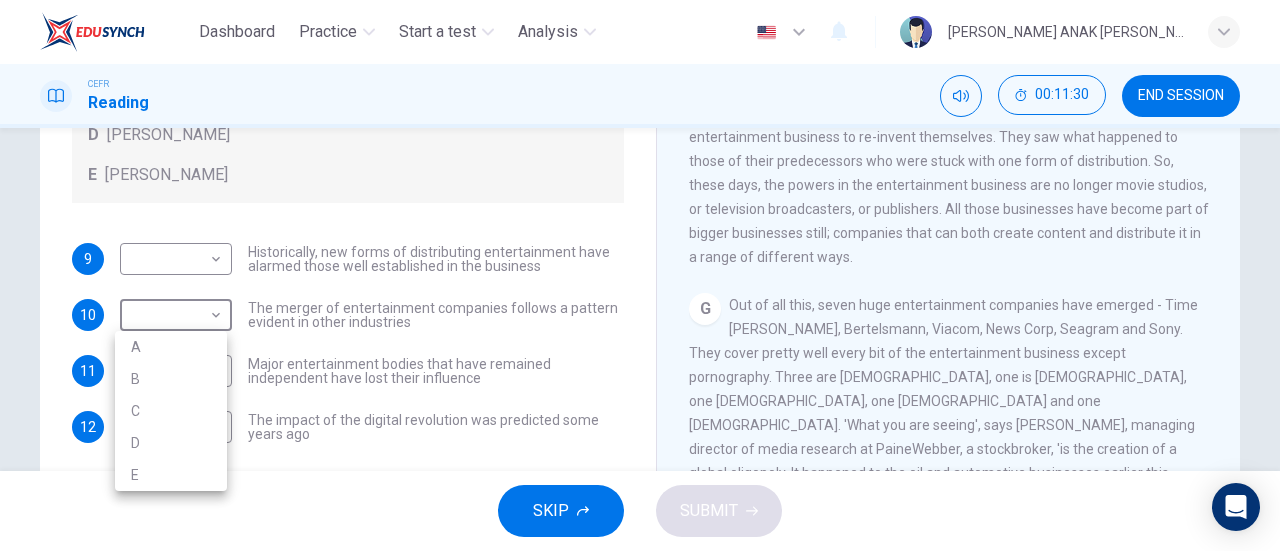 click at bounding box center [640, 275] 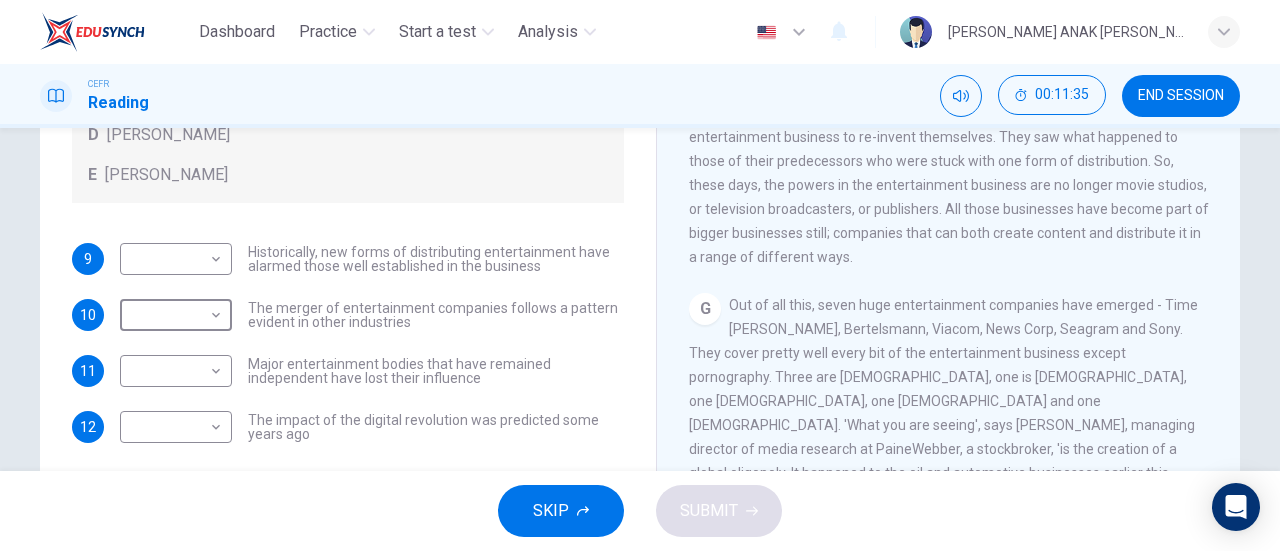 scroll, scrollTop: 0, scrollLeft: 0, axis: both 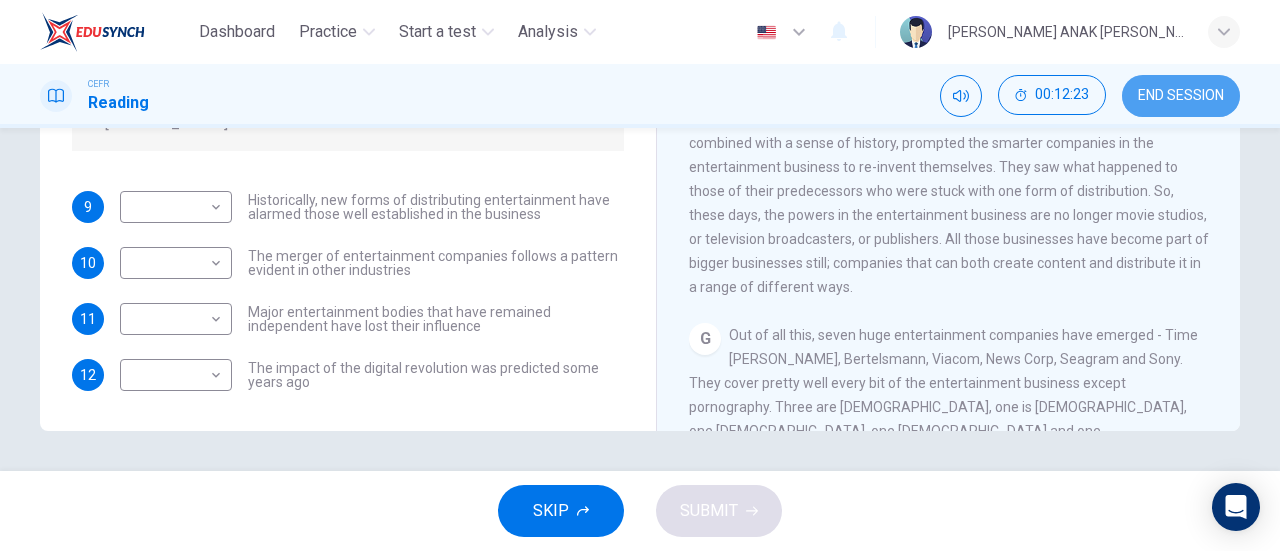 click on "END SESSION" at bounding box center [1181, 96] 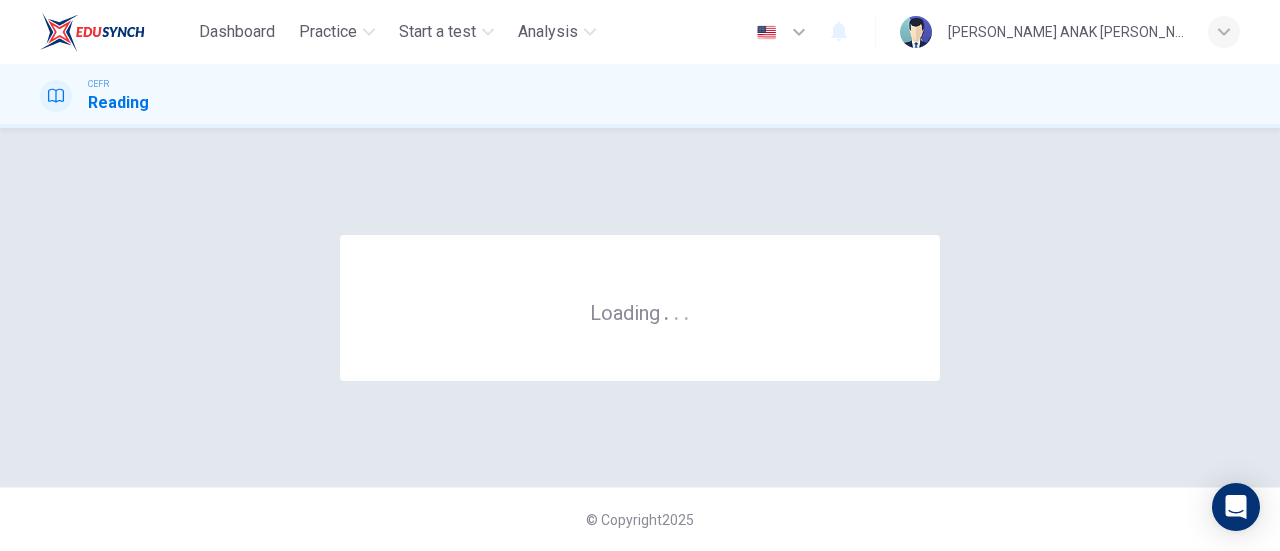 scroll, scrollTop: 0, scrollLeft: 0, axis: both 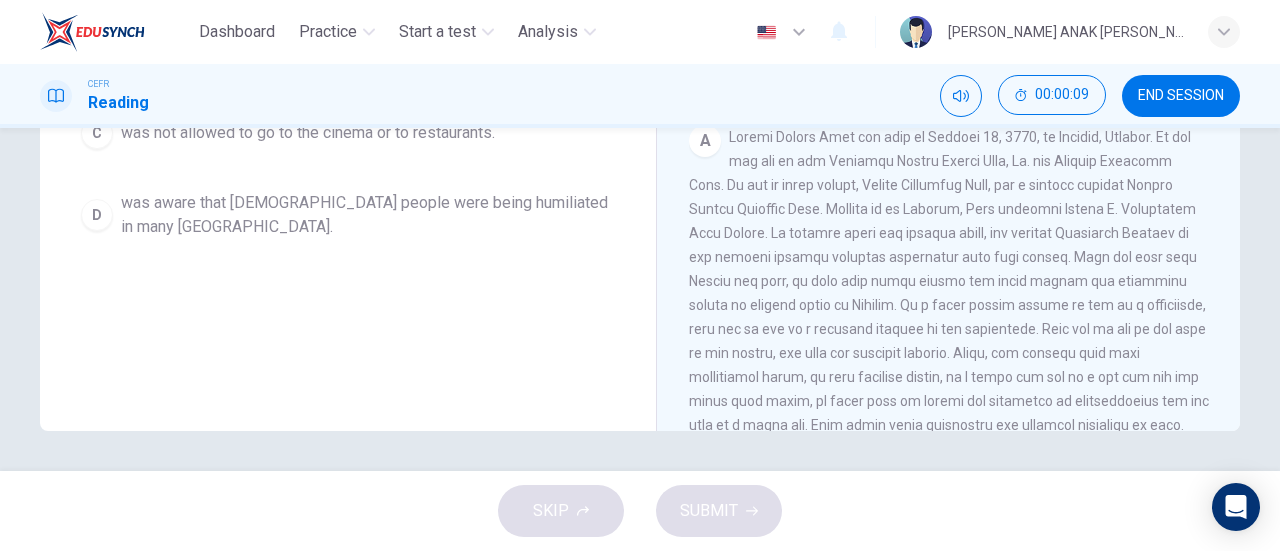 drag, startPoint x: 728, startPoint y: 142, endPoint x: 768, endPoint y: 152, distance: 41.231056 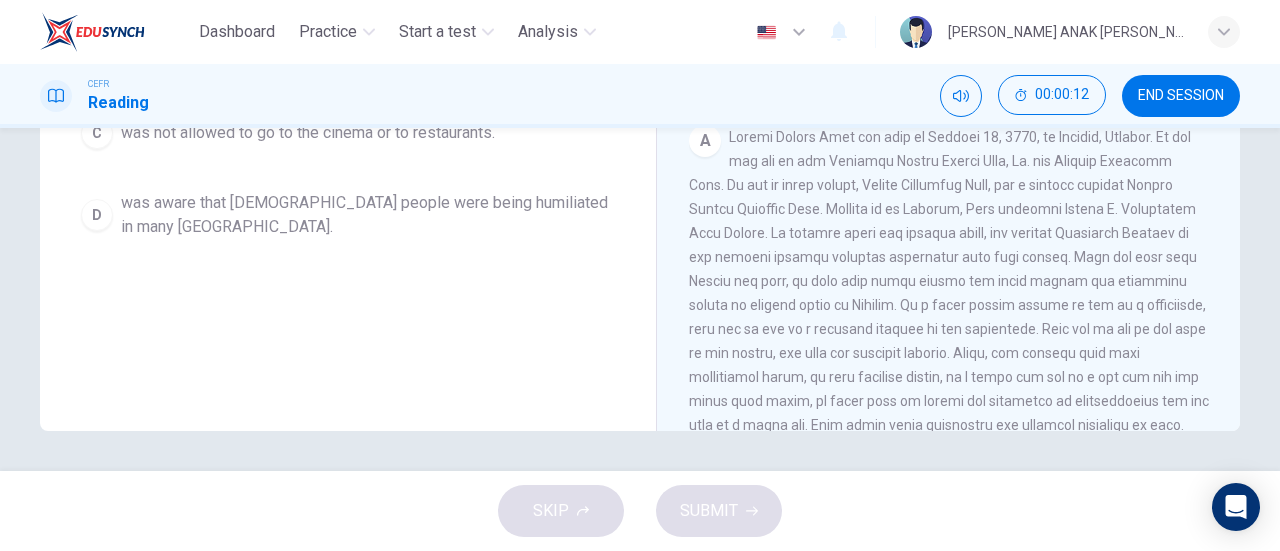 drag, startPoint x: 726, startPoint y: 139, endPoint x: 818, endPoint y: 151, distance: 92.779305 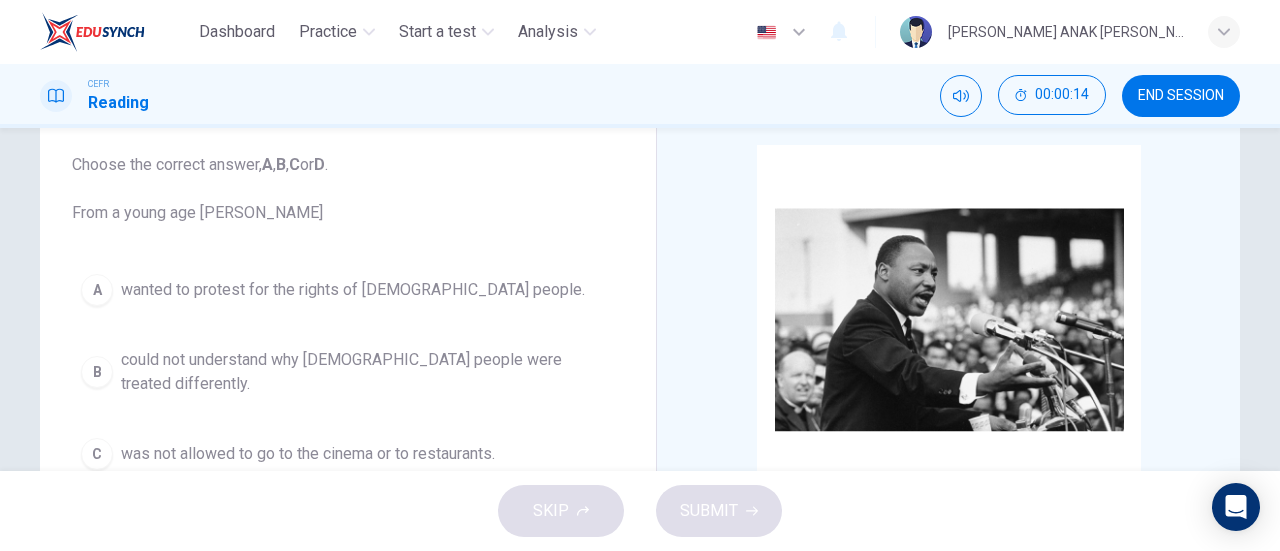 scroll, scrollTop: 108, scrollLeft: 0, axis: vertical 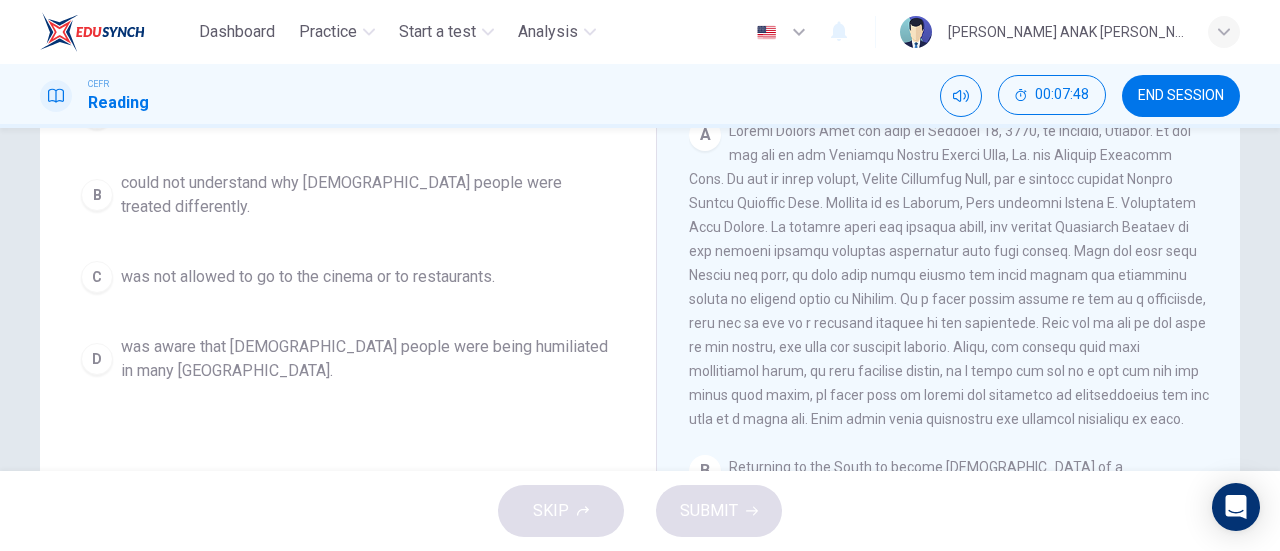 click at bounding box center (949, 275) 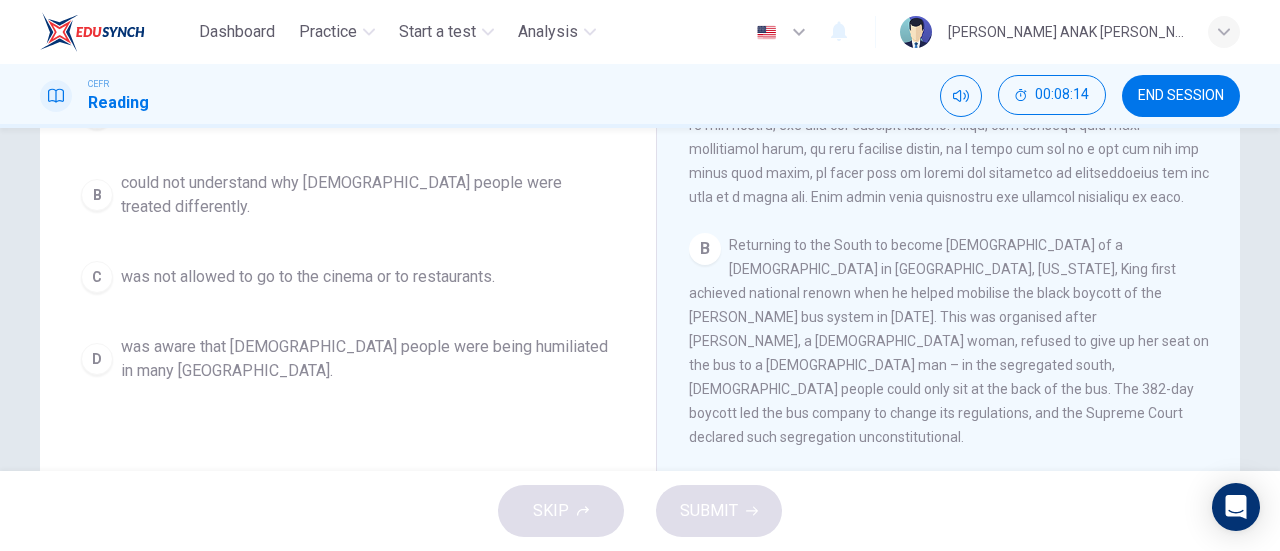 scroll, scrollTop: 508, scrollLeft: 0, axis: vertical 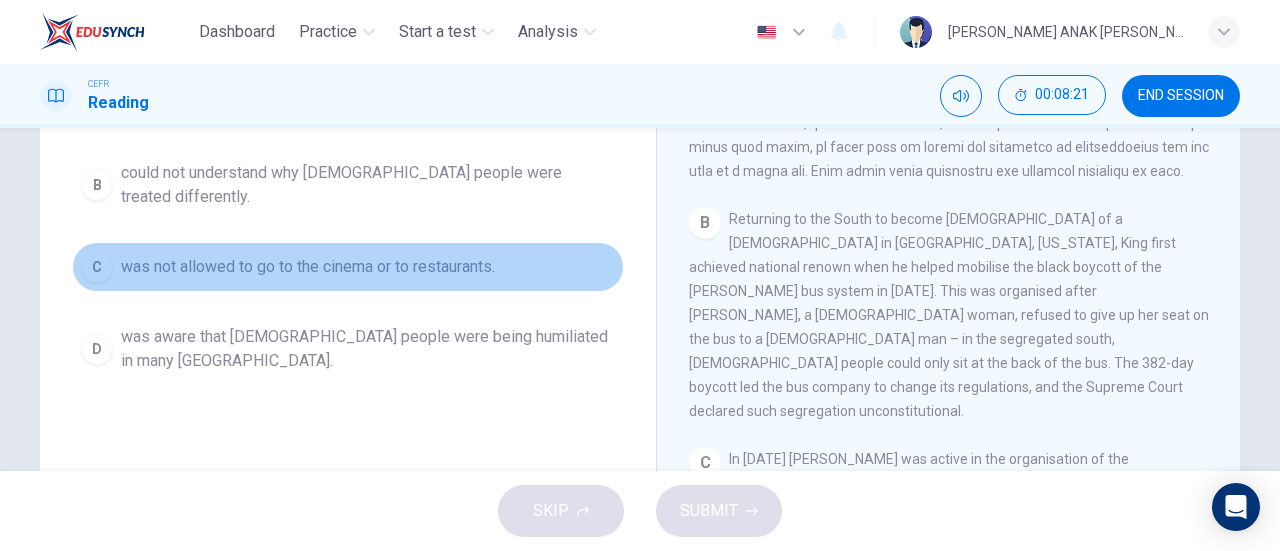 click on "C was not allowed to go to the cinema or to restaurants." at bounding box center [348, 267] 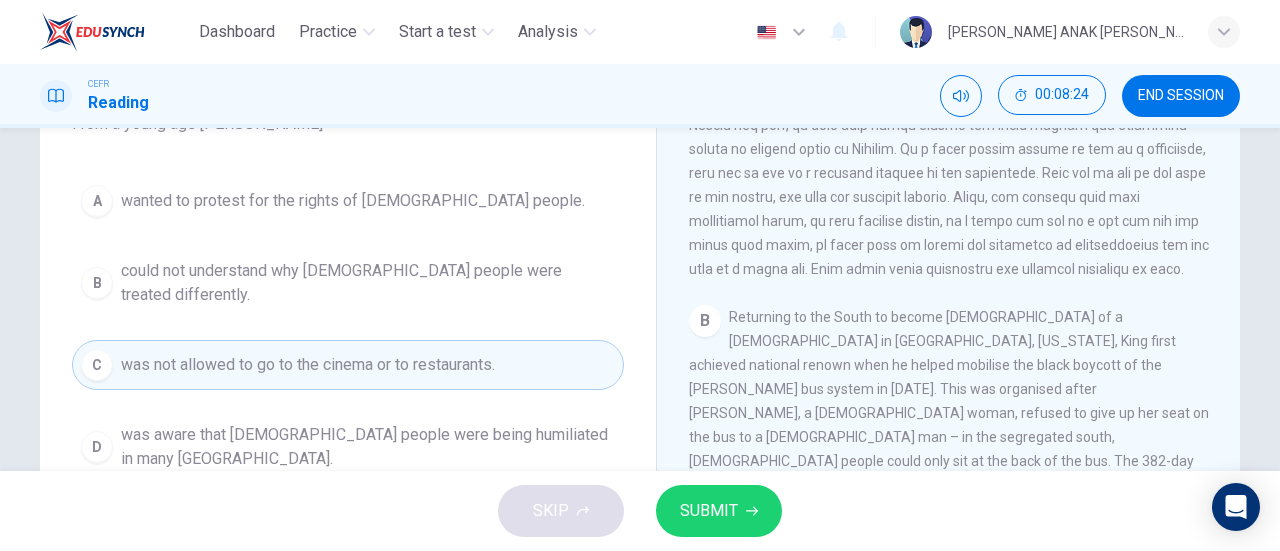 scroll, scrollTop: 189, scrollLeft: 0, axis: vertical 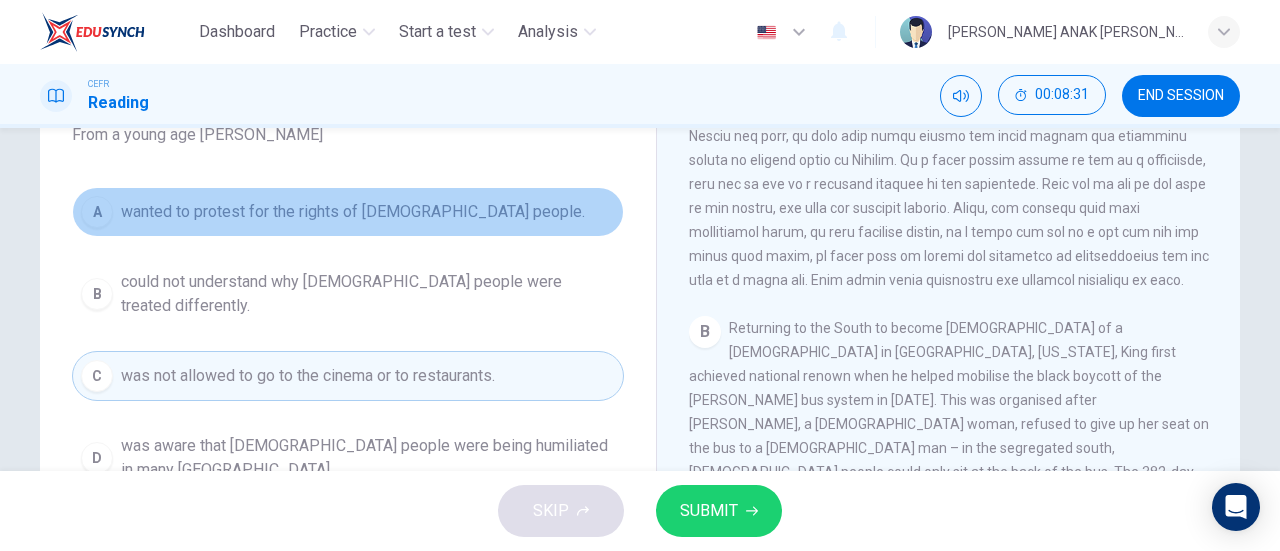click on "wanted to protest for the rights of [DEMOGRAPHIC_DATA] people." at bounding box center (353, 212) 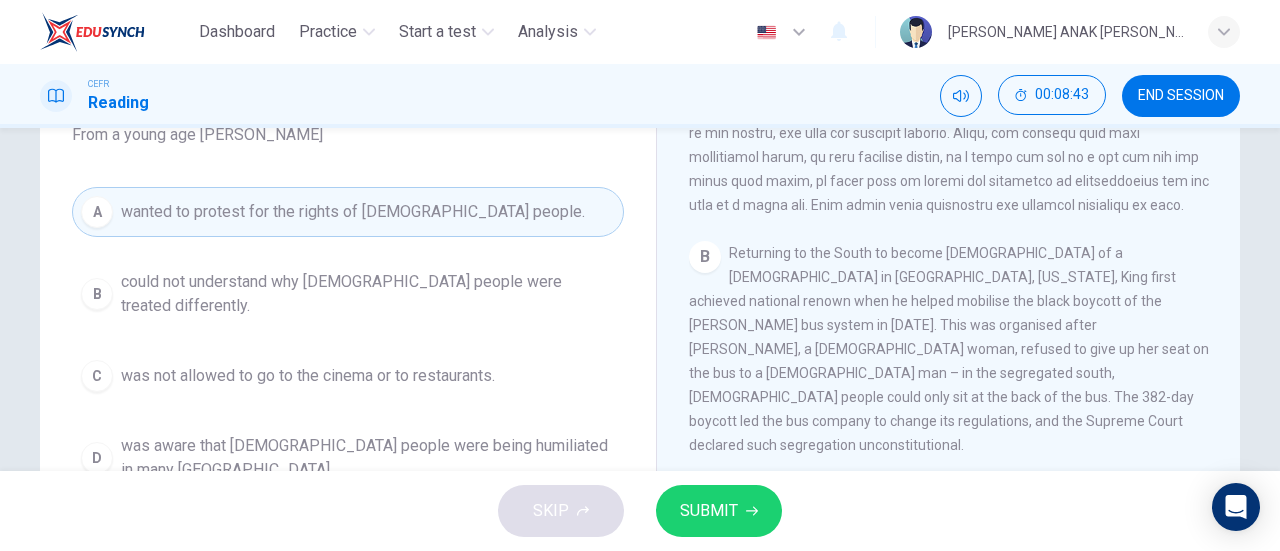 scroll, scrollTop: 587, scrollLeft: 0, axis: vertical 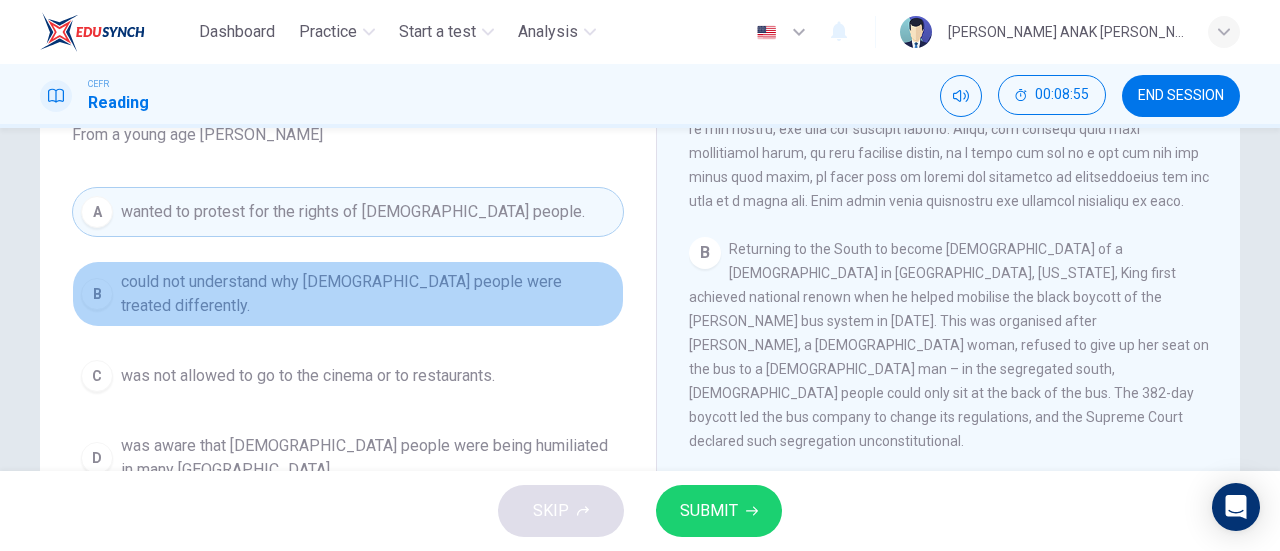 click on "could not understand why [DEMOGRAPHIC_DATA] people were treated differently." at bounding box center [368, 294] 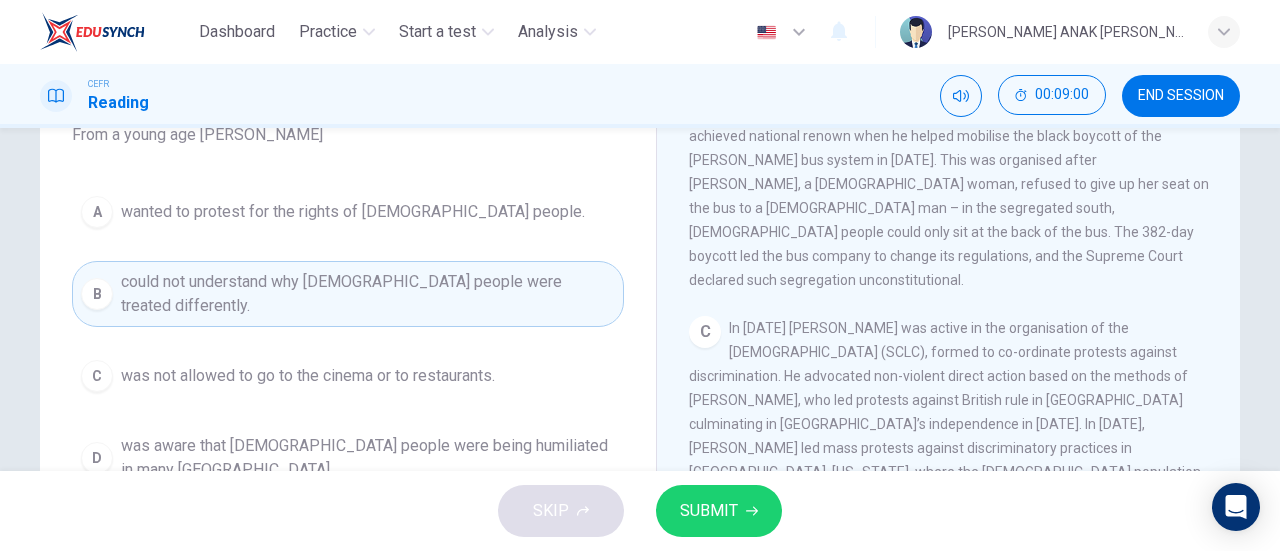 scroll, scrollTop: 753, scrollLeft: 0, axis: vertical 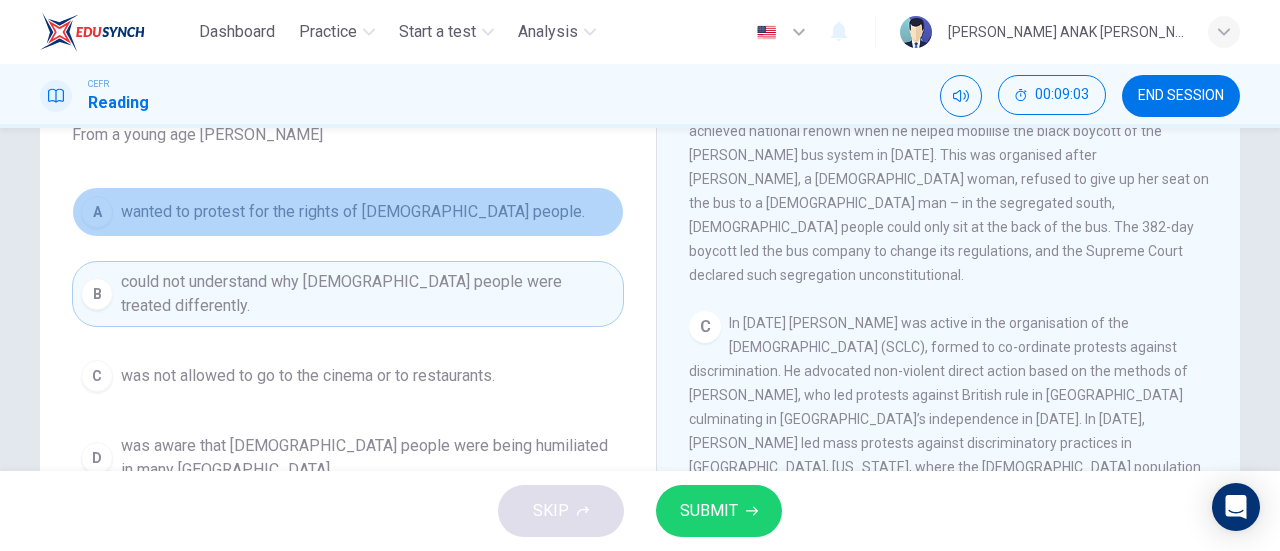 click on "wanted to protest for the rights of [DEMOGRAPHIC_DATA] people." at bounding box center [353, 212] 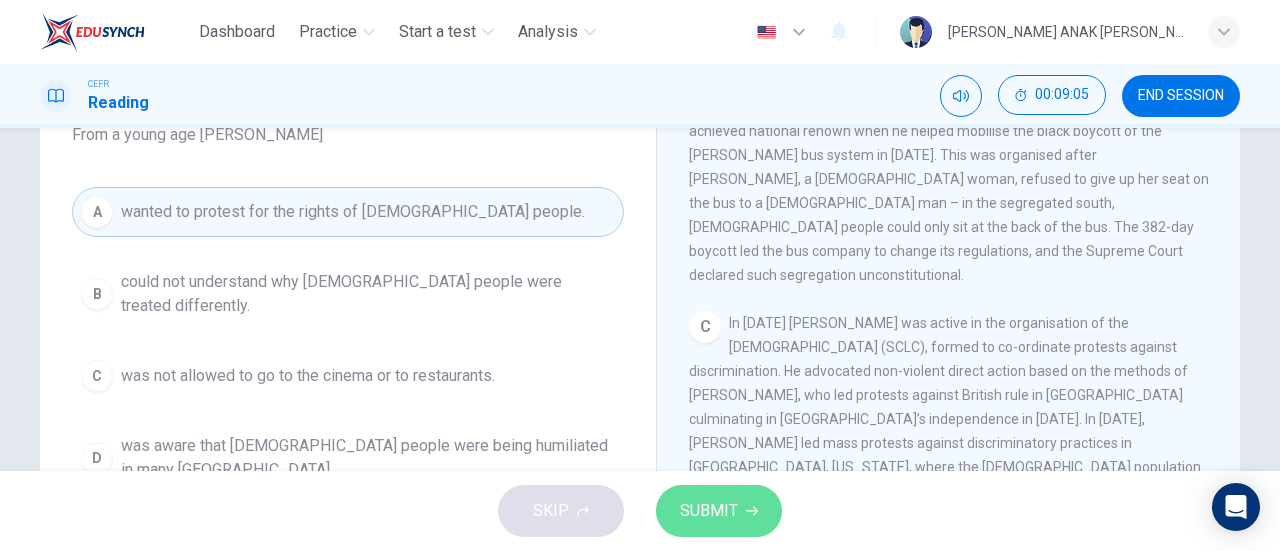 click on "SUBMIT" at bounding box center [719, 511] 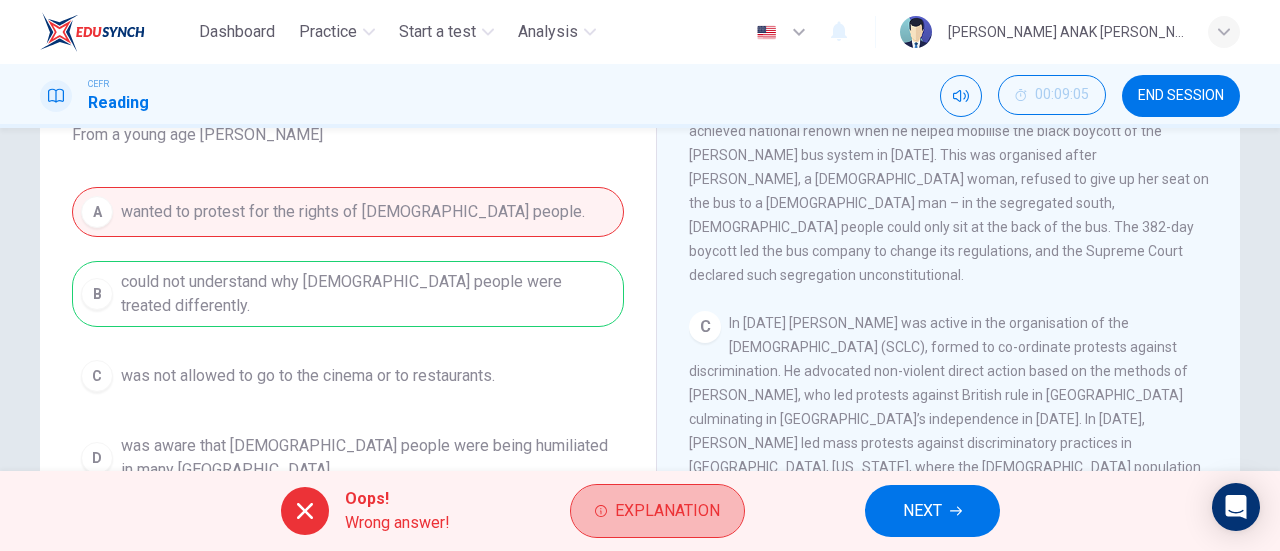 click on "Explanation" at bounding box center (657, 511) 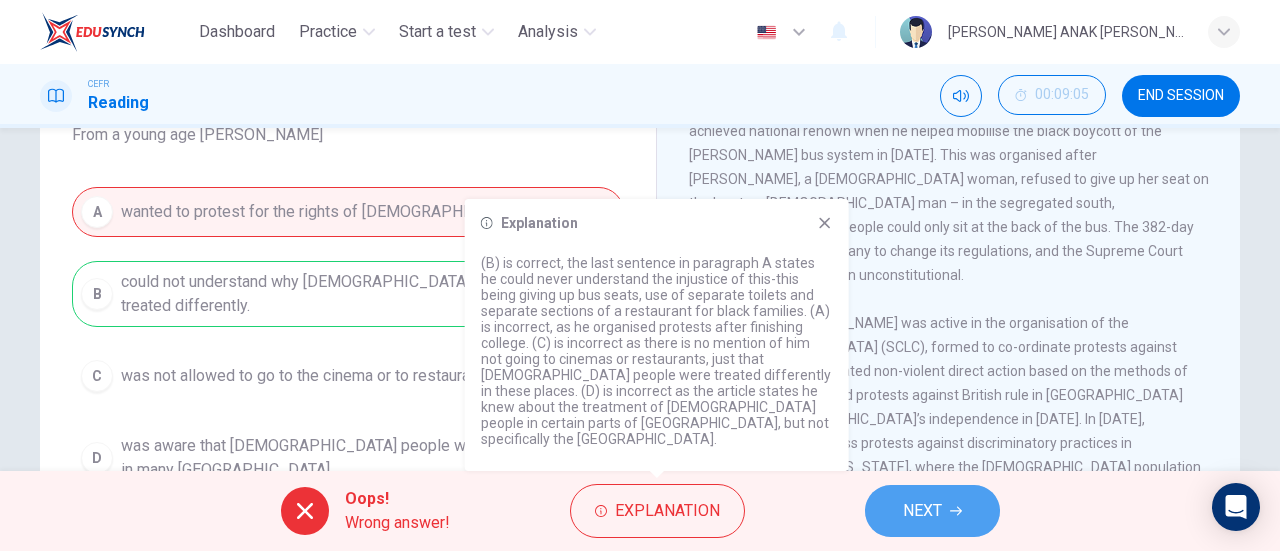 click on "NEXT" at bounding box center [932, 511] 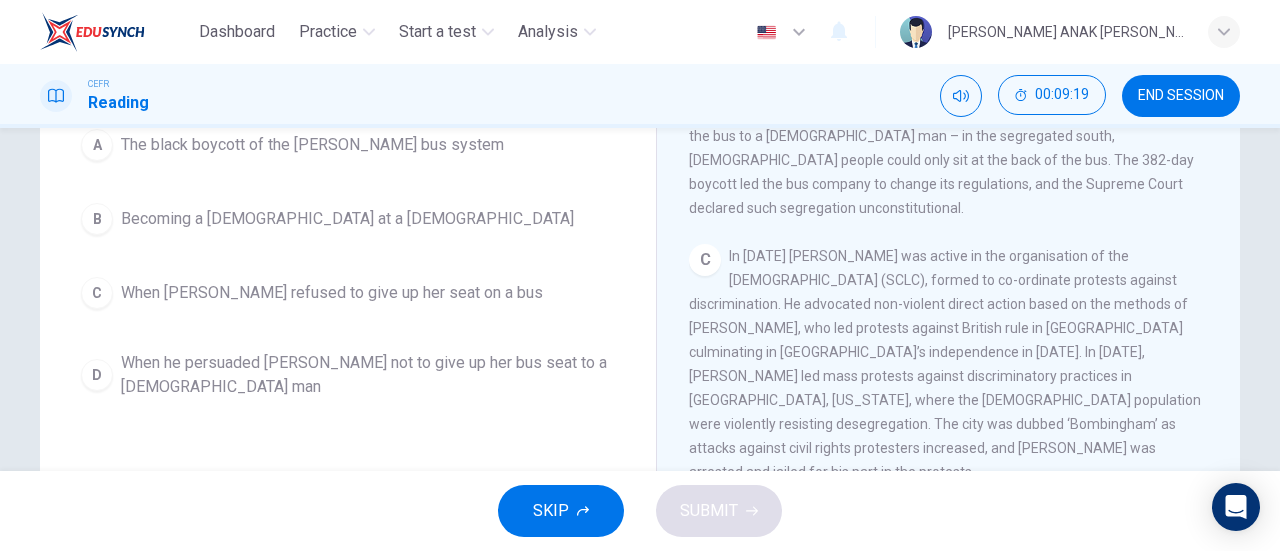 scroll, scrollTop: 260, scrollLeft: 0, axis: vertical 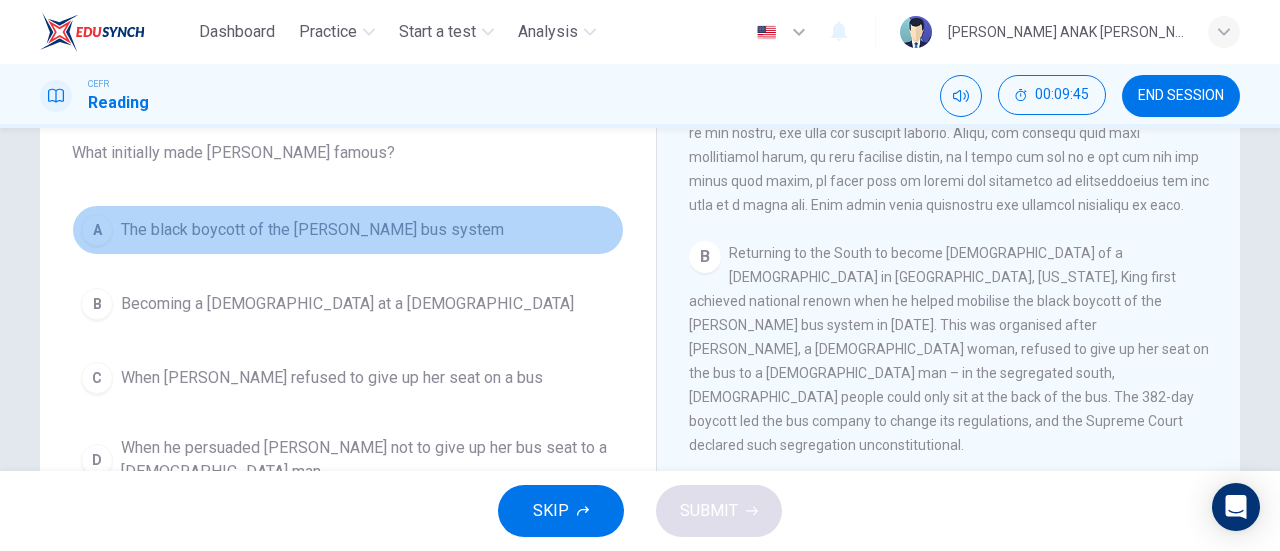 click on "The black boycott of the [PERSON_NAME] bus system" at bounding box center (312, 230) 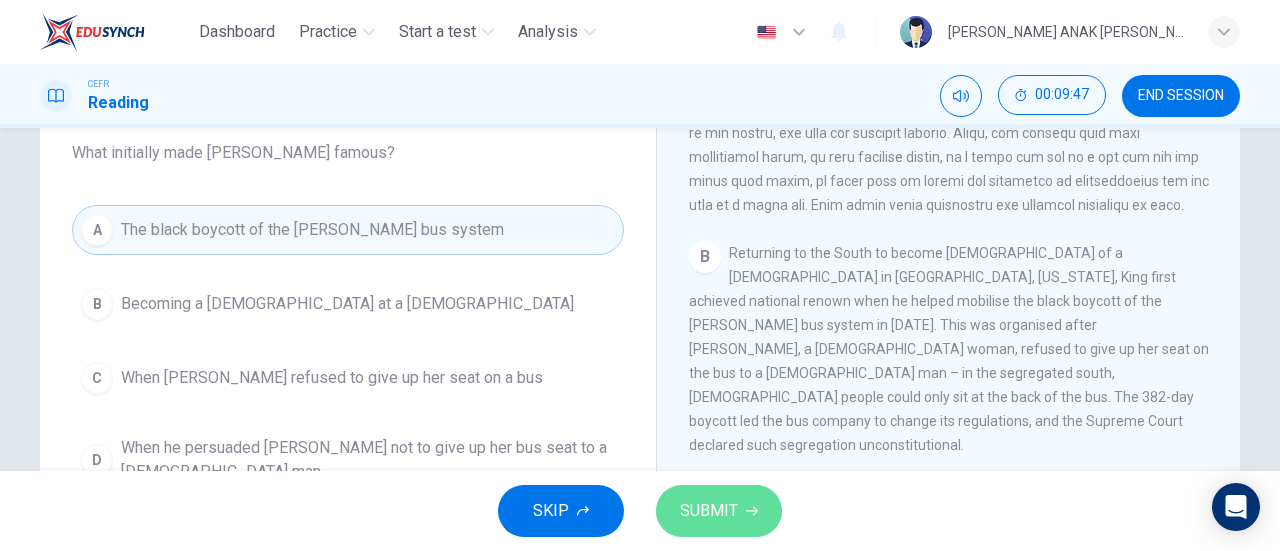 click on "SUBMIT" at bounding box center (719, 511) 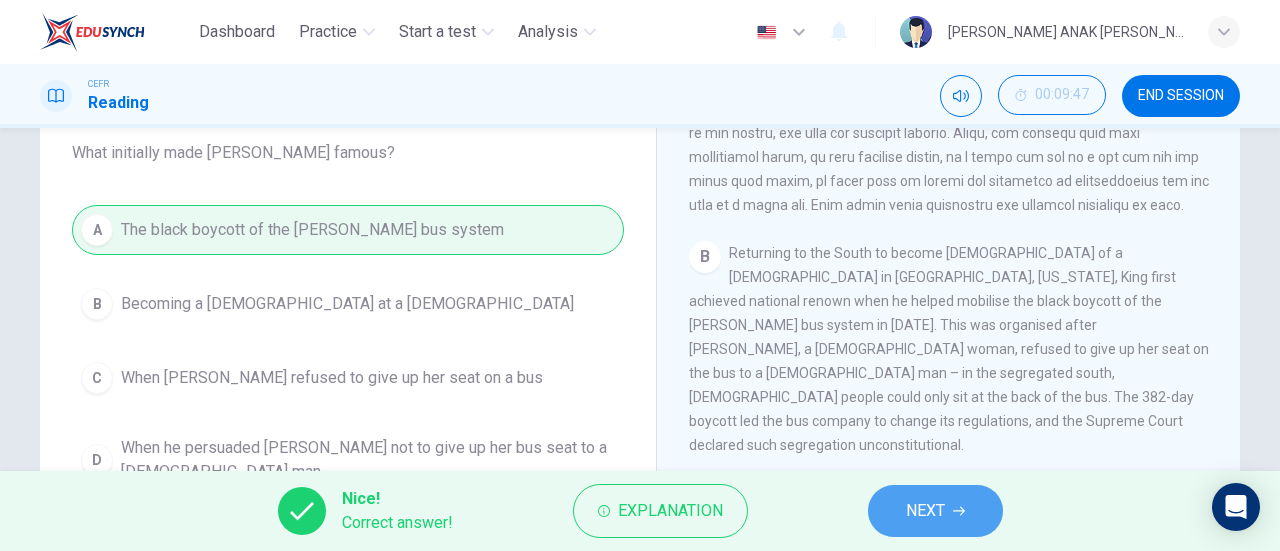 click on "NEXT" at bounding box center (935, 511) 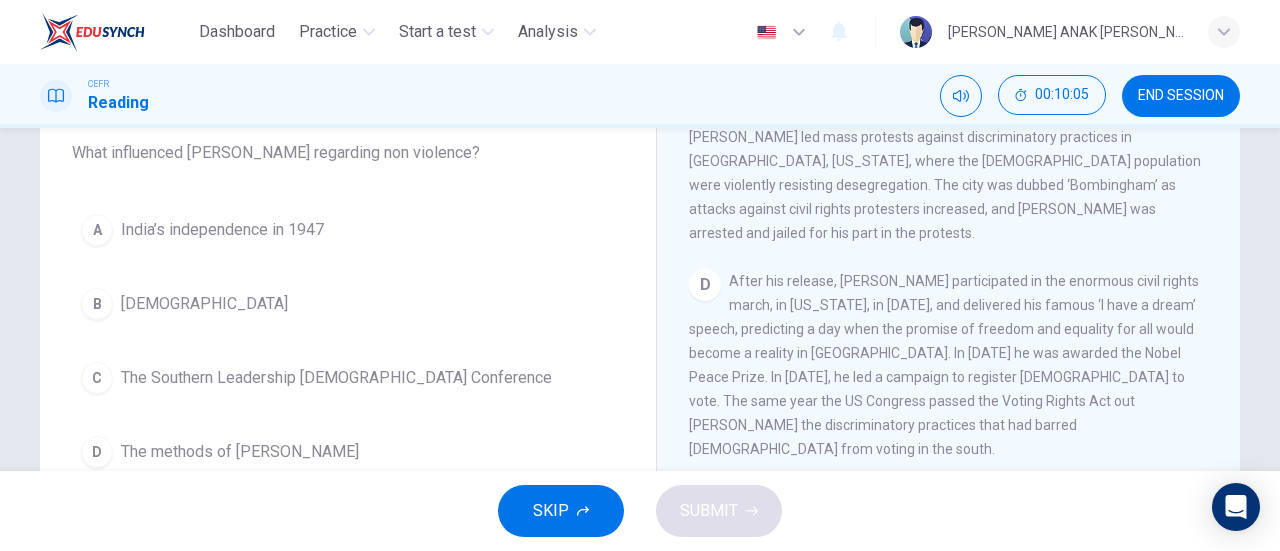 scroll, scrollTop: 1082, scrollLeft: 0, axis: vertical 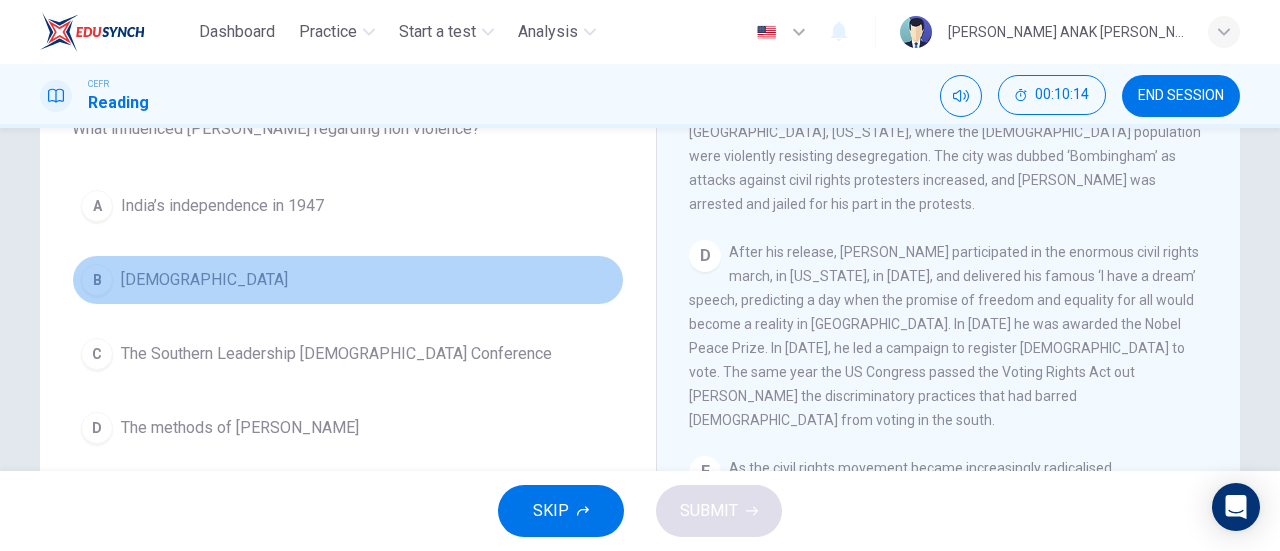 click on "B [DEMOGRAPHIC_DATA]" at bounding box center [348, 280] 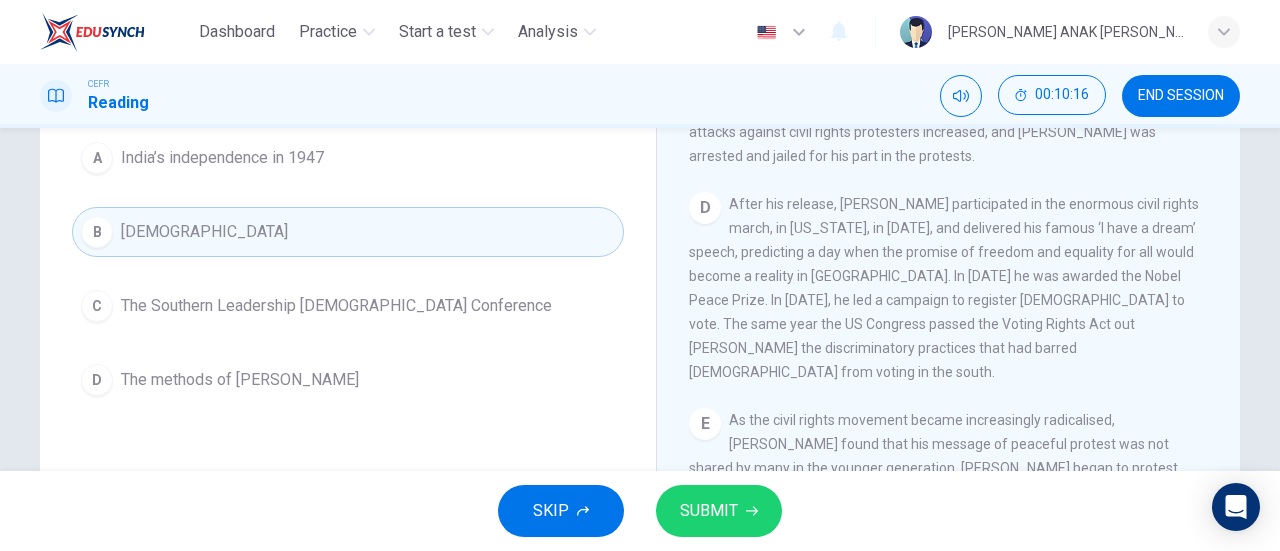 scroll, scrollTop: 245, scrollLeft: 0, axis: vertical 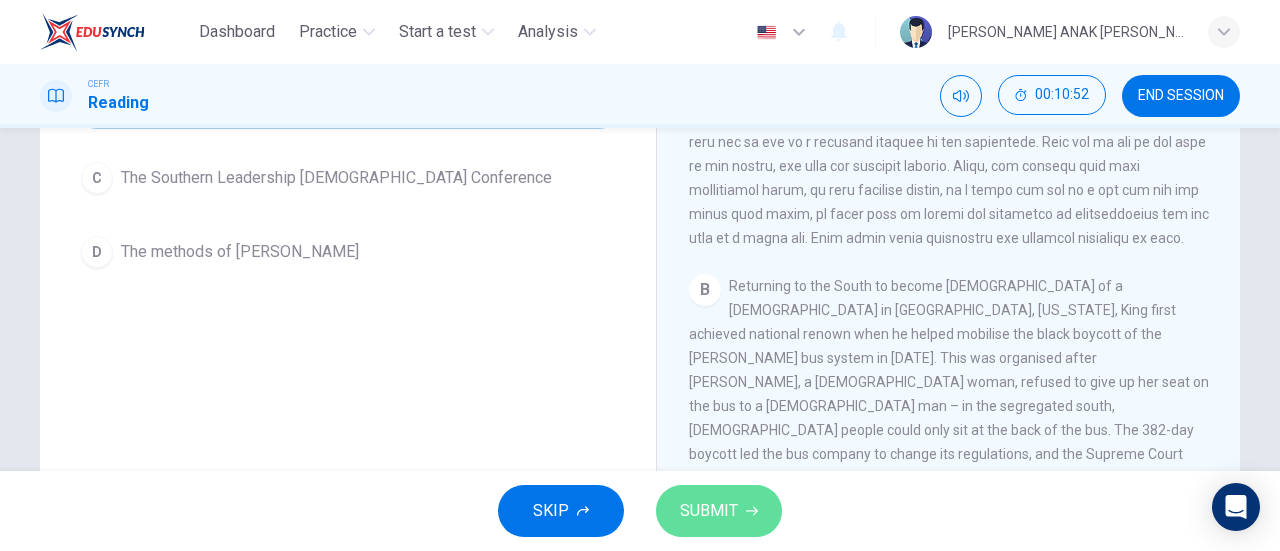 click on "SUBMIT" at bounding box center (709, 511) 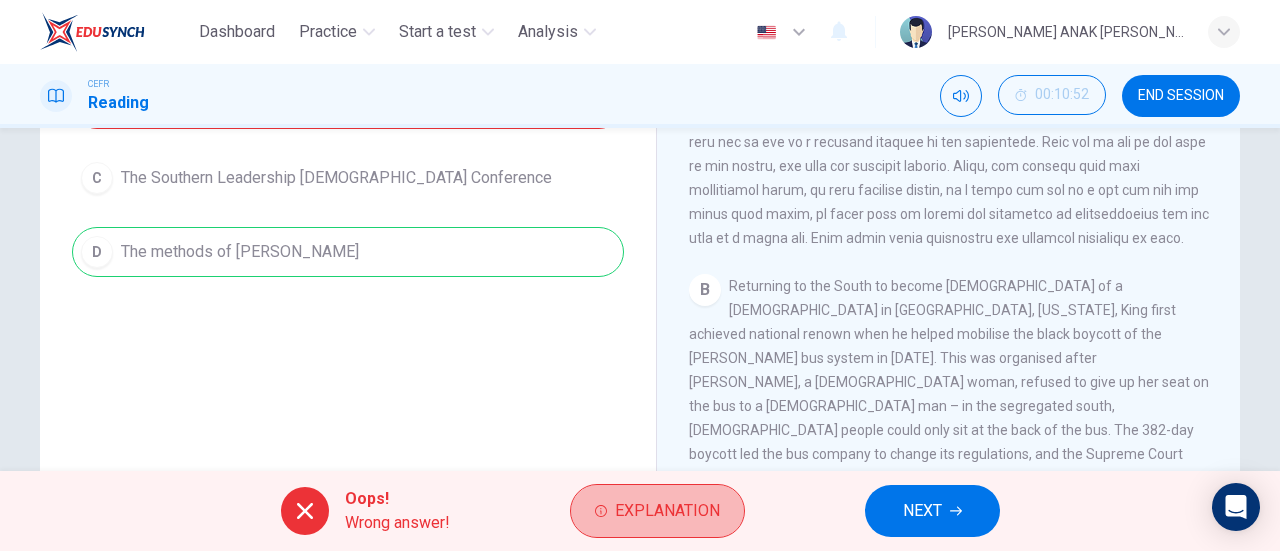 click on "Explanation" at bounding box center (657, 511) 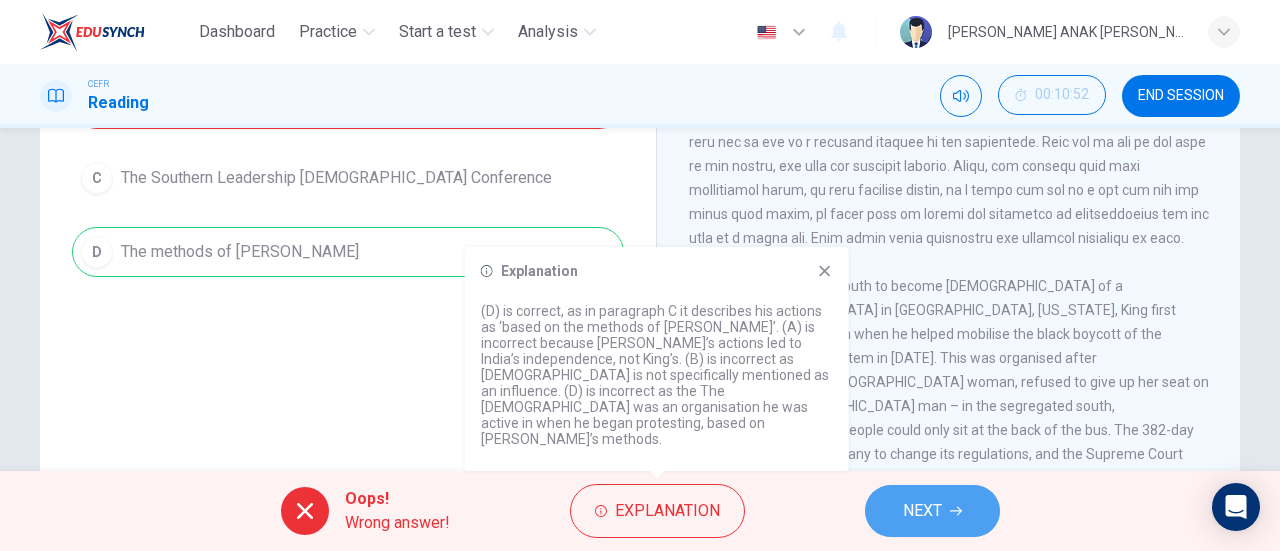 click on "NEXT" at bounding box center (922, 511) 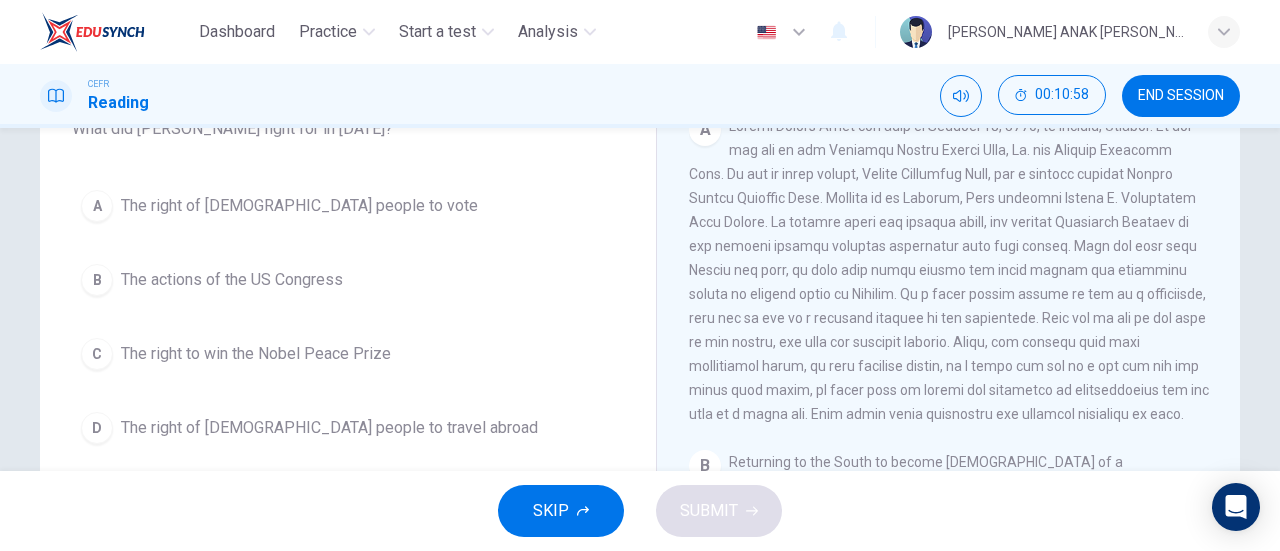 scroll, scrollTop: 200, scrollLeft: 0, axis: vertical 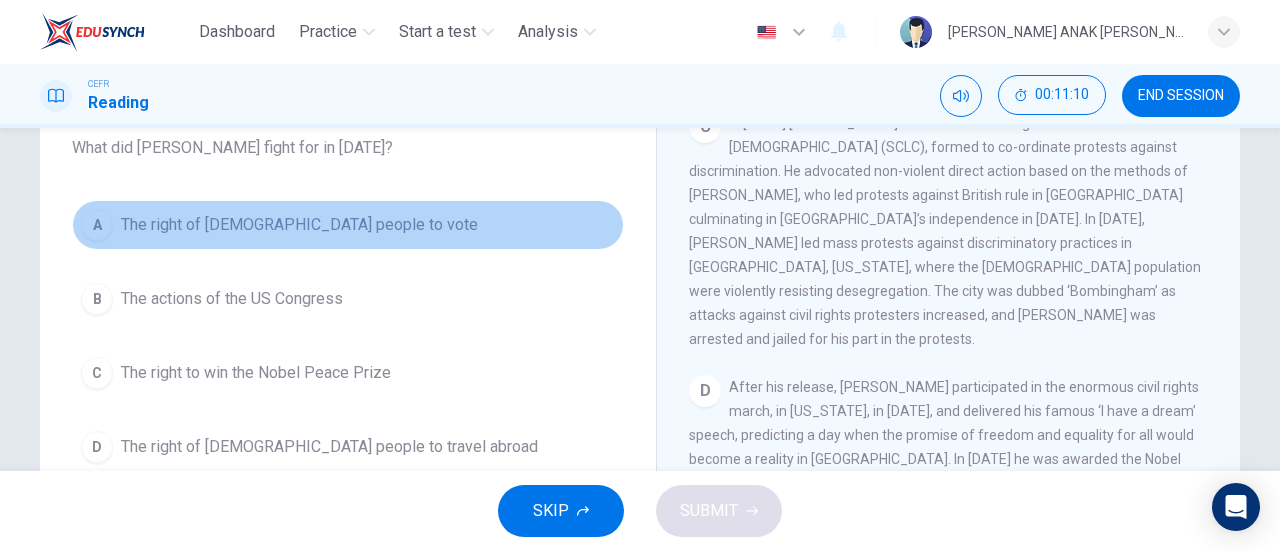 click on "The right of [DEMOGRAPHIC_DATA] people to vote" at bounding box center (299, 225) 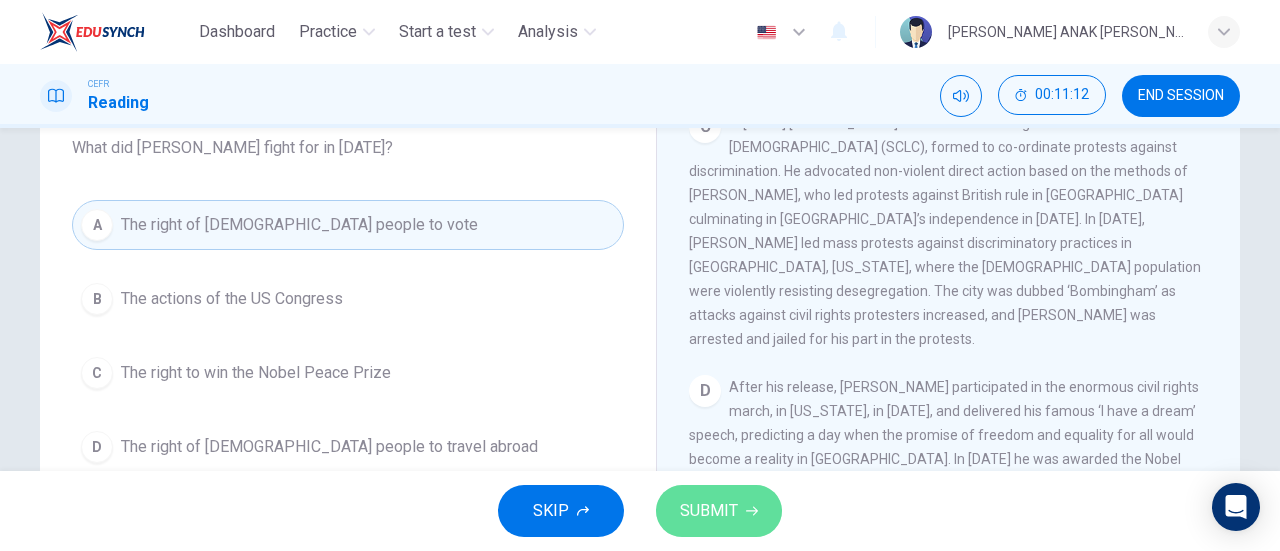 click on "SUBMIT" at bounding box center (709, 511) 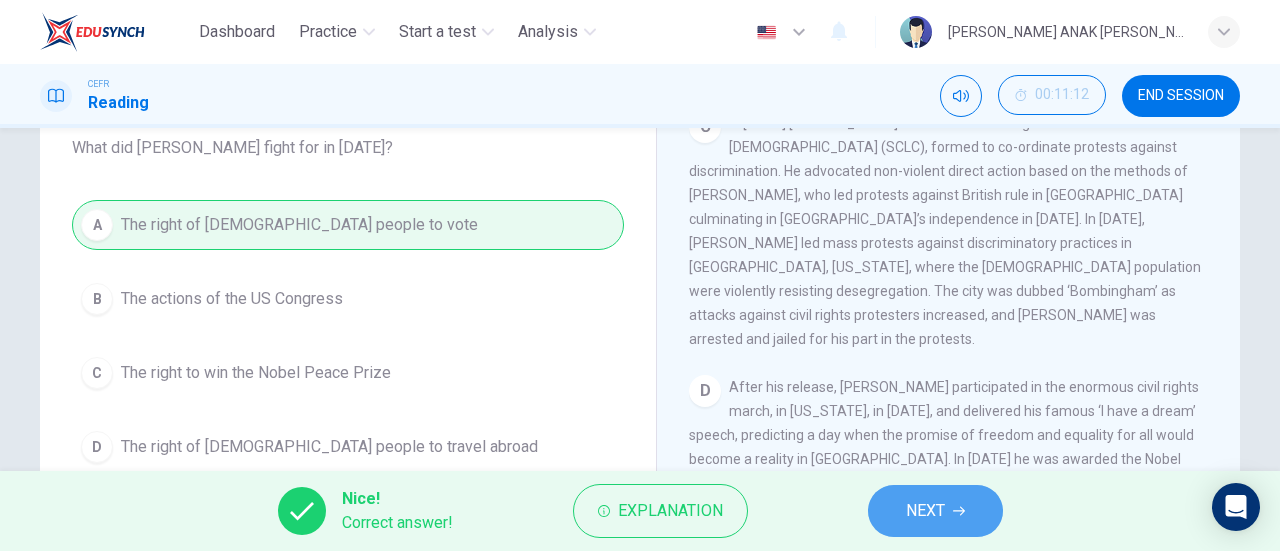 click on "NEXT" at bounding box center [935, 511] 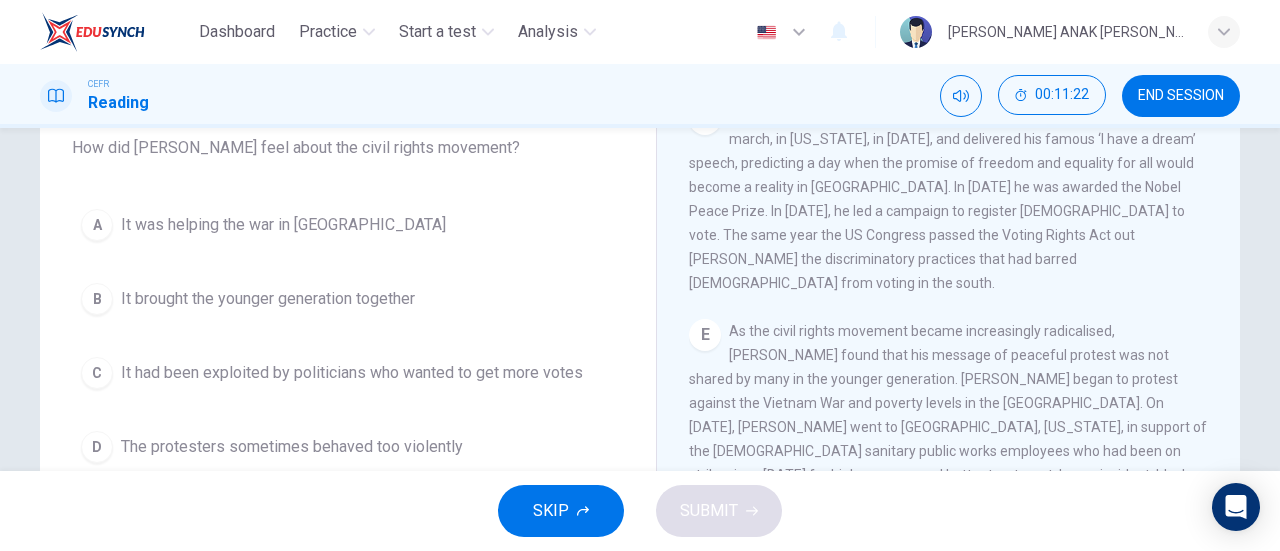 scroll, scrollTop: 1247, scrollLeft: 0, axis: vertical 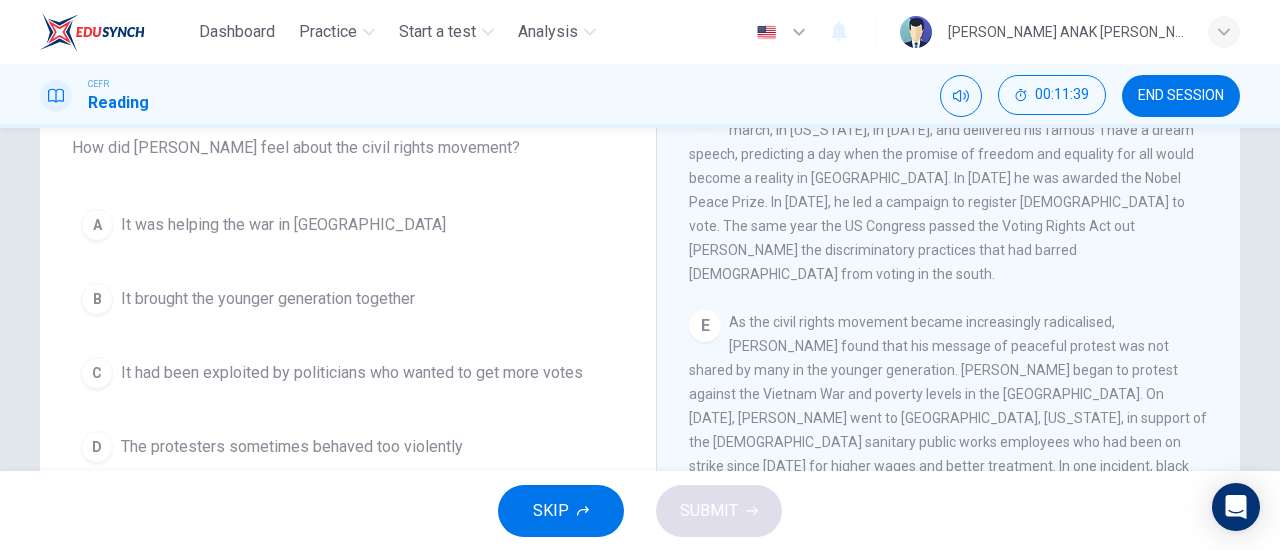 click on "E As the civil rights movement became increasingly radicalised, [PERSON_NAME] found that his message of peaceful protest was not shared by many in the younger generation. [PERSON_NAME] began to protest against the Vietnam War and poverty levels in the [GEOGRAPHIC_DATA]. On [DATE], [PERSON_NAME] went to [GEOGRAPHIC_DATA], [US_STATE], in support of the [DEMOGRAPHIC_DATA] sanitary public works employees who had been on strike since [DATE] for higher wages and better treatment. In one incident, black street repairmen had received pay for two hours when they were sent home because of bad weather, but [DEMOGRAPHIC_DATA] employees had been paid for the full day. [PERSON_NAME] could not bear to stand by and let such patent acts of racism go unnoticed. He moved to unite his people, and all the peoples of [GEOGRAPHIC_DATA] on the receiving end of discriminatory practices, to protest for their rights, peacefully but steadfastly." at bounding box center [949, 466] 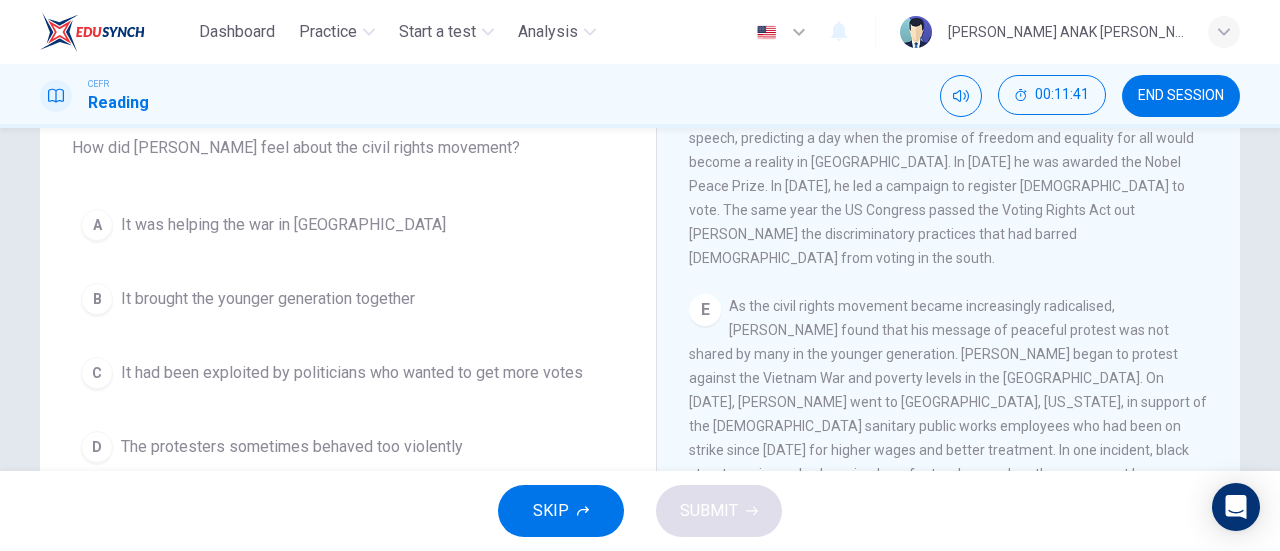scroll, scrollTop: 1265, scrollLeft: 0, axis: vertical 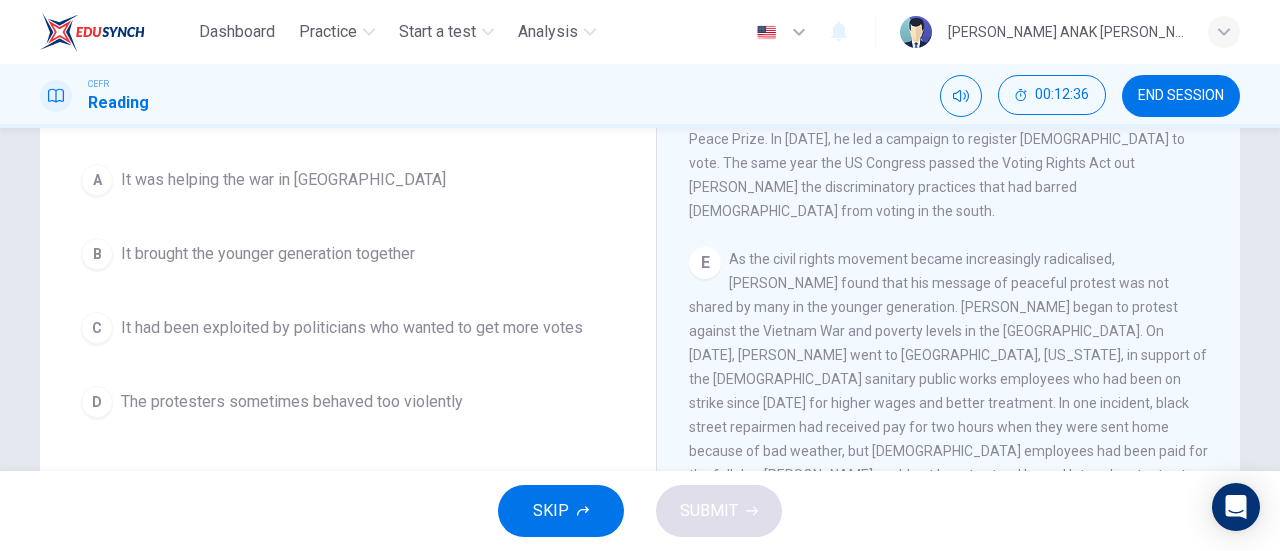 click on "As the civil rights movement became increasingly radicalised, [PERSON_NAME] found that his message of peaceful protest was not shared by many in the younger generation. [PERSON_NAME] began to protest against the Vietnam War and poverty levels in the [GEOGRAPHIC_DATA]. On [DATE], [PERSON_NAME] went to [GEOGRAPHIC_DATA], [US_STATE], in support of the [DEMOGRAPHIC_DATA] sanitary public works employees who had been on strike since [DATE] for higher wages and better treatment. In one incident, black street repairmen had received pay for two hours when they were sent home because of bad weather, but [DEMOGRAPHIC_DATA] employees had been paid for the full day. [PERSON_NAME] could not bear to stand by and let such patent acts of racism go unnoticed. He moved to unite his people, and all the peoples of [GEOGRAPHIC_DATA] on the receiving end of discriminatory practices, to protest for their rights, peacefully but steadfastly." at bounding box center (948, 403) 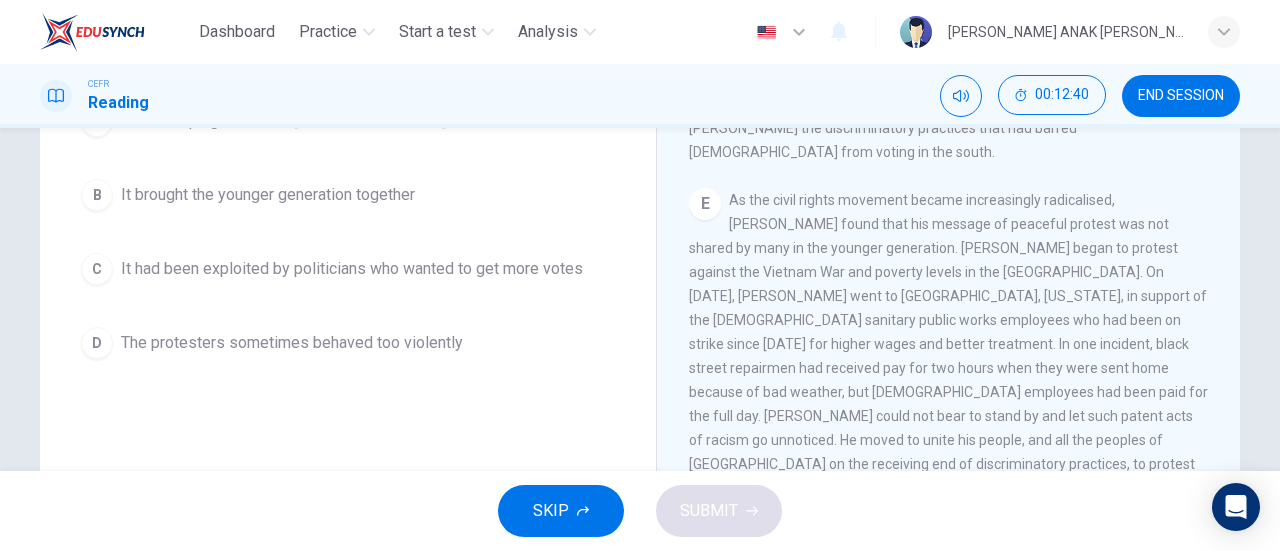 scroll, scrollTop: 281, scrollLeft: 0, axis: vertical 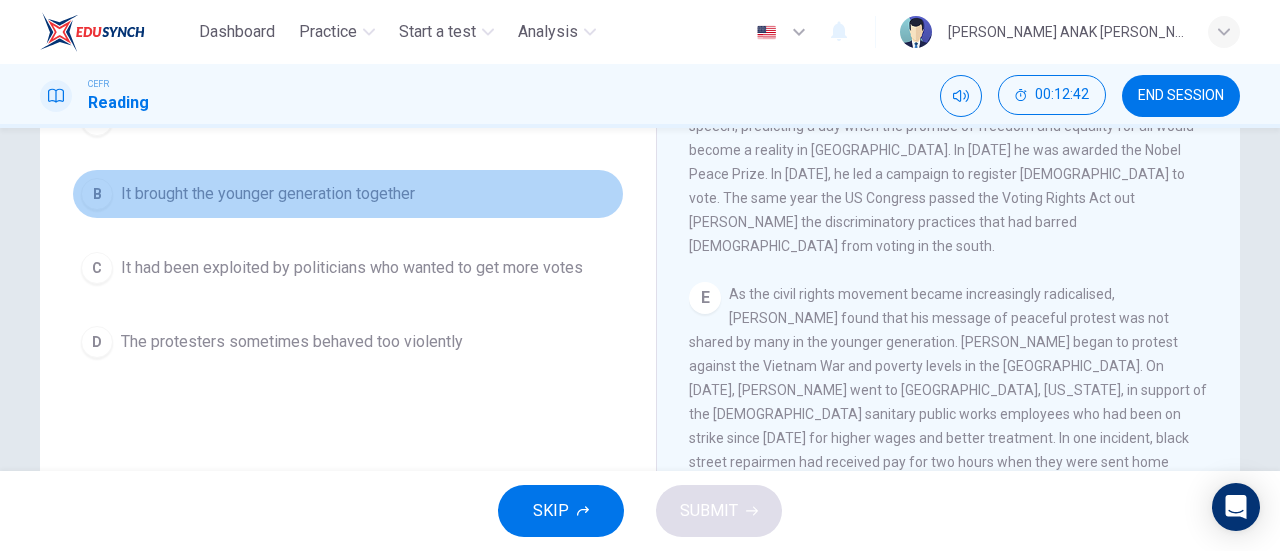 click on "B It brought the younger generation together" at bounding box center (348, 194) 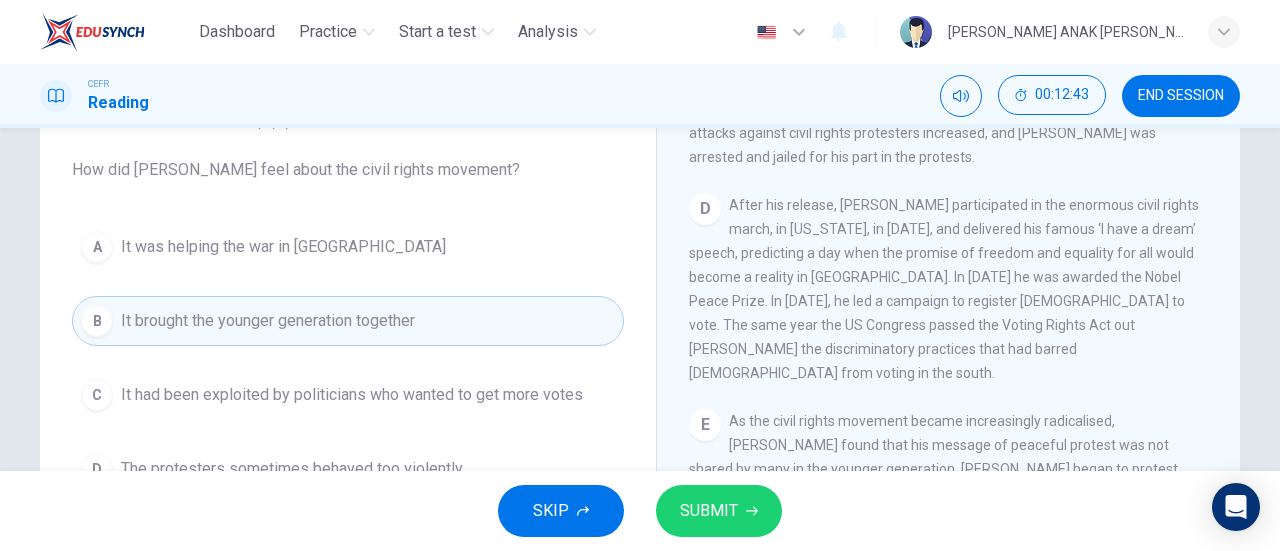 scroll, scrollTop: 153, scrollLeft: 0, axis: vertical 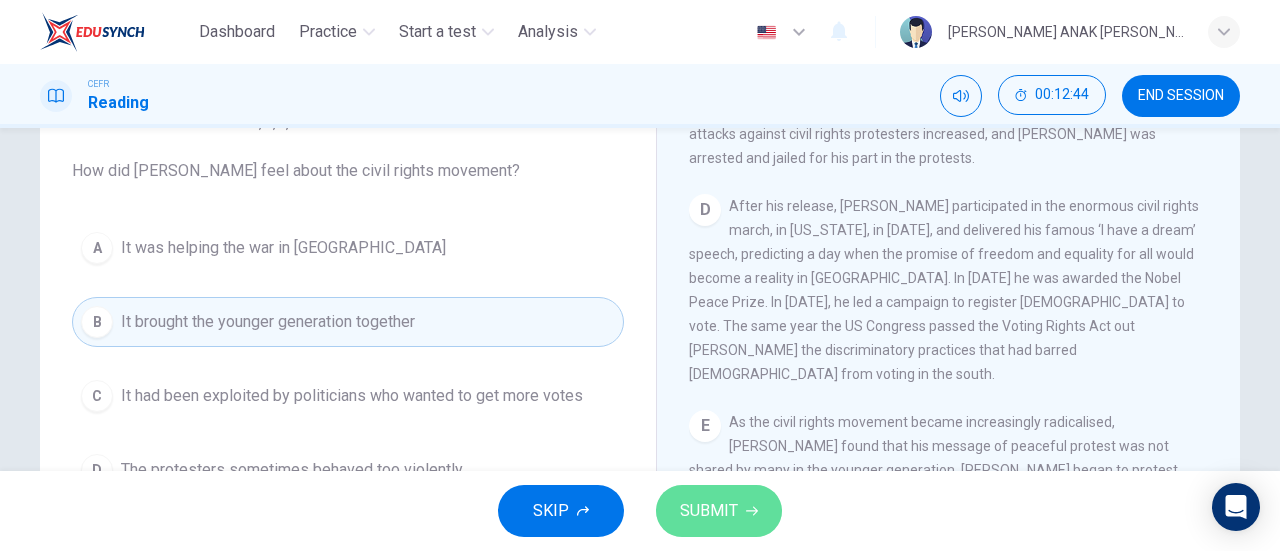 click on "SUBMIT" at bounding box center (709, 511) 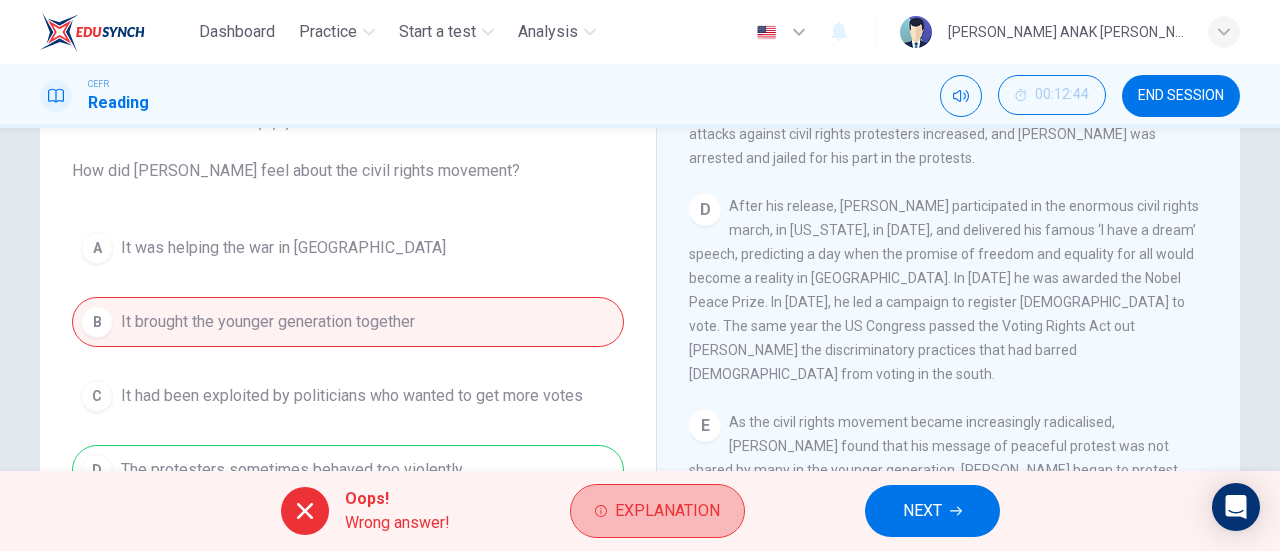 click on "Explanation" at bounding box center [657, 511] 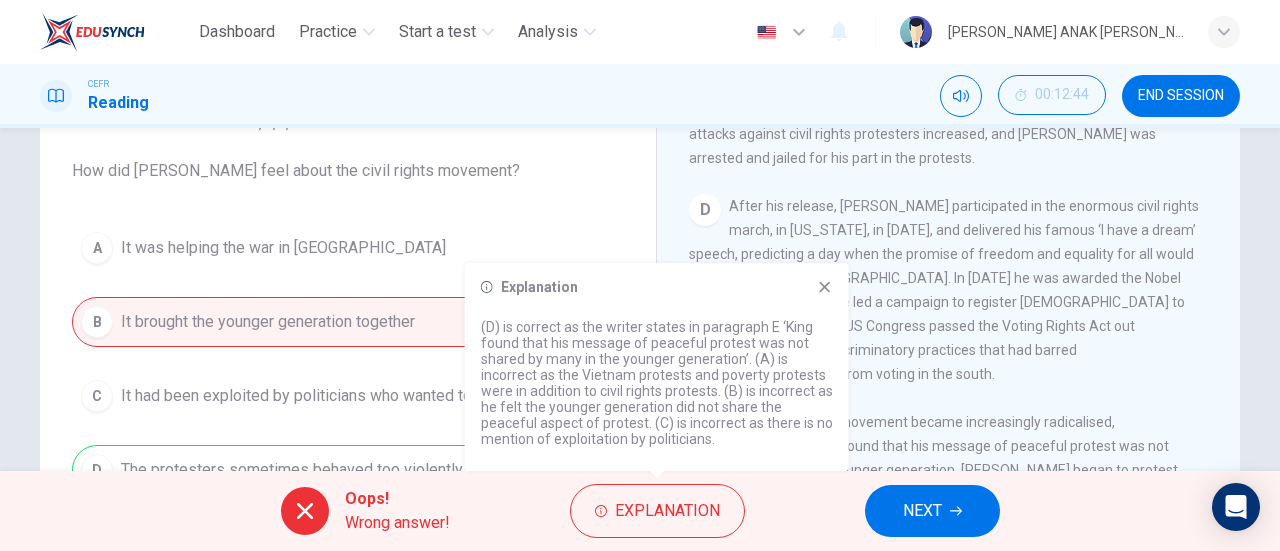 click 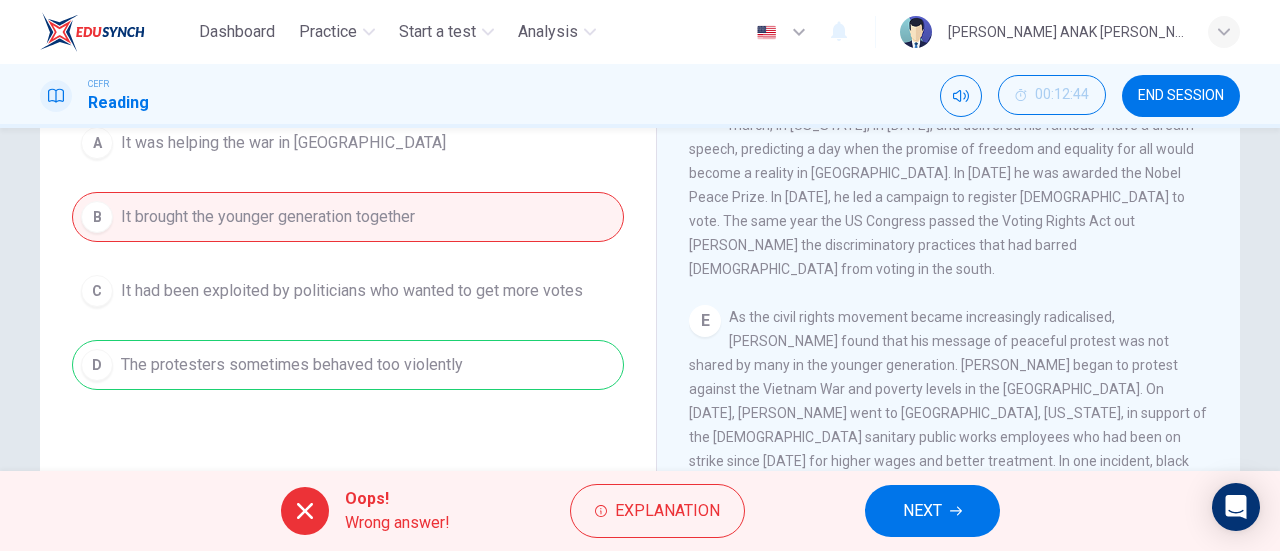 scroll, scrollTop: 274, scrollLeft: 0, axis: vertical 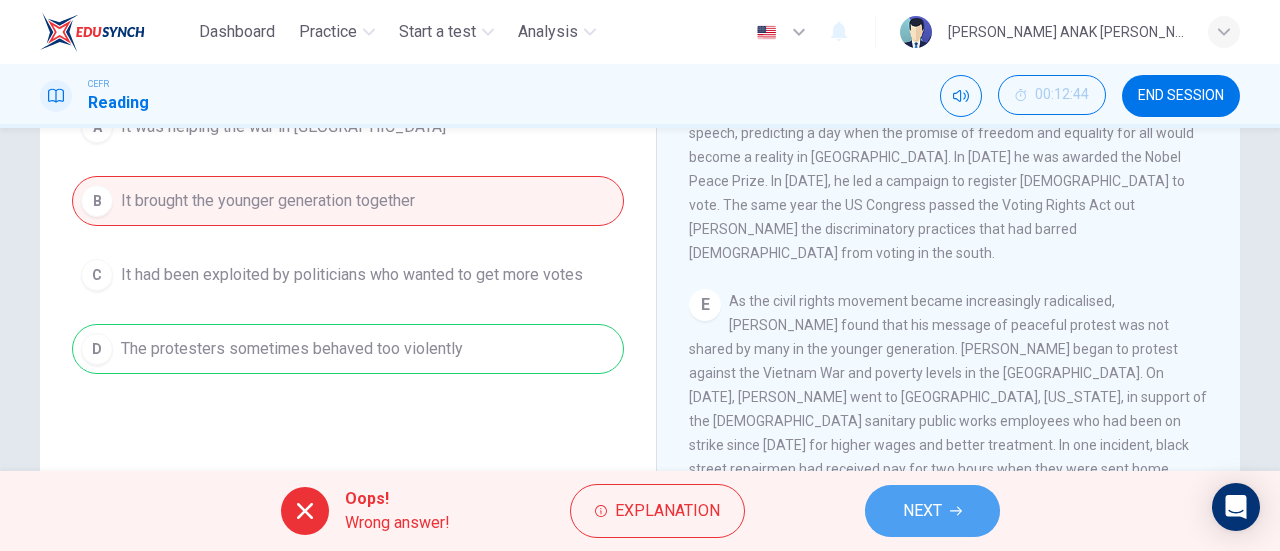click on "NEXT" at bounding box center (922, 511) 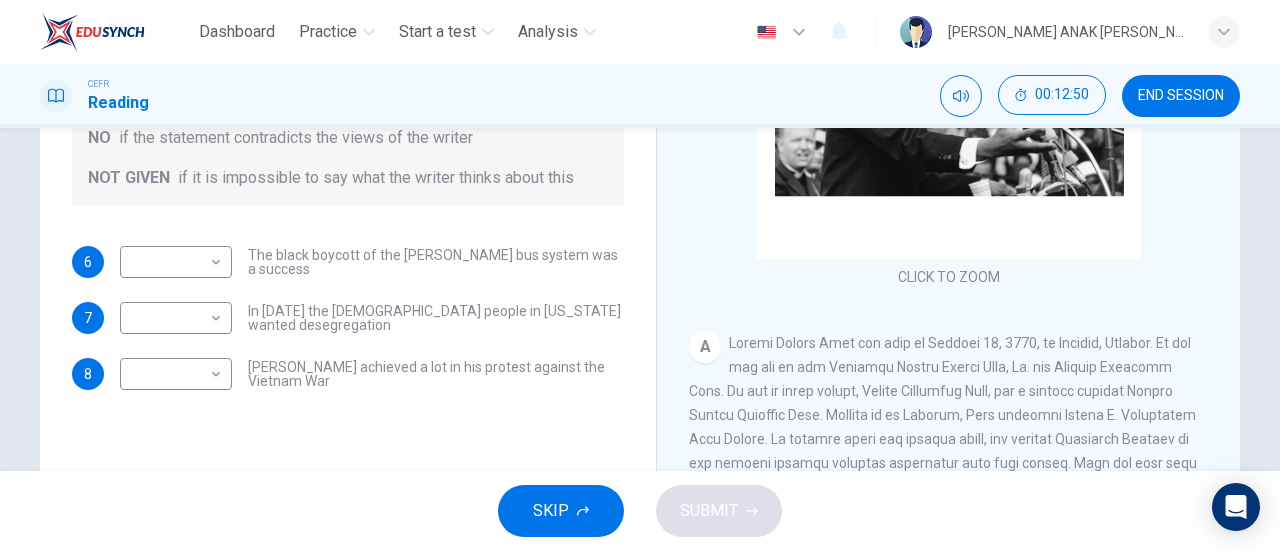 scroll, scrollTop: 348, scrollLeft: 0, axis: vertical 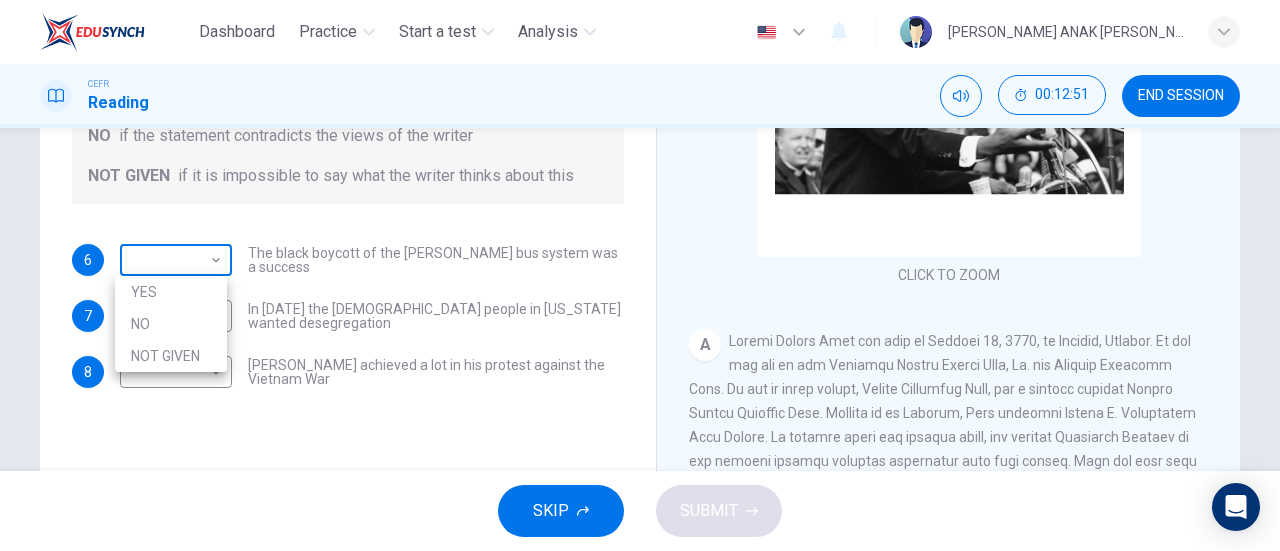 click on "Dashboard Practice Start a test Analysis English en ​ [PERSON_NAME] ANAK [PERSON_NAME] Reading 00:12:51 END SESSION Questions 6 - 8 Do the following statements agree with the information given in the Reading Passage? In the space below, write YES if the statement agrees with the views of the writer NO if the statement contradicts the views of the writer NOT GIVEN if it is impossible to say what the writer thinks about this 6 ​ ​ The black boycott of the [PERSON_NAME] bus system was a success 7 ​ ​ In [DATE] the [DEMOGRAPHIC_DATA] people in [US_STATE] wanted desegregation 8 ​ ​ [PERSON_NAME] achieved a lot in his protest against the Vietnam War [PERSON_NAME] CLICK TO ZOOM Click to Zoom A B C D E F SKIP SUBMIT EduSynch - Online Language Proficiency Testing
Dashboard Practice Start a test Analysis Notifications © Copyright  2025 YES NO NOT GIVEN" at bounding box center (640, 275) 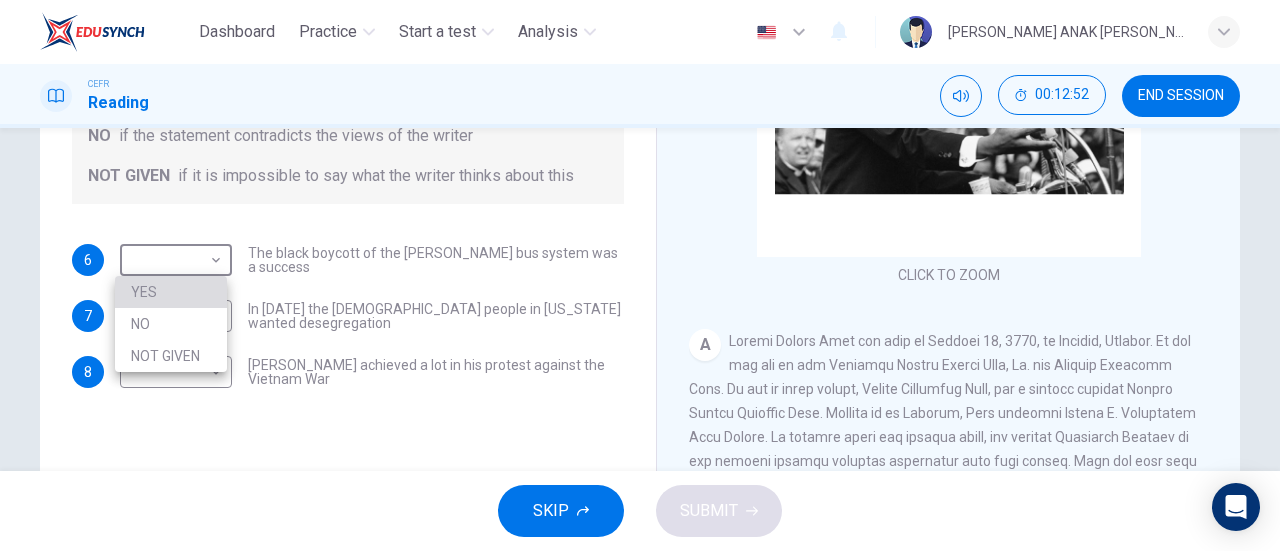 click on "YES" at bounding box center [171, 292] 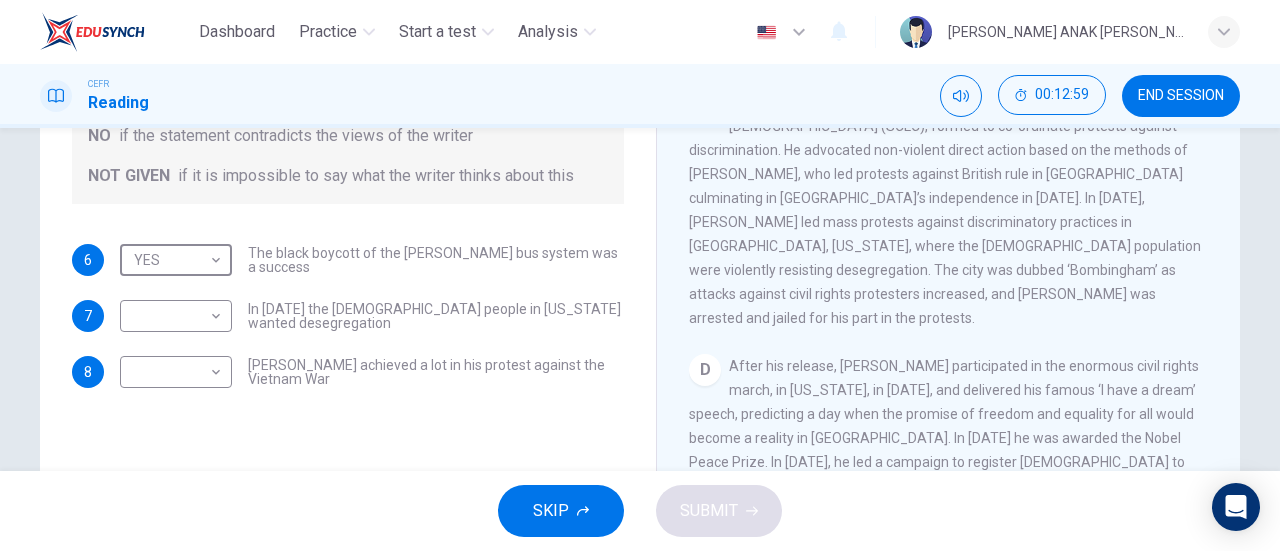 scroll, scrollTop: 827, scrollLeft: 0, axis: vertical 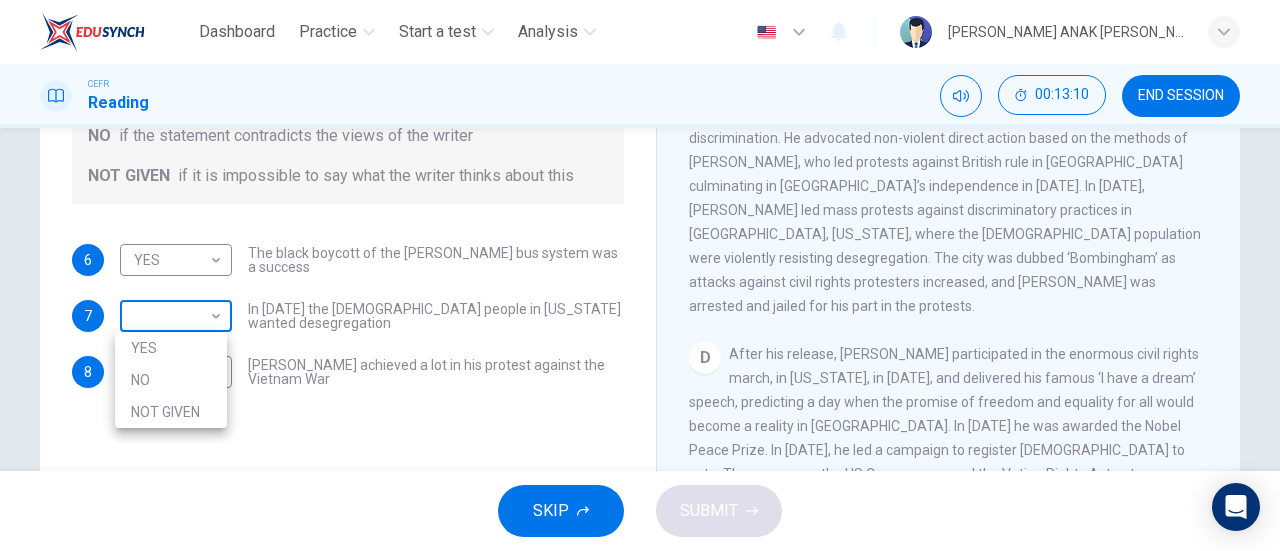 click on "Dashboard Practice Start a test Analysis English en ​ [PERSON_NAME] ANAK [PERSON_NAME] Reading 00:13:10 END SESSION Questions 6 - 8 Do the following statements agree with the information given in the Reading Passage? In the space below, write YES if the statement agrees with the views of the writer NO if the statement contradicts the views of the writer NOT GIVEN if it is impossible to say what the writer thinks about this 6 YES YES ​ The black boycott of the [PERSON_NAME] bus system was a success 7 ​ ​ In [DATE] the [DEMOGRAPHIC_DATA] people in [US_STATE] wanted desegregation 8 ​ ​ [PERSON_NAME] achieved a lot in his protest against the Vietnam War [PERSON_NAME] CLICK TO ZOOM Click to Zoom A B C D E F SKIP SUBMIT EduSynch - Online Language Proficiency Testing
Dashboard Practice Start a test Analysis Notifications © Copyright  2025 YES NO NOT GIVEN" at bounding box center (640, 275) 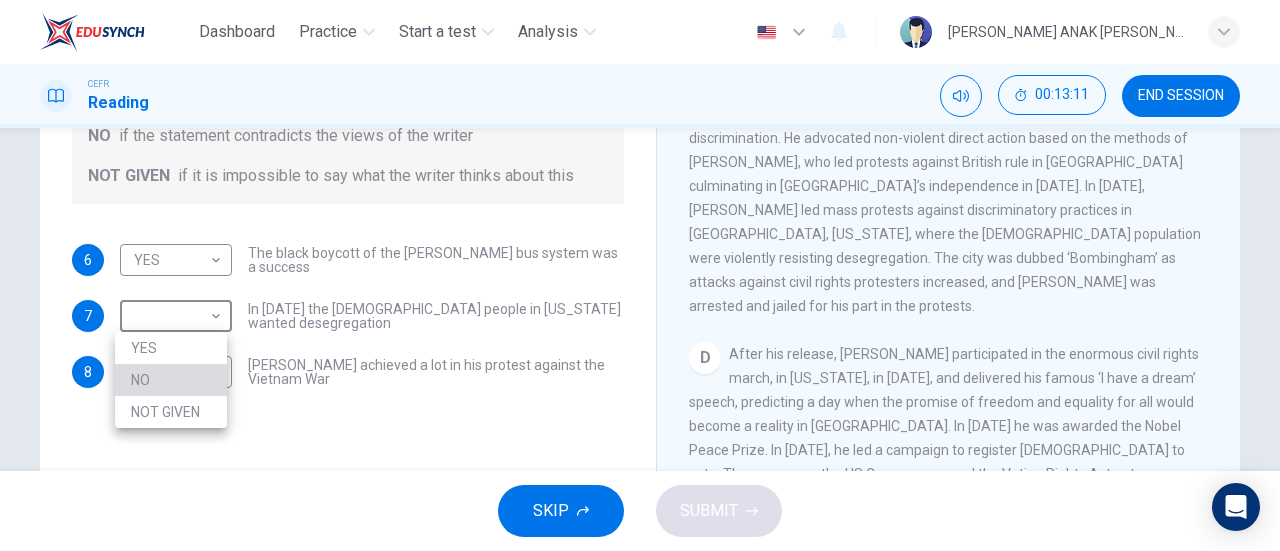 click on "NO" at bounding box center (171, 380) 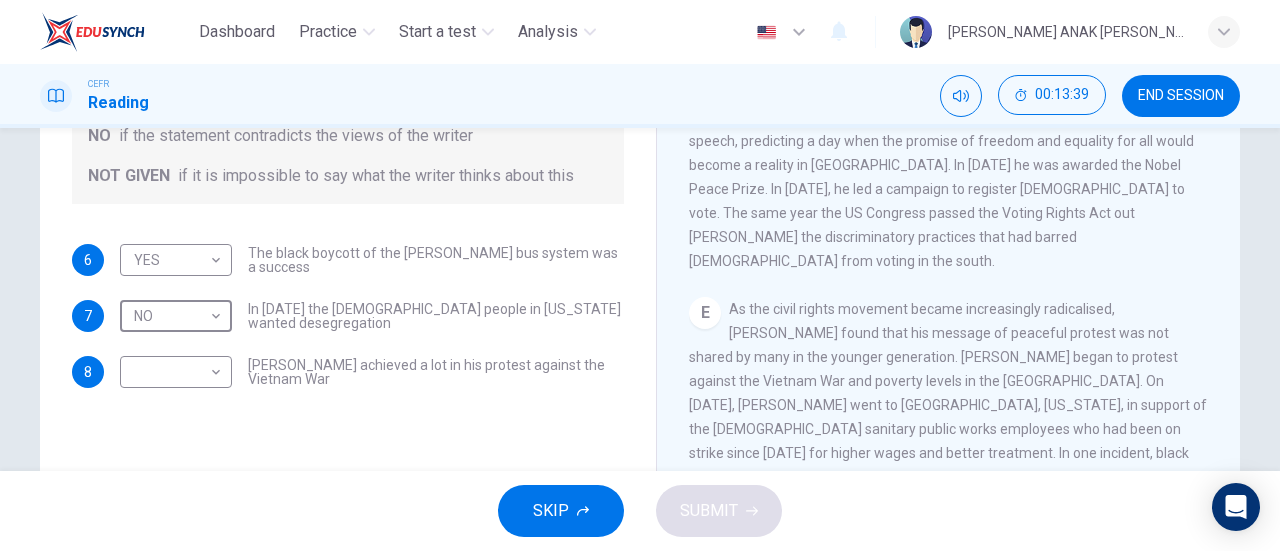 scroll, scrollTop: 1086, scrollLeft: 0, axis: vertical 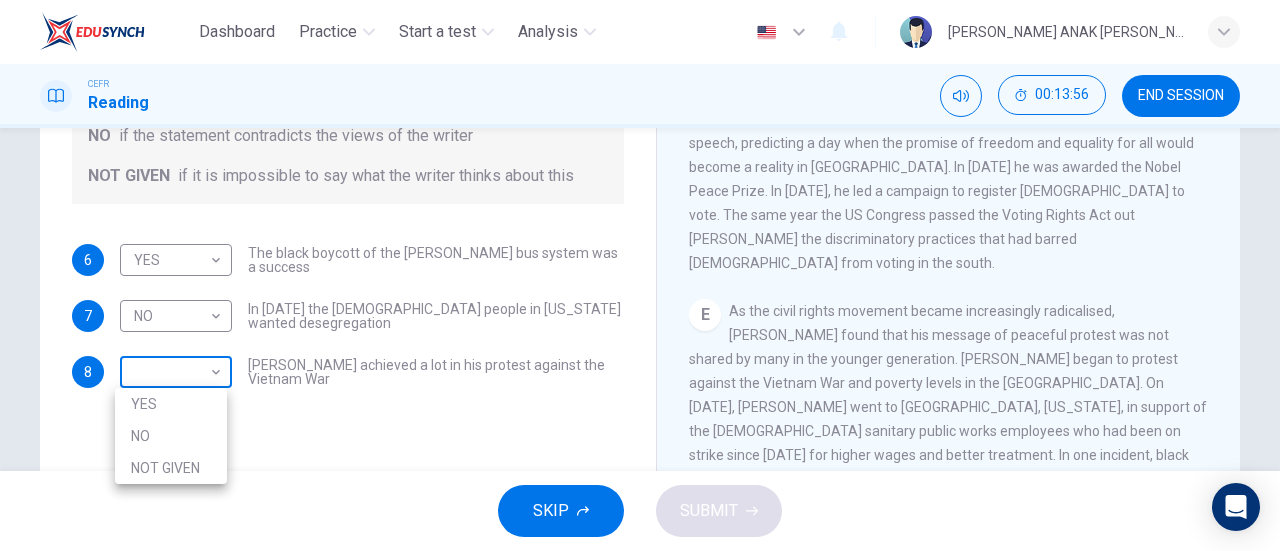 click on "Dashboard Practice Start a test Analysis English en ​ [PERSON_NAME] ANAK [PERSON_NAME] Reading 00:13:56 END SESSION Questions 6 - 8 Do the following statements agree with the information given in the Reading Passage? In the space below, write YES if the statement agrees with the views of the writer NO if the statement contradicts the views of the writer NOT GIVEN if it is impossible to say what the writer thinks about this 6 YES YES ​ The black boycott of the [PERSON_NAME] bus system was a success 7 NO NO ​ In [DATE] the [DEMOGRAPHIC_DATA] people in [US_STATE] wanted desegregation 8 ​ ​ [PERSON_NAME] achieved a lot in his protest against the Vietnam War [PERSON_NAME] CLICK TO ZOOM Click to Zoom A B C D E F SKIP SUBMIT EduSynch - Online Language Proficiency Testing
Dashboard Practice Start a test Analysis Notifications © Copyright  2025 YES NO NOT GIVEN" at bounding box center (640, 275) 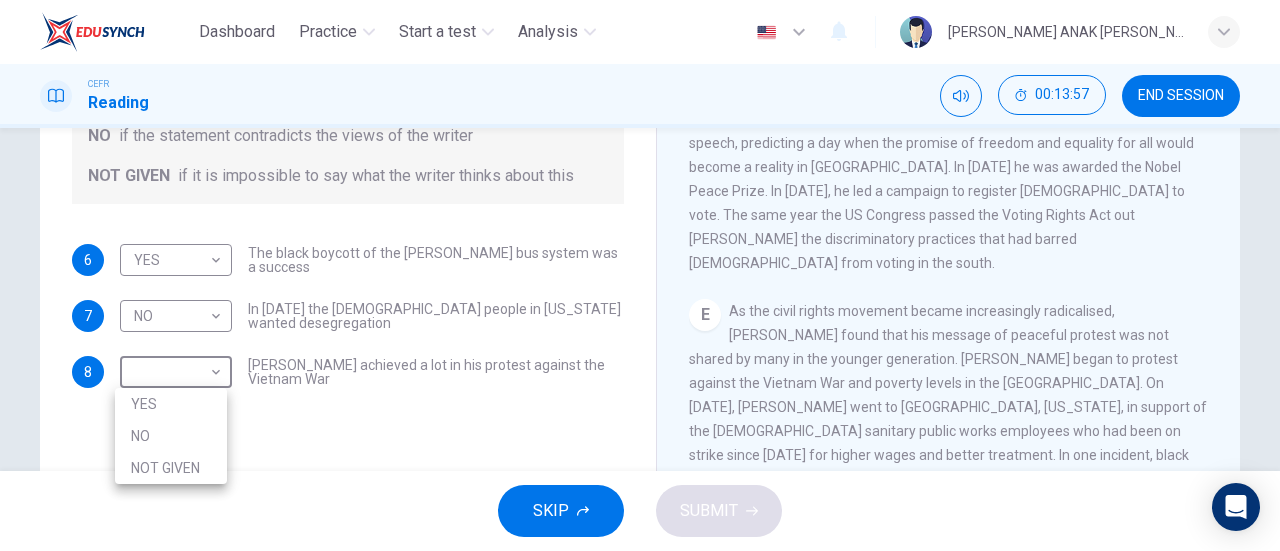 click on "YES" at bounding box center (171, 404) 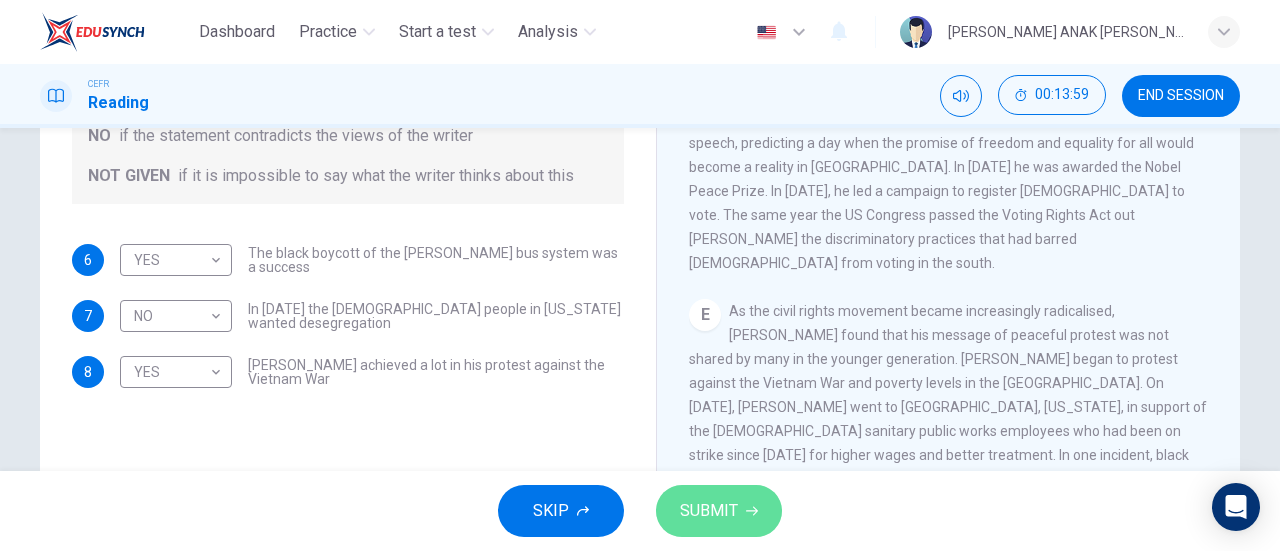 click on "SUBMIT" at bounding box center [709, 511] 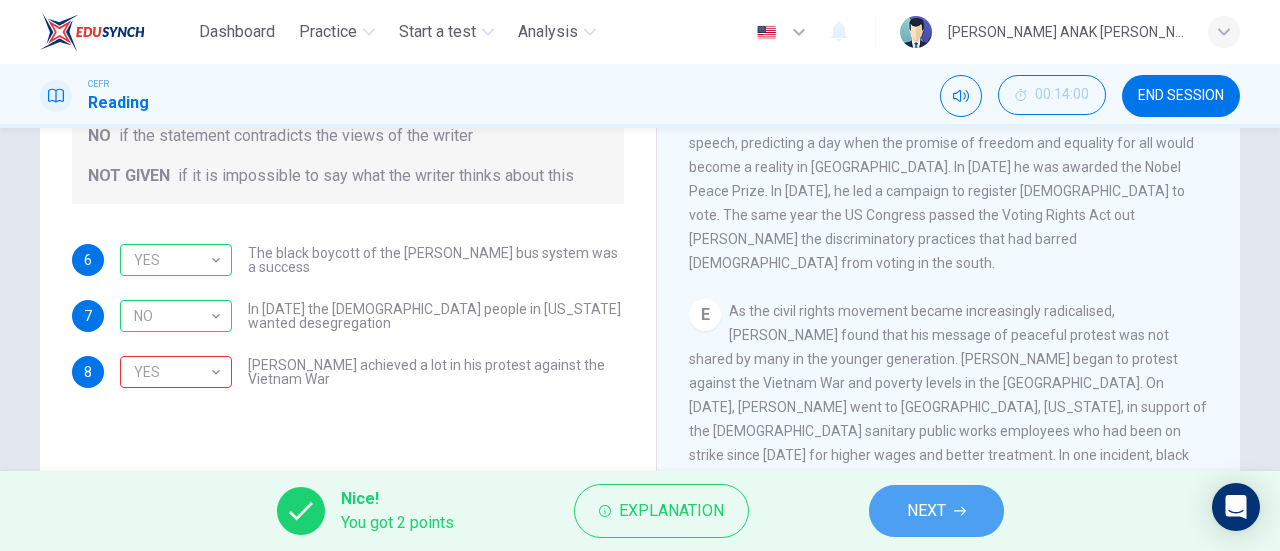 click on "NEXT" at bounding box center [926, 511] 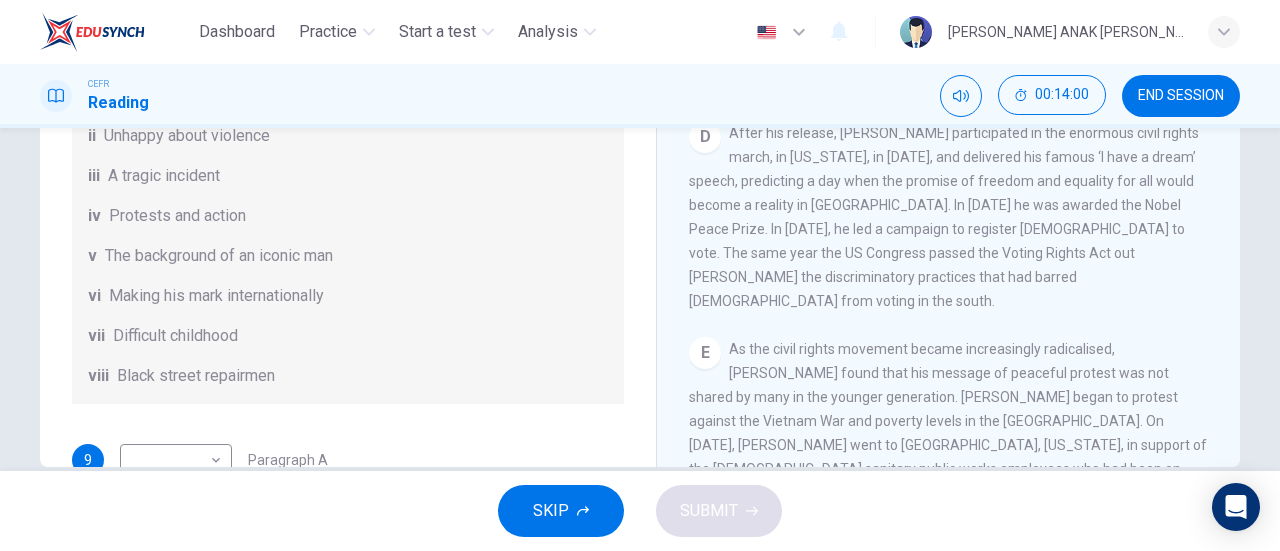 scroll, scrollTop: 999, scrollLeft: 0, axis: vertical 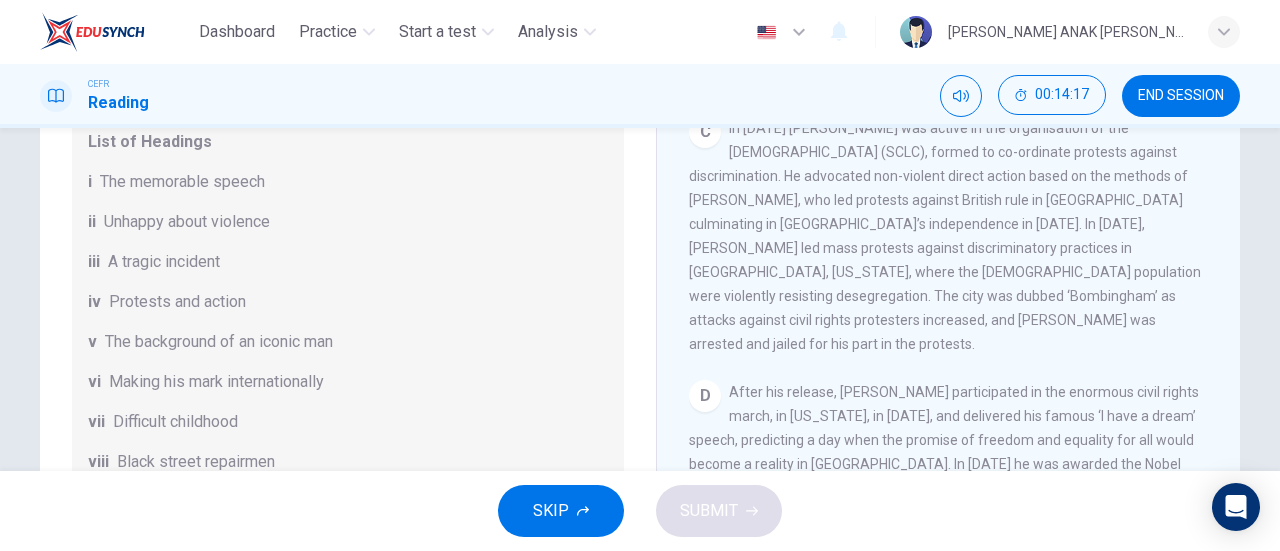 click on "Protests and action" at bounding box center (177, 302) 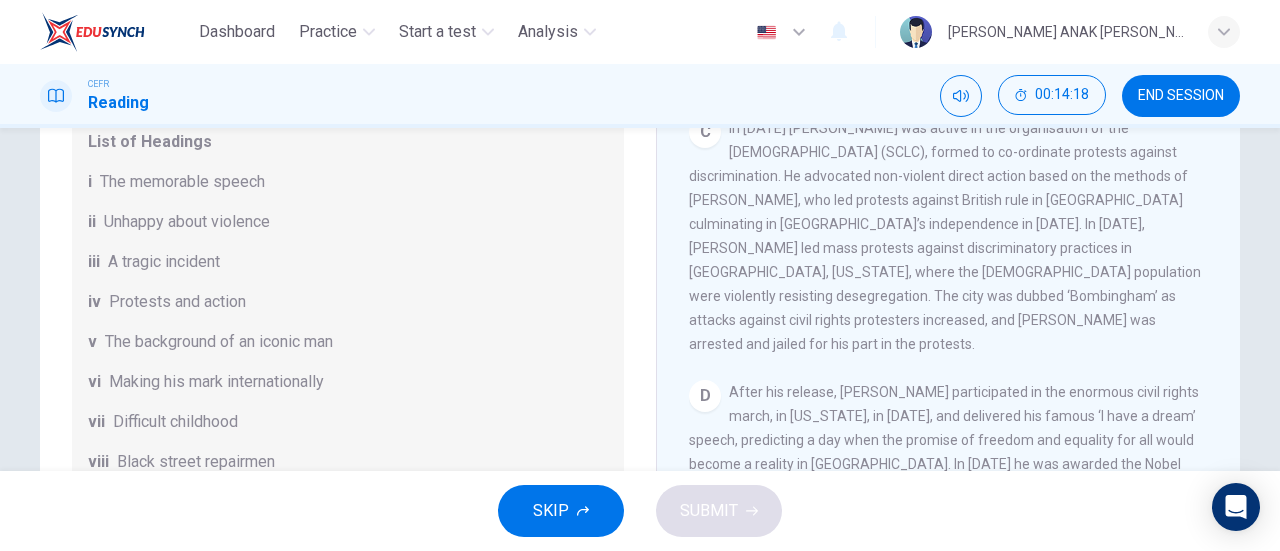 click on "Protests and action" at bounding box center (177, 302) 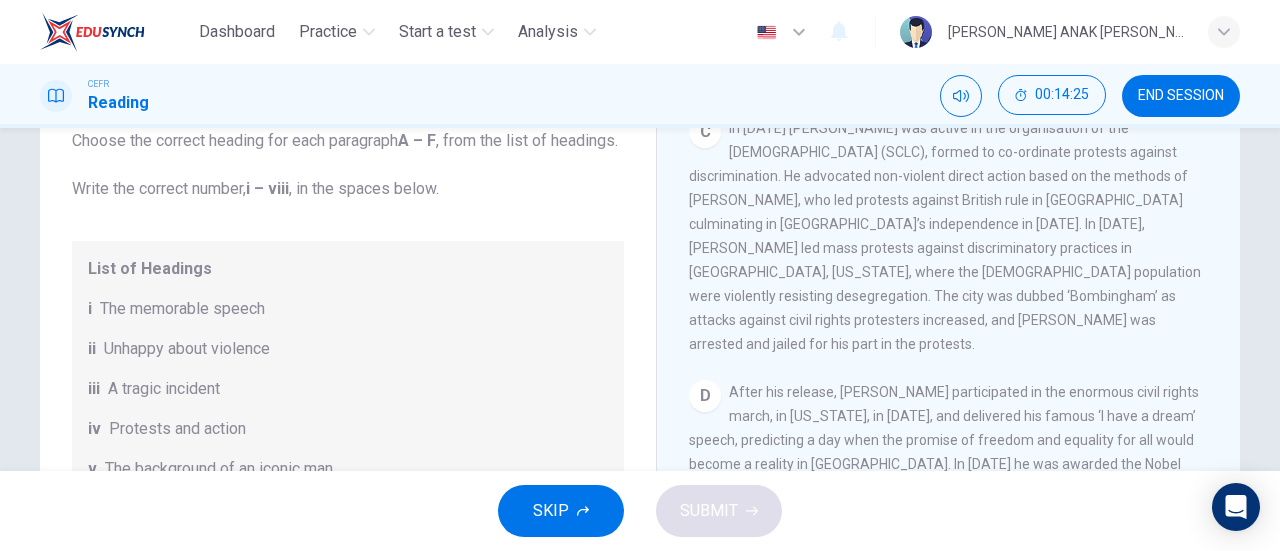 scroll, scrollTop: 352, scrollLeft: 0, axis: vertical 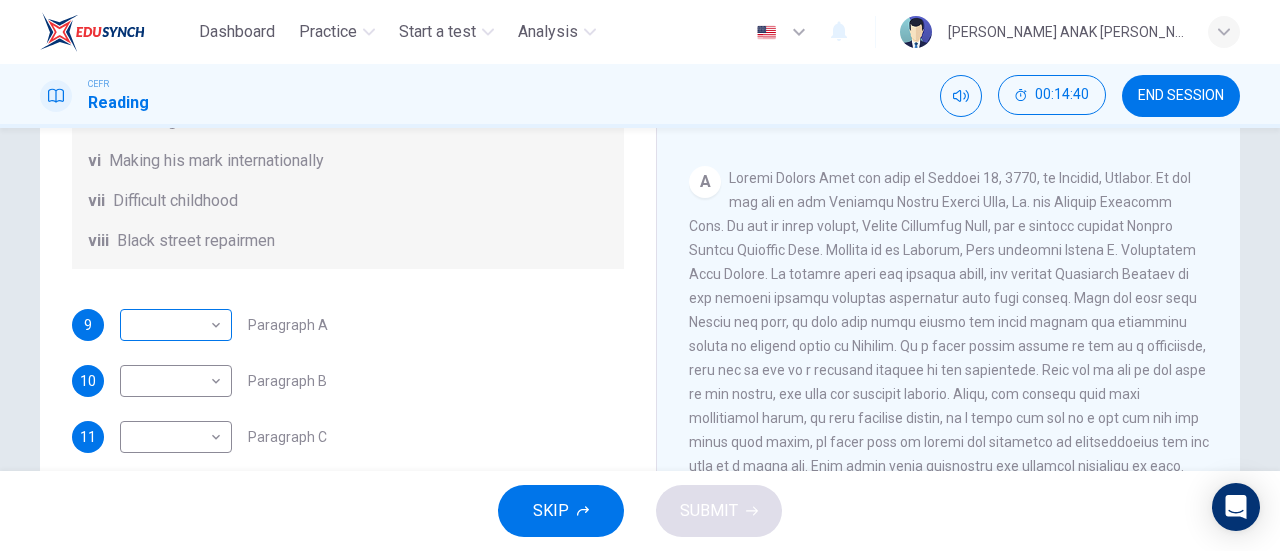 click on "Dashboard Practice Start a test Analysis English en ​ [PERSON_NAME] ANAK [PERSON_NAME] Reading 00:14:40 END SESSION Questions 9 - 14 The Reading Passage has 6 paragraphs.
Choose the correct heading for each paragraph  A – F , from the list of headings.
Write the correct number,  i – viii , in the spaces below. List of Headings i The memorable speech ii Unhappy about violence iii A tragic incident iv Protests and action v The background of an iconic man vi Making his mark internationally vii Difficult childhood viii Black street repairmen 9 ​ ​ Paragraph A 10 ​ ​ Paragraph B 11 ​ ​ Paragraph C 12 ​ ​ Paragraph D 13 ​ ​ Paragraph E 14 ​ ​ Paragraph F [PERSON_NAME] CLICK TO ZOOM Click to Zoom A B C D E F SKIP SUBMIT EduSynch - Online Language Proficiency Testing
Dashboard Practice Start a test Analysis Notifications © Copyright  2025" at bounding box center [640, 275] 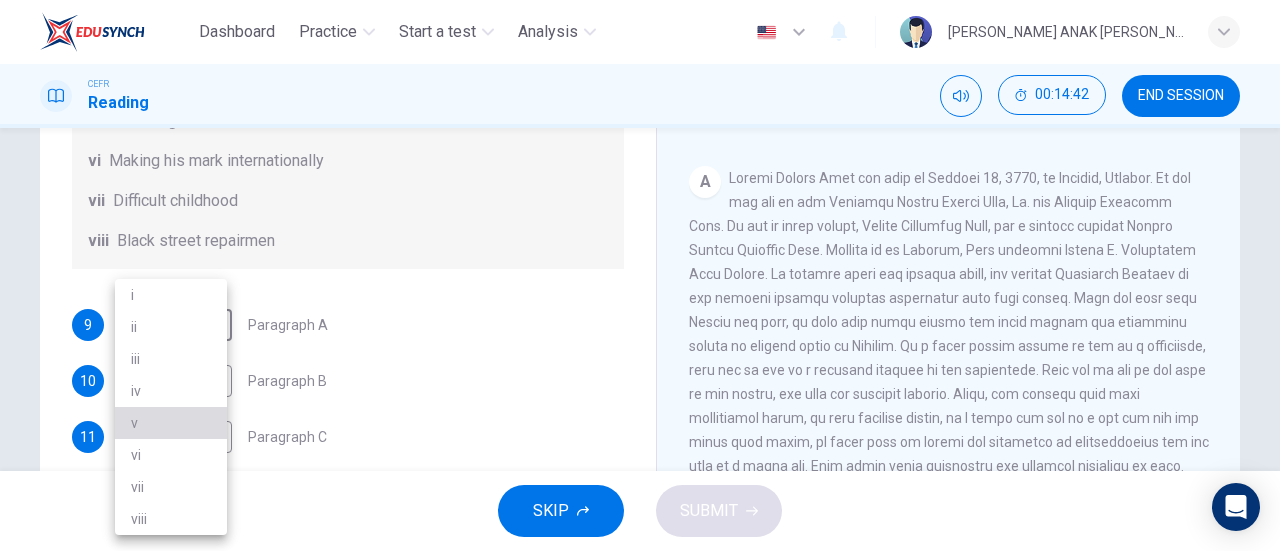 click on "v" at bounding box center [171, 423] 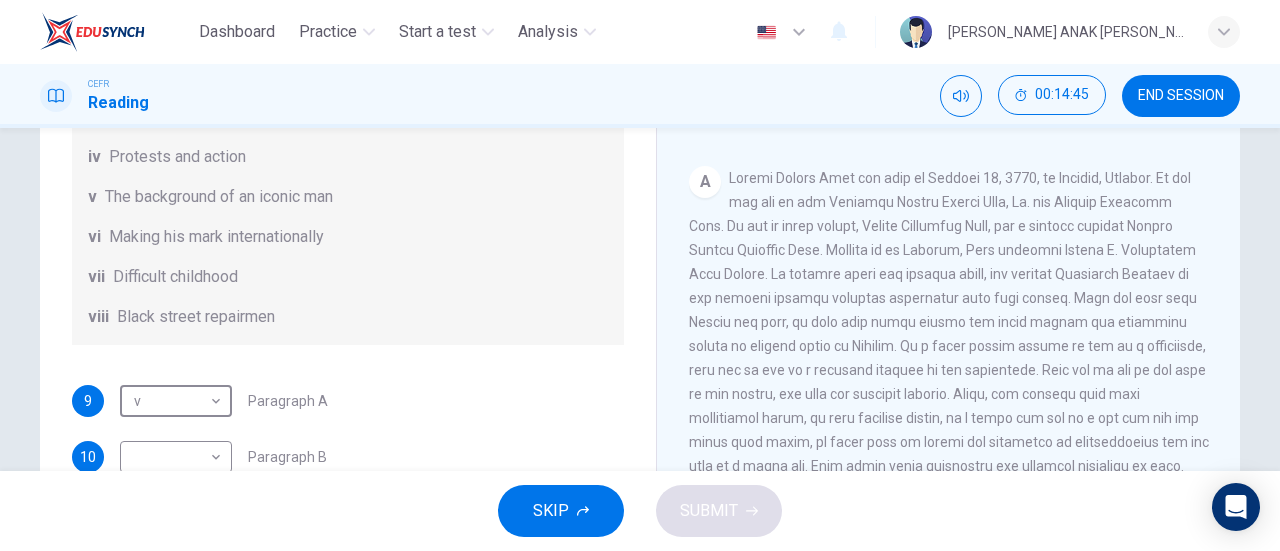 scroll, scrollTop: 198, scrollLeft: 0, axis: vertical 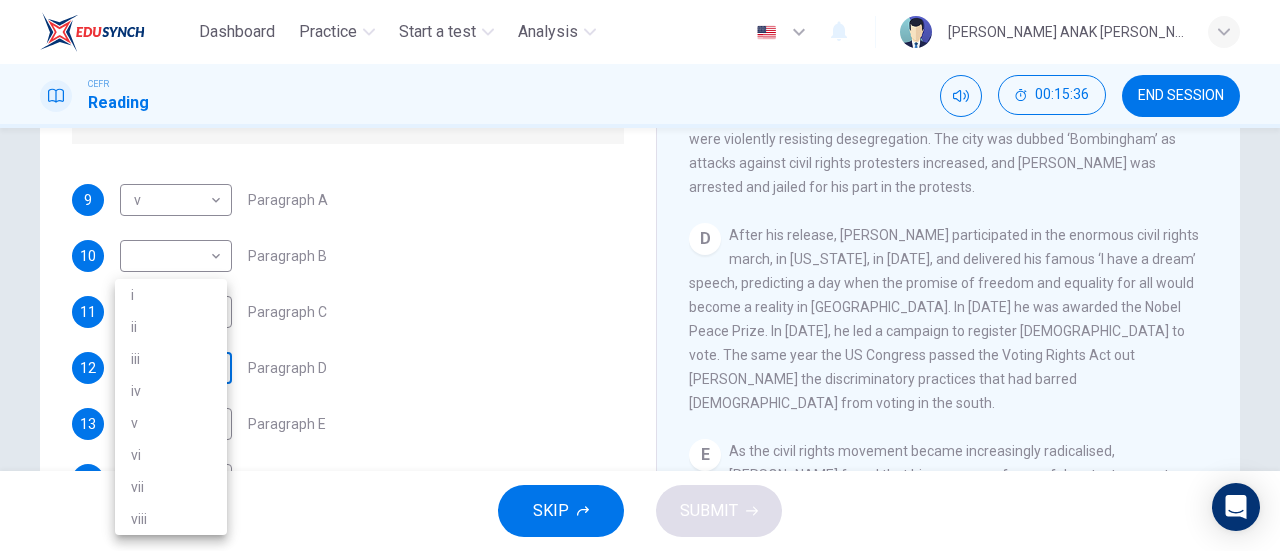 click on "Dashboard Practice Start a test Analysis English en ​ [PERSON_NAME] ANAK [PERSON_NAME] Reading 00:15:36 END SESSION Questions 9 - 14 The Reading Passage has 6 paragraphs.
Choose the correct heading for each paragraph  A – F , from the list of headings.
Write the correct number,  i – viii , in the spaces below. List of Headings i The memorable speech ii Unhappy about violence iii A tragic incident iv Protests and action v The background of an iconic man vi Making his mark internationally vii Difficult childhood viii Black street repairmen 9 v v ​ Paragraph A 10 ​ ​ Paragraph B 11 ​ ​ Paragraph C 12 ​ ​ Paragraph D 13 ​ ​ Paragraph E 14 ​ ​ Paragraph F [PERSON_NAME] CLICK TO ZOOM Click to Zoom A B C D E F SKIP SUBMIT EduSynch - Online Language Proficiency Testing
Dashboard Practice Start a test Analysis Notifications © Copyright  2025 i ii iii iv v vi vii viii" at bounding box center [640, 275] 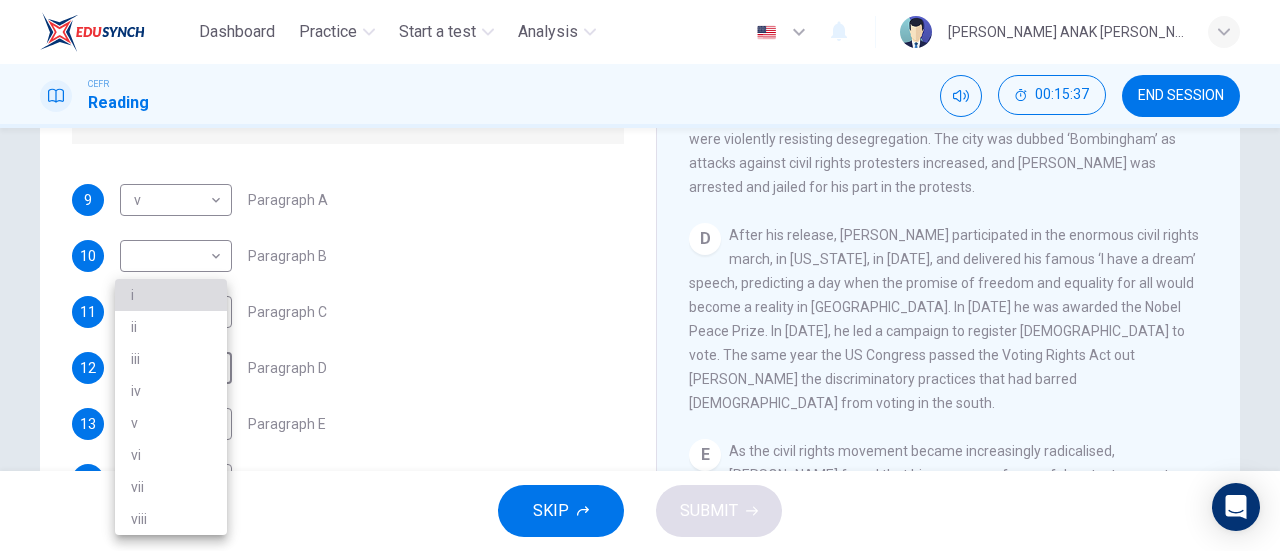 click on "i" at bounding box center [171, 295] 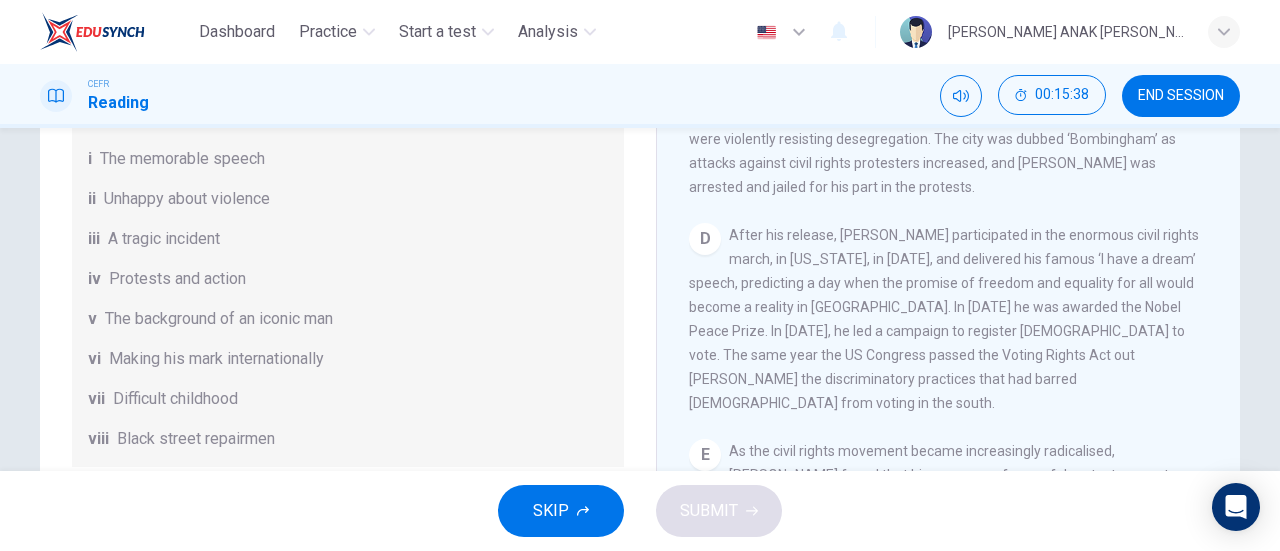 scroll, scrollTop: 0, scrollLeft: 0, axis: both 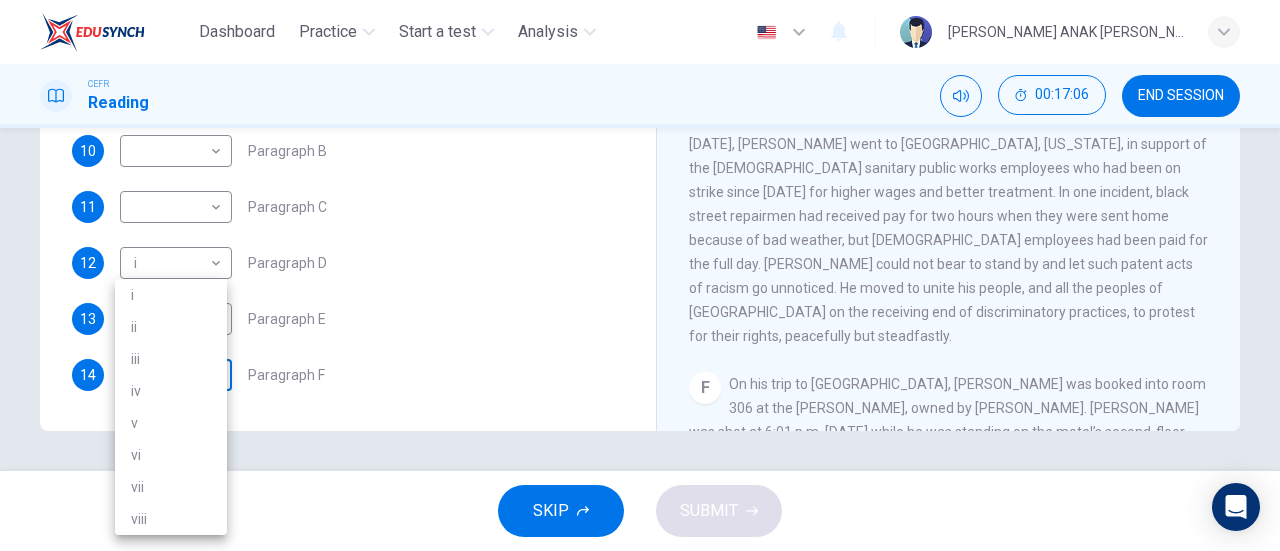 click on "Dashboard Practice Start a test Analysis English en ​ [PERSON_NAME] ANAK [PERSON_NAME] Reading 00:17:06 END SESSION Questions 9 - 14 The Reading Passage has 6 paragraphs.
Choose the correct heading for each paragraph  A – F , from the list of headings.
Write the correct number,  i – viii , in the spaces below. List of Headings i The memorable speech ii Unhappy about violence iii A tragic incident iv Protests and action v The background of an iconic man vi Making his mark internationally vii Difficult childhood viii Black street repairmen 9 v v ​ Paragraph A 10 ​ ​ Paragraph B 11 ​ ​ Paragraph C 12 i i ​ Paragraph D 13 ​ ​ Paragraph E 14 ​ ​ Paragraph F [PERSON_NAME] CLICK TO ZOOM Click to Zoom A B C D E F SKIP SUBMIT EduSynch - Online Language Proficiency Testing
Dashboard Practice Start a test Analysis Notifications © Copyright  2025 i ii iii iv v vi vii viii" at bounding box center [640, 275] 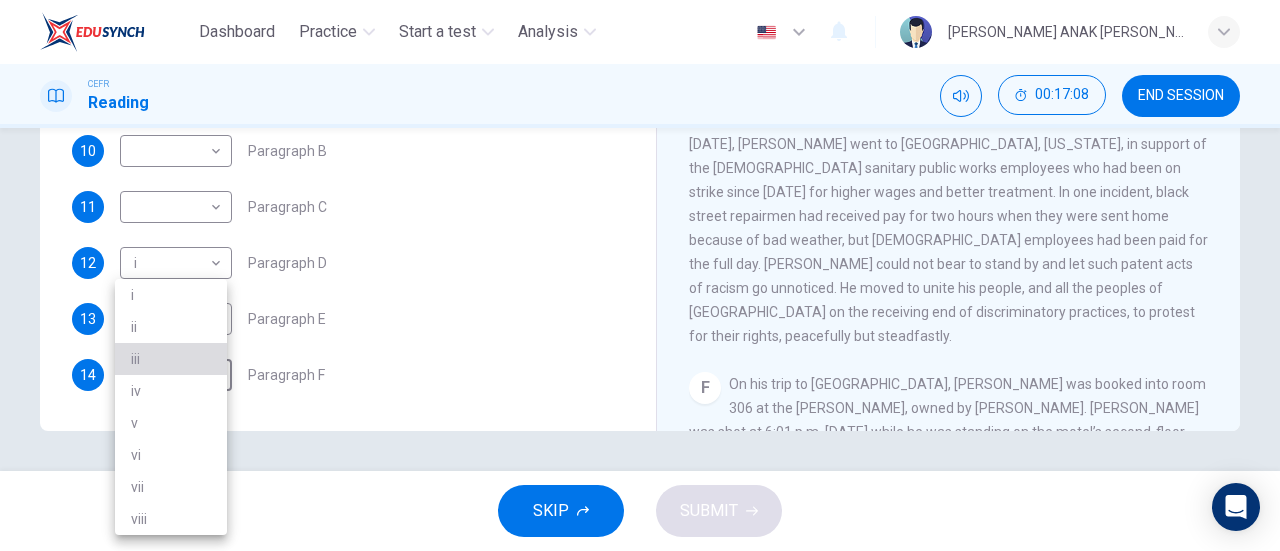 click on "iii" at bounding box center [171, 359] 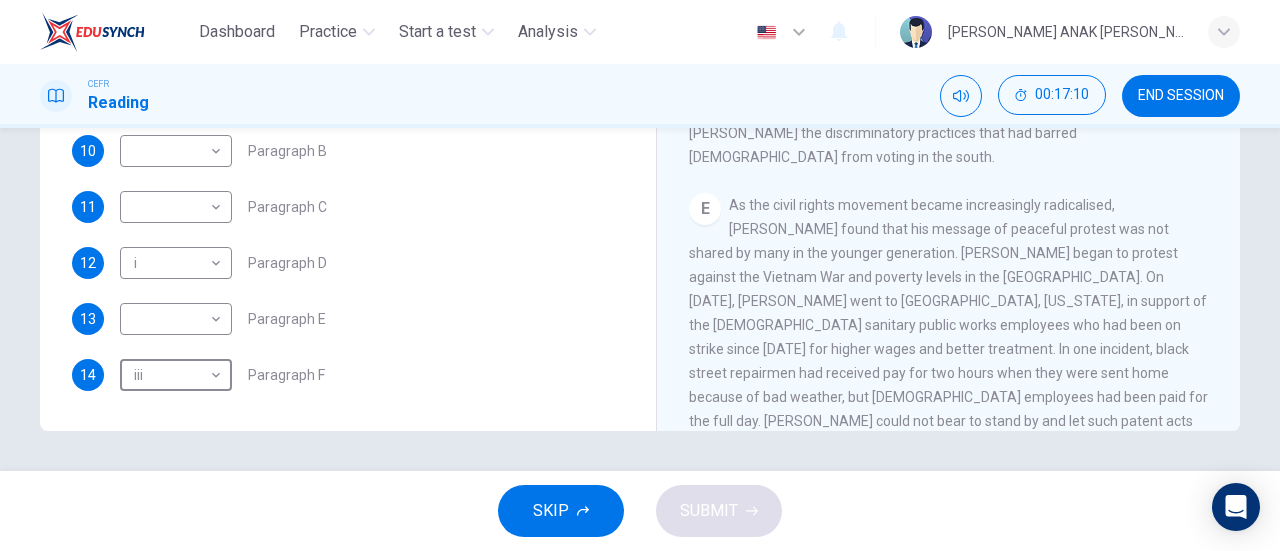 scroll, scrollTop: 1098, scrollLeft: 0, axis: vertical 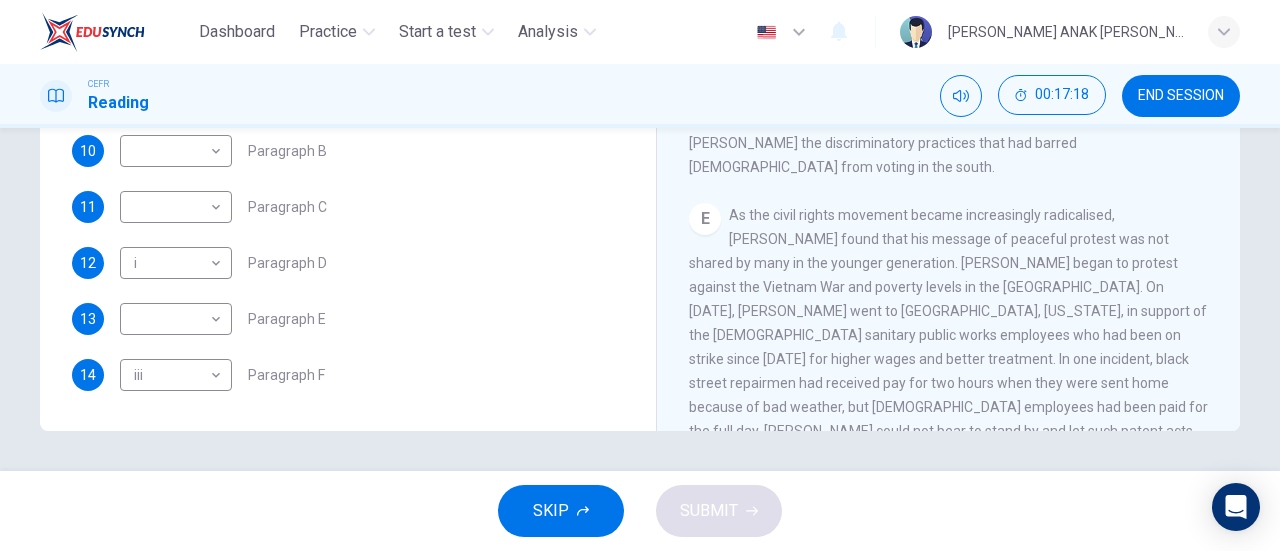 click on "E As the civil rights movement became increasingly radicalised, [PERSON_NAME] found that his message of peaceful protest was not shared by many in the younger generation. [PERSON_NAME] began to protest against the Vietnam War and poverty levels in the [GEOGRAPHIC_DATA]. On [DATE], [PERSON_NAME] went to [GEOGRAPHIC_DATA], [US_STATE], in support of the [DEMOGRAPHIC_DATA] sanitary public works employees who had been on strike since [DATE] for higher wages and better treatment. In one incident, black street repairmen had received pay for two hours when they were sent home because of bad weather, but [DEMOGRAPHIC_DATA] employees had been paid for the full day. [PERSON_NAME] could not bear to stand by and let such patent acts of racism go unnoticed. He moved to unite his people, and all the peoples of [GEOGRAPHIC_DATA] on the receiving end of discriminatory practices, to protest for their rights, peacefully but steadfastly." at bounding box center (949, 359) 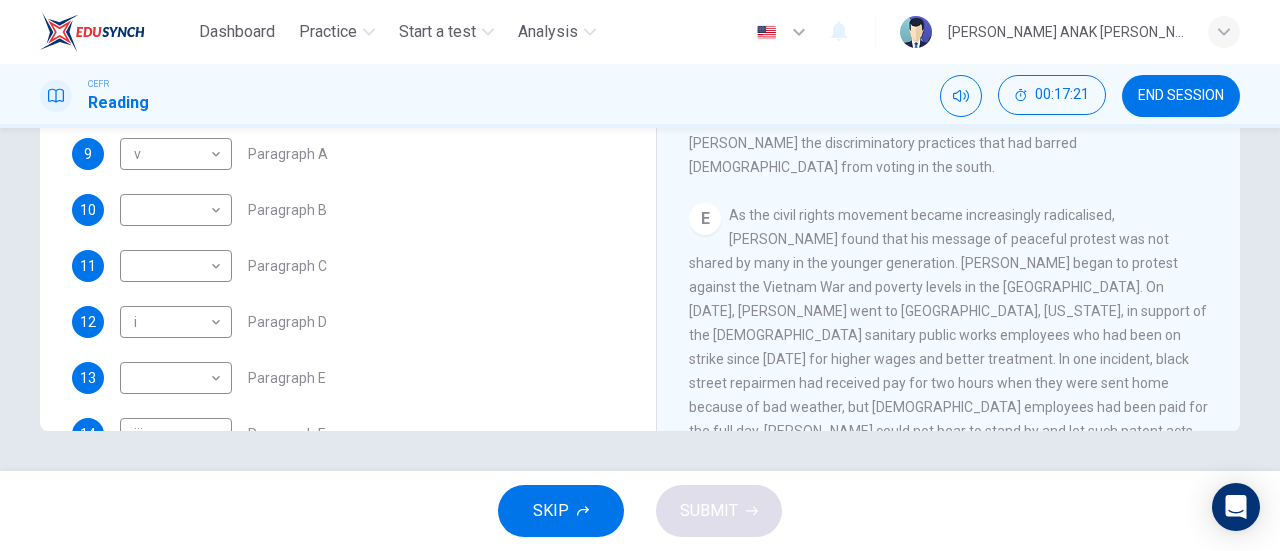 scroll, scrollTop: 352, scrollLeft: 0, axis: vertical 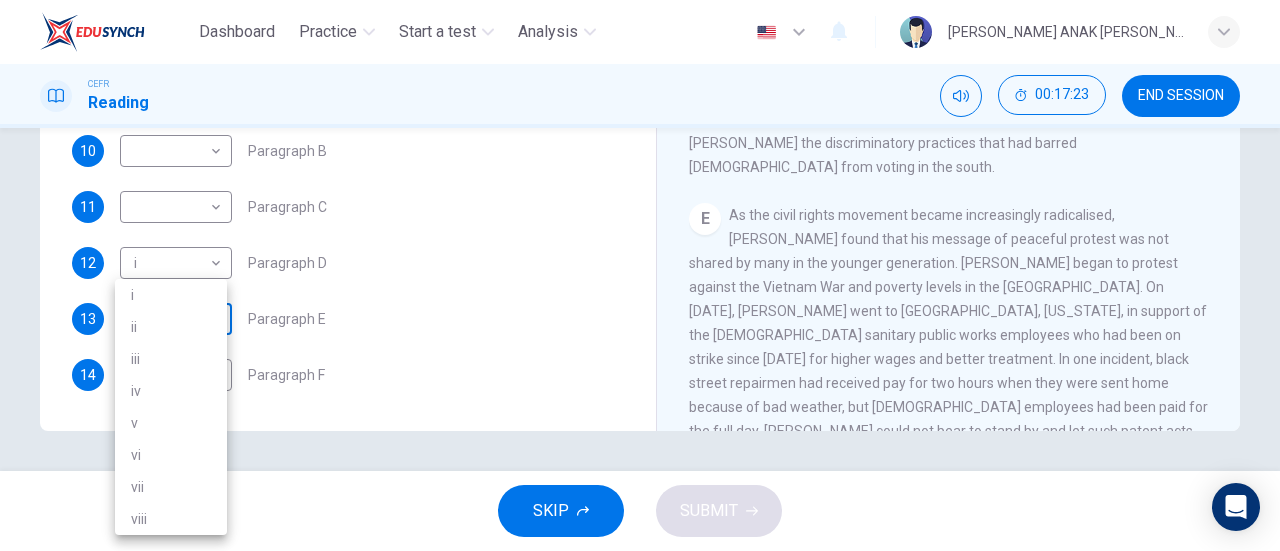 click on "Dashboard Practice Start a test Analysis English en ​ [PERSON_NAME] ANAK [PERSON_NAME] Reading 00:17:23 END SESSION Questions 9 - 14 The Reading Passage has 6 paragraphs.
Choose the correct heading for each paragraph  A – F , from the list of headings.
Write the correct number,  i – viii , in the spaces below. List of Headings i The memorable speech ii Unhappy about violence iii A tragic incident iv Protests and action v The background of an iconic man vi Making his mark internationally vii Difficult childhood viii Black street repairmen 9 v v ​ Paragraph A 10 ​ ​ Paragraph B 11 ​ ​ Paragraph C 12 i i ​ Paragraph D 13 ​ ​ Paragraph E 14 iii iii ​ Paragraph F [PERSON_NAME] CLICK TO ZOOM Click to Zoom A B C D E F SKIP SUBMIT EduSynch - Online Language Proficiency Testing
Dashboard Practice Start a test Analysis Notifications © Copyright  2025 i ii iii iv v vi vii viii" at bounding box center (640, 275) 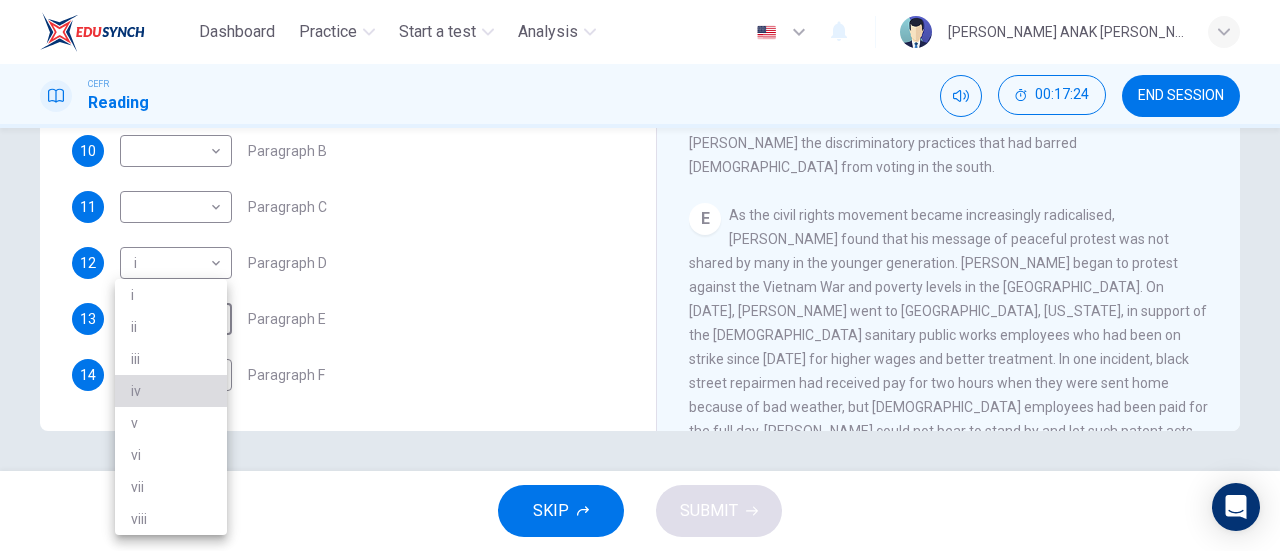 click on "iv" at bounding box center (171, 391) 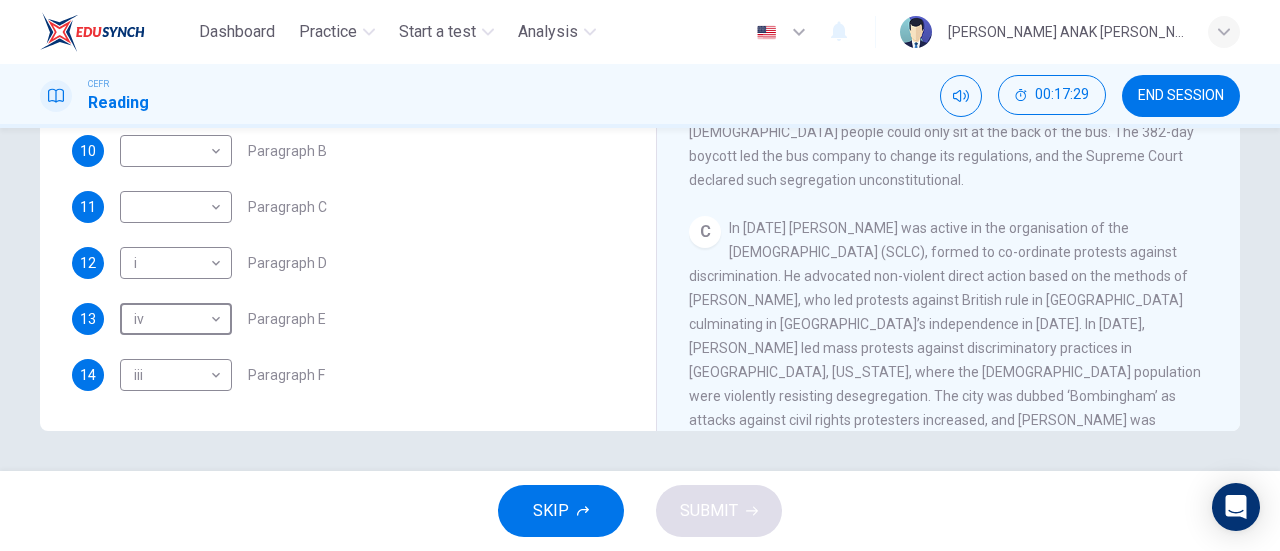 scroll, scrollTop: 604, scrollLeft: 0, axis: vertical 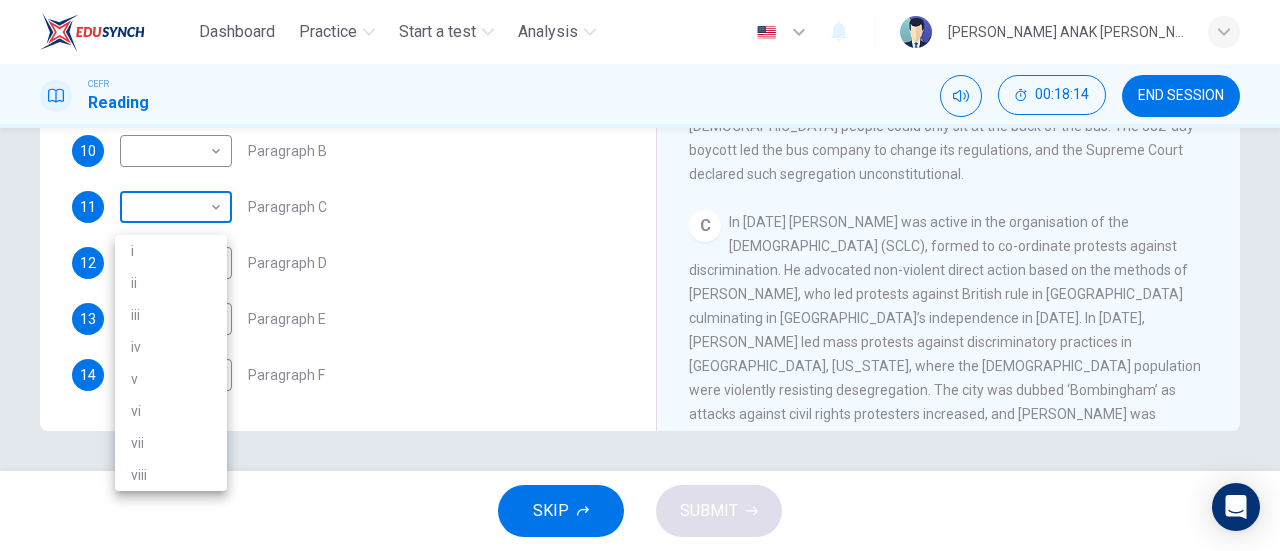 click on "Dashboard Practice Start a test Analysis English en ​ [PERSON_NAME] ANAK [PERSON_NAME] Reading 00:18:14 END SESSION Questions 9 - 14 The Reading Passage has 6 paragraphs.
Choose the correct heading for each paragraph  A – F , from the list of headings.
Write the correct number,  i – viii , in the spaces below. List of Headings i The memorable speech ii Unhappy about violence iii A tragic incident iv Protests and action v The background of an iconic man vi Making his mark internationally vii Difficult childhood viii Black street repairmen 9 v v ​ Paragraph A 10 ​ ​ Paragraph B 11 ​ ​ Paragraph C 12 i i ​ Paragraph D 13 iv iv ​ Paragraph E 14 iii iii ​ Paragraph F [PERSON_NAME] CLICK TO ZOOM Click to Zoom A B C D E F SKIP SUBMIT EduSynch - Online Language Proficiency Testing
Dashboard Practice Start a test Analysis Notifications © Copyright  2025 i ii iii iv v vi vii viii" at bounding box center (640, 275) 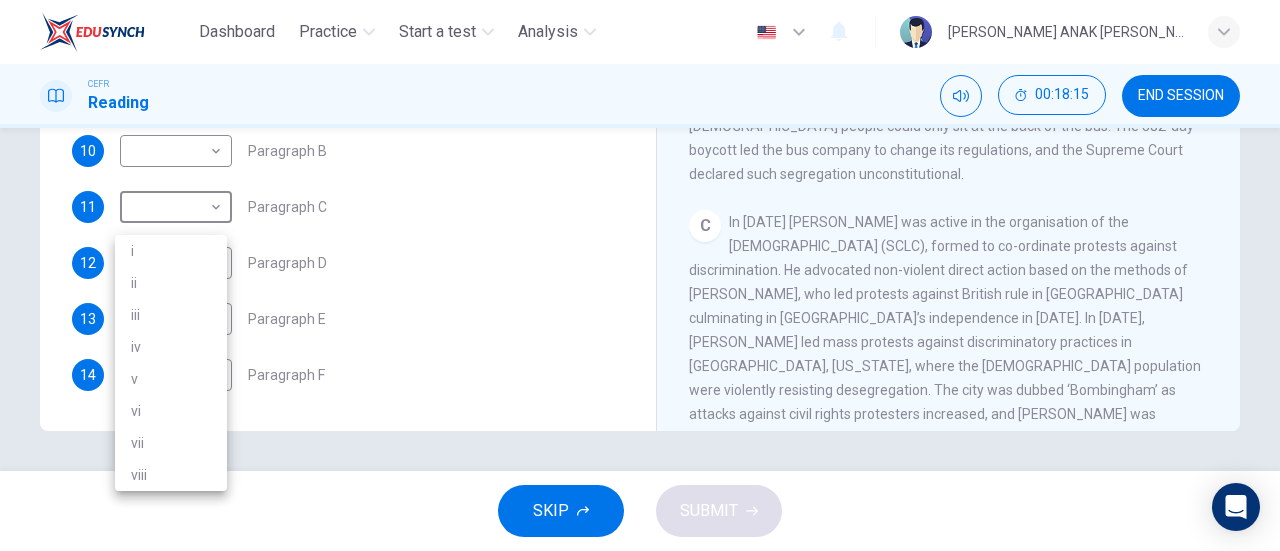 click on "ii" at bounding box center (171, 283) 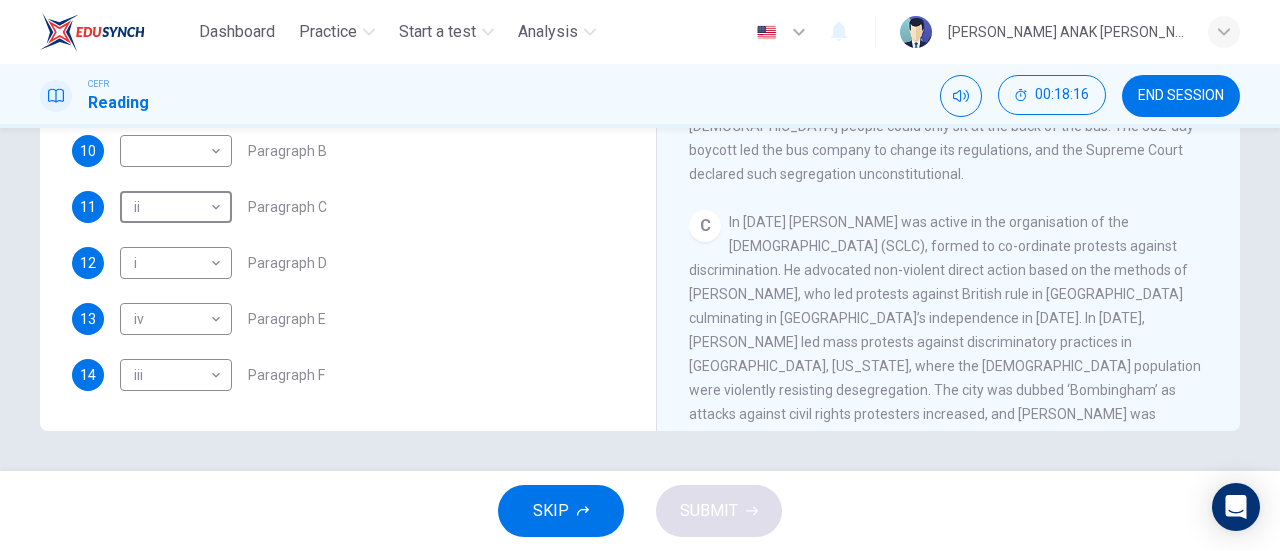 type on "ii" 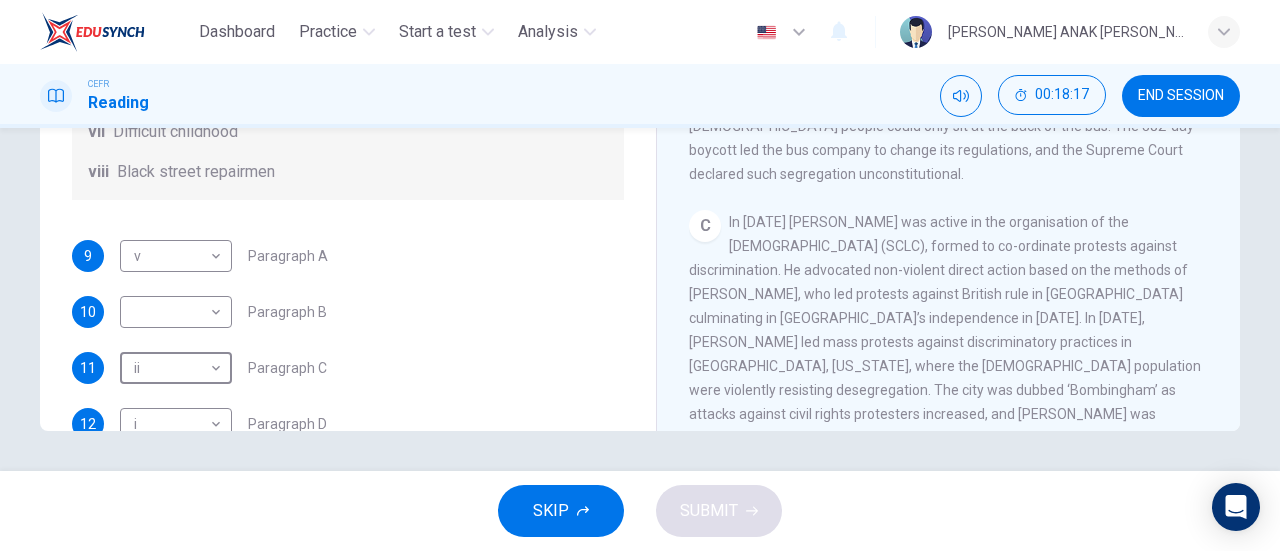 scroll, scrollTop: 167, scrollLeft: 0, axis: vertical 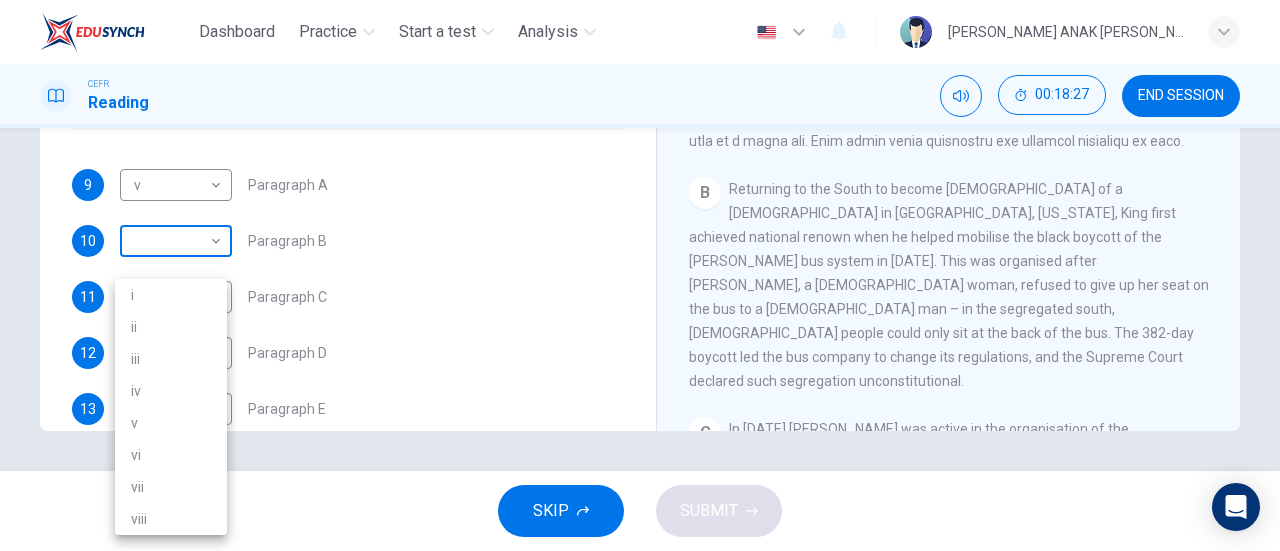 click on "Dashboard Practice Start a test Analysis English en ​ [PERSON_NAME] ANAK [PERSON_NAME] Reading 00:18:27 END SESSION Questions 9 - 14 The Reading Passage has 6 paragraphs.
Choose the correct heading for each paragraph  A – F , from the list of headings.
Write the correct number,  i – viii , in the spaces below. List of Headings i The memorable speech ii Unhappy about violence iii A tragic incident iv Protests and action v The background of an iconic man vi Making his mark internationally vii Difficult childhood viii Black street repairmen 9 v v ​ Paragraph A 10 ​ ​ Paragraph B 11 ii ii ​ Paragraph C 12 i i ​ Paragraph D 13 iv iv ​ Paragraph E 14 iii iii ​ Paragraph F [PERSON_NAME] CLICK TO ZOOM Click to Zoom A B C D E F SKIP SUBMIT EduSynch - Online Language Proficiency Testing
Dashboard Practice Start a test Analysis Notifications © Copyright  2025 i ii iii iv v vi vii viii" at bounding box center [640, 275] 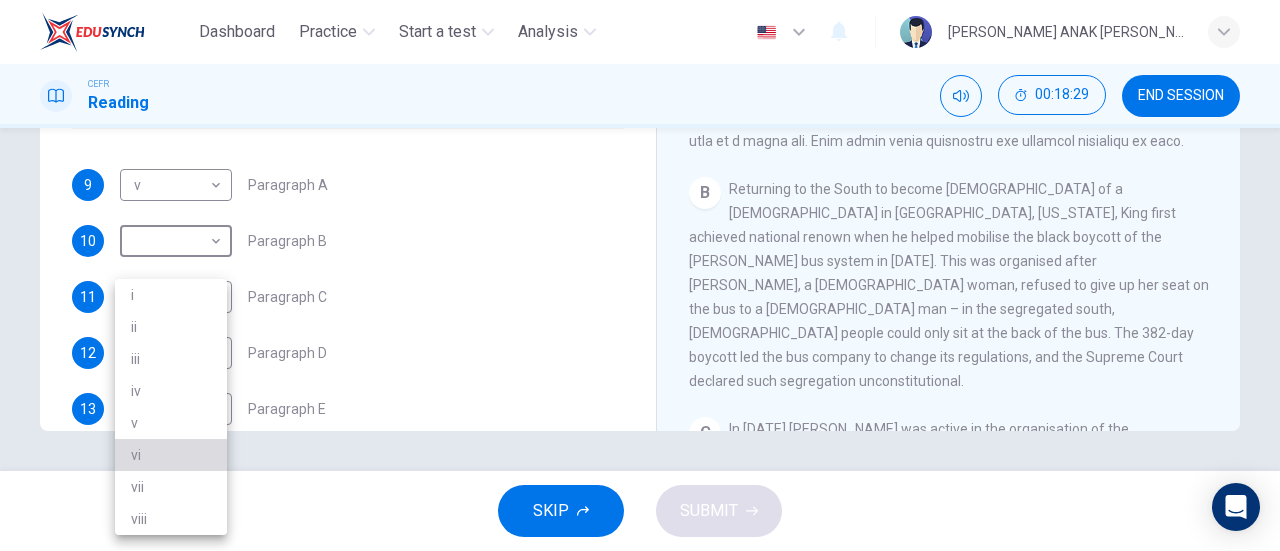 click on "vi" at bounding box center [171, 455] 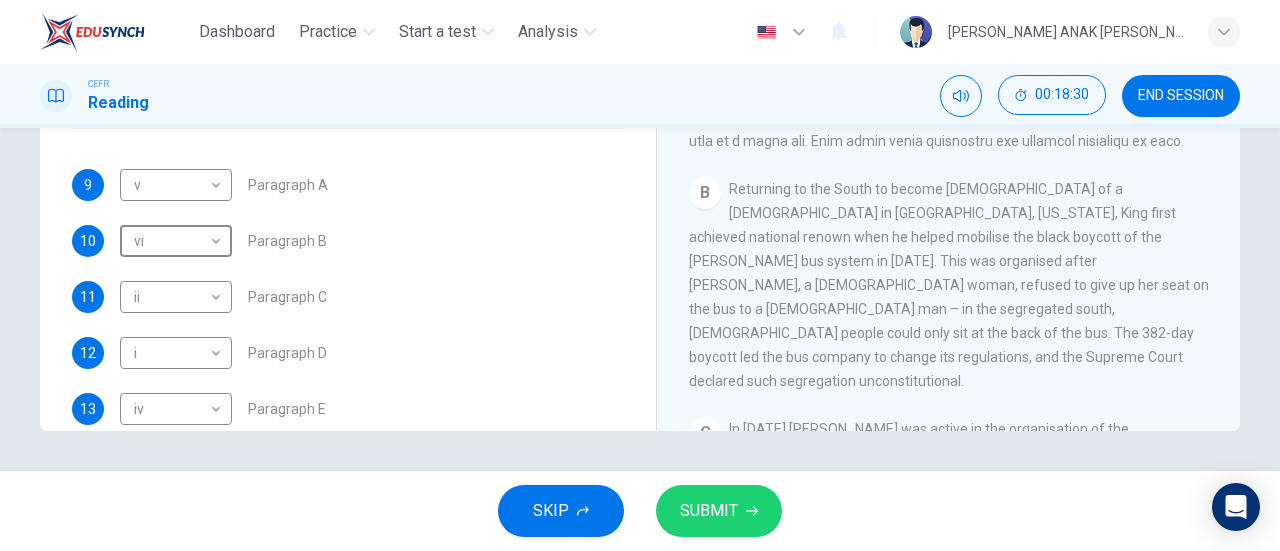 scroll, scrollTop: 352, scrollLeft: 0, axis: vertical 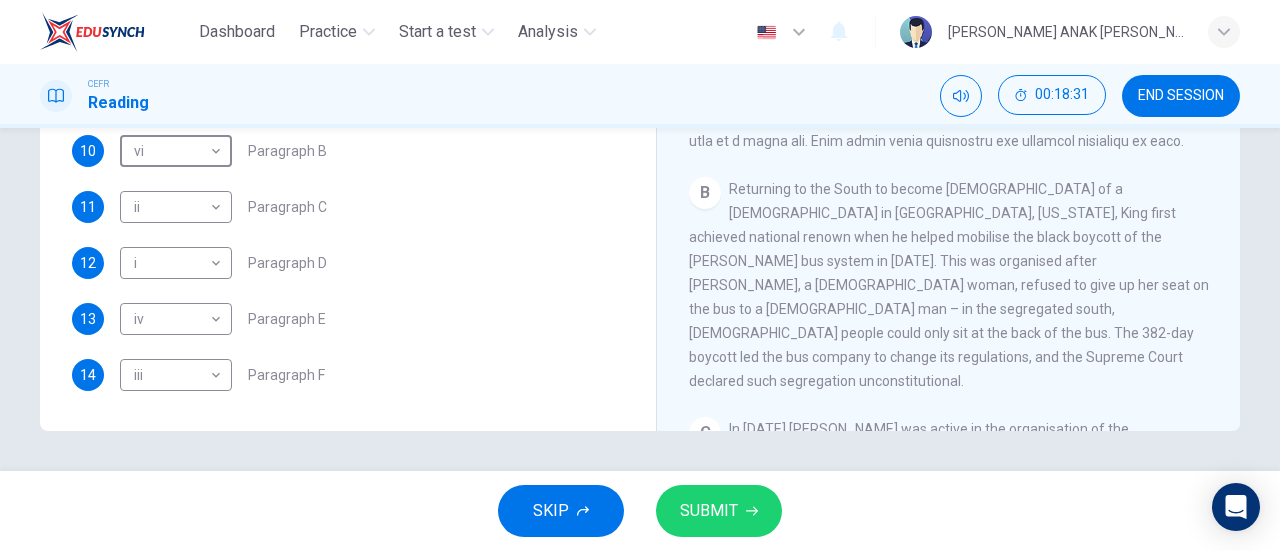 click on "SUBMIT" at bounding box center [719, 511] 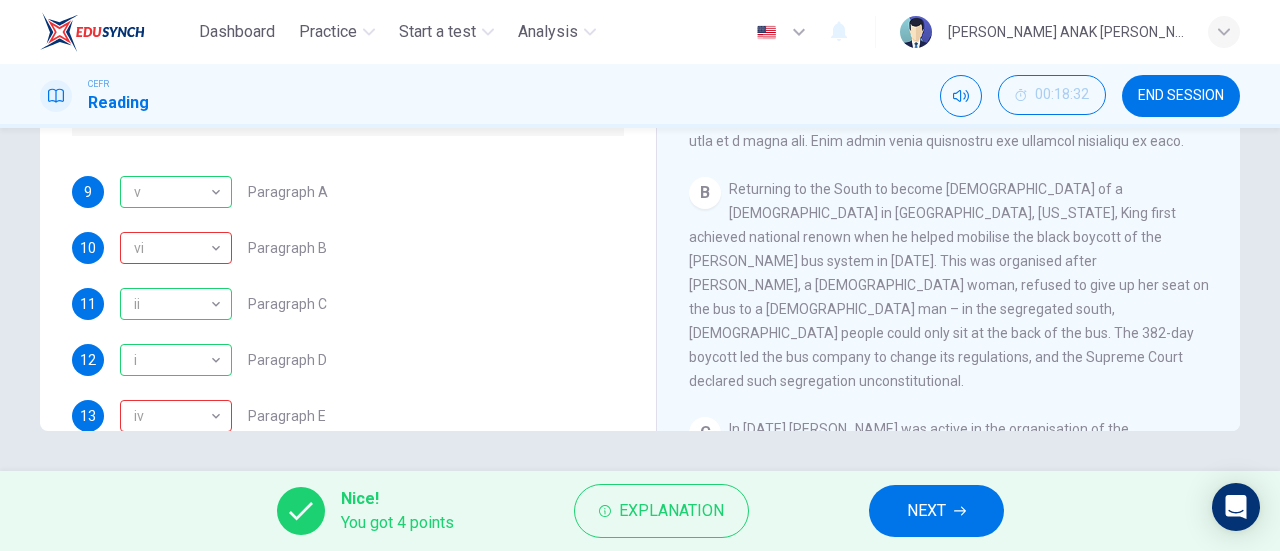 scroll, scrollTop: 216, scrollLeft: 0, axis: vertical 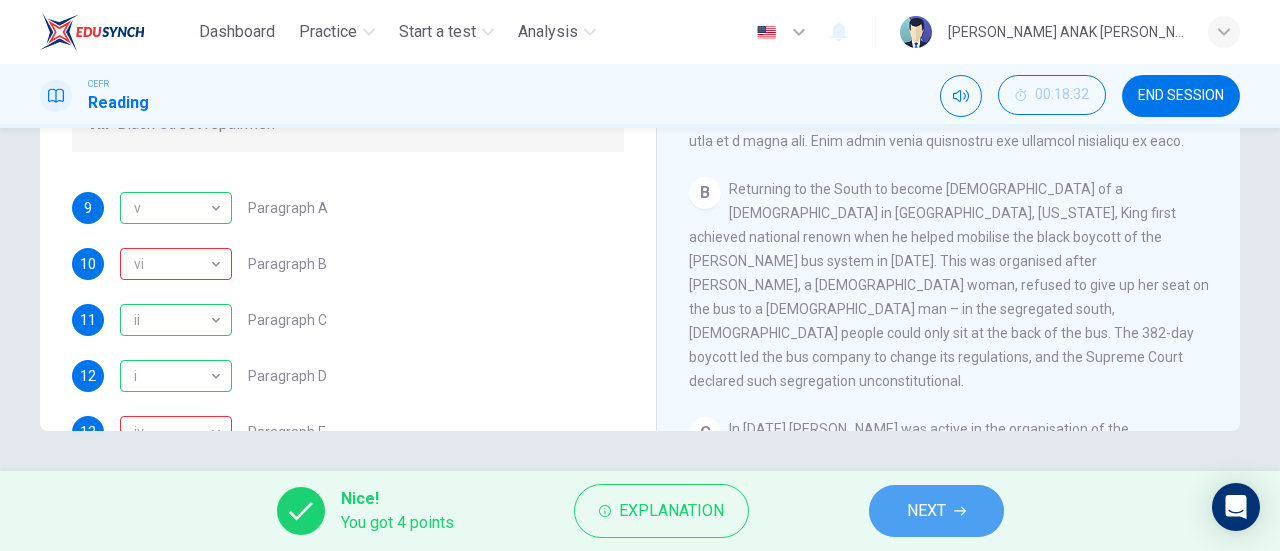 click on "NEXT" at bounding box center [936, 511] 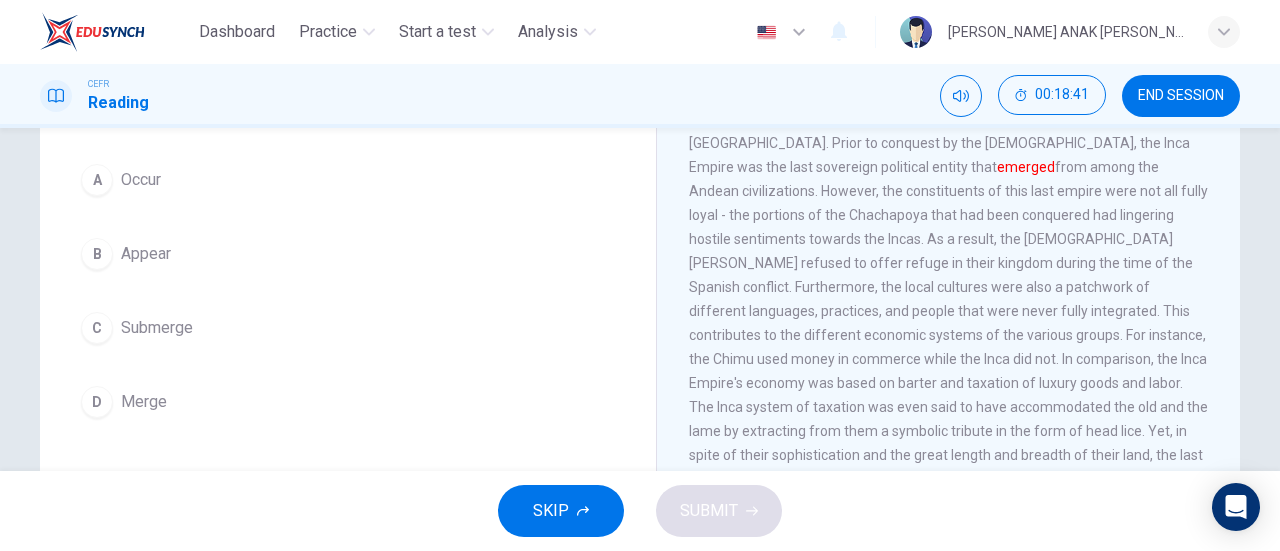 scroll, scrollTop: 180, scrollLeft: 0, axis: vertical 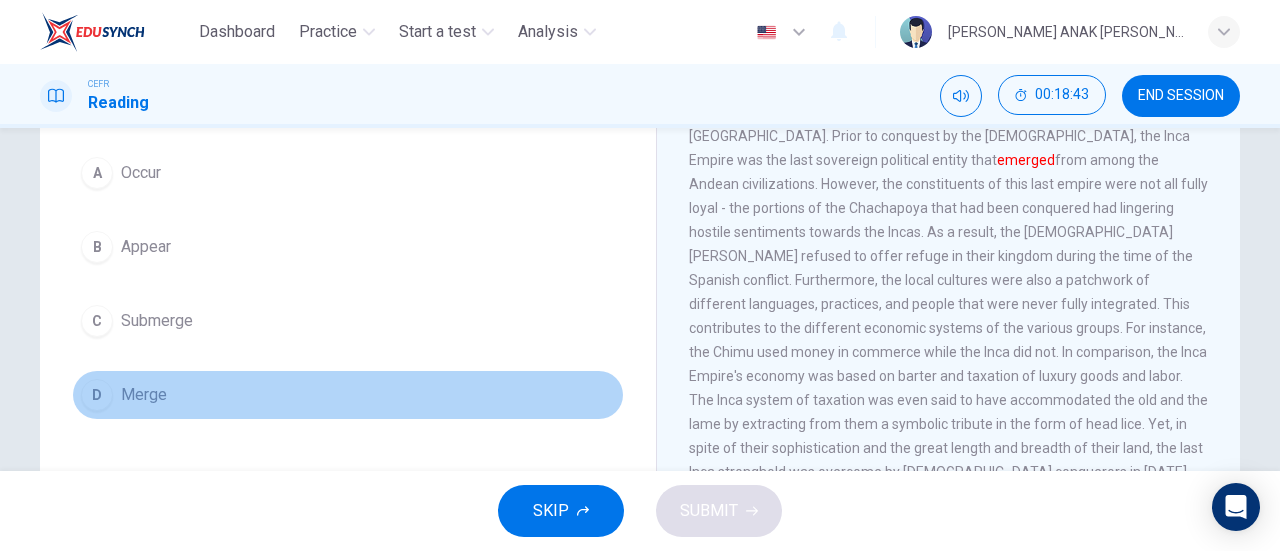 click on "Merge" at bounding box center [144, 395] 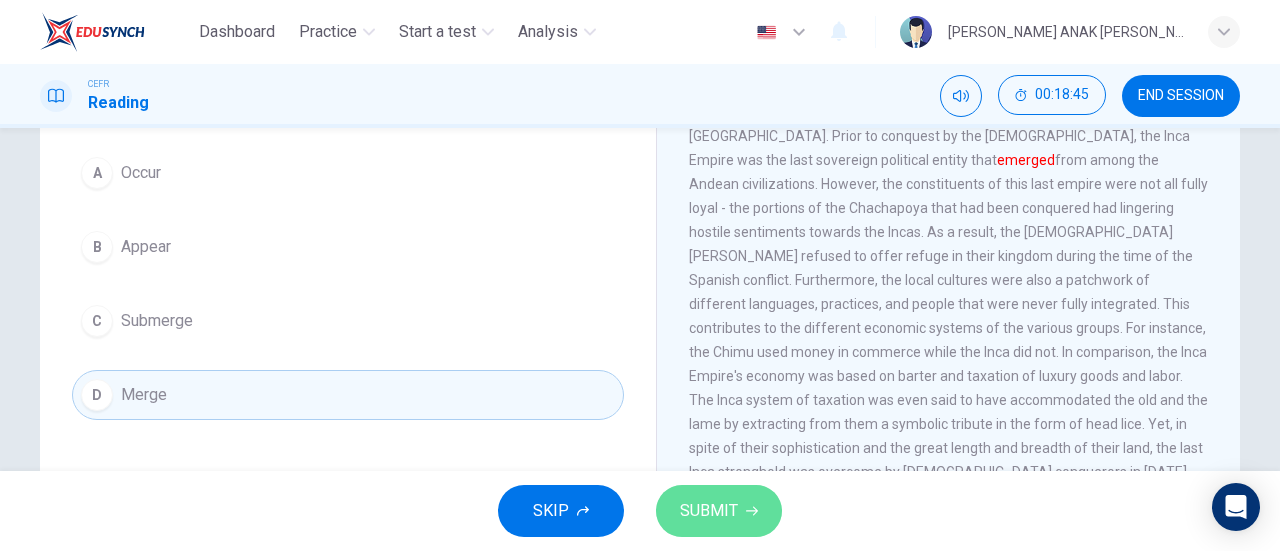 click on "SUBMIT" at bounding box center (709, 511) 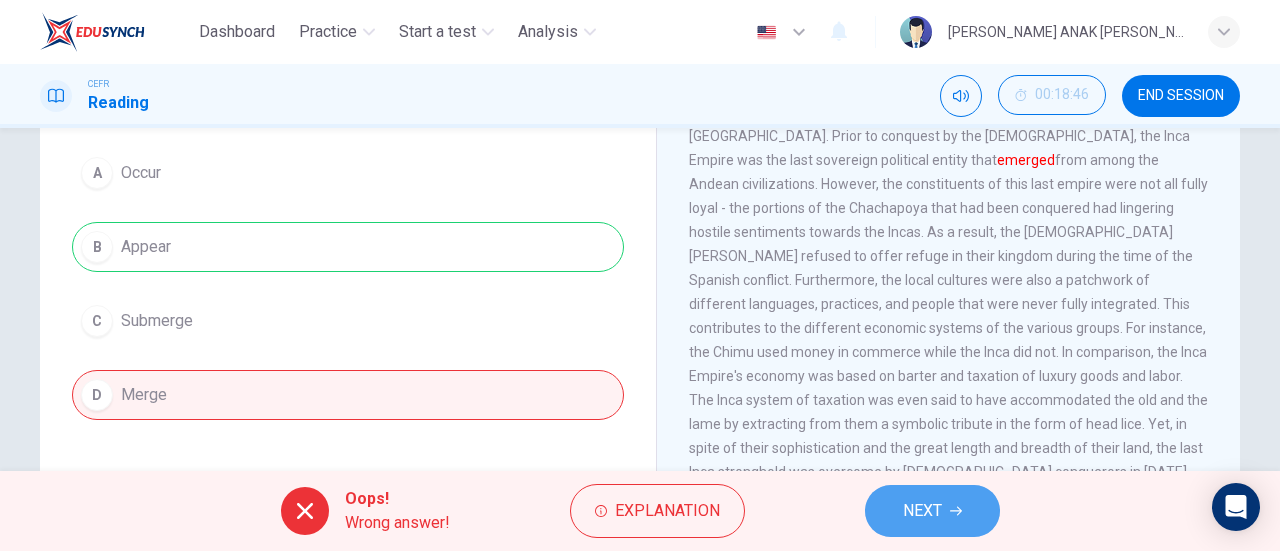 click on "NEXT" at bounding box center (922, 511) 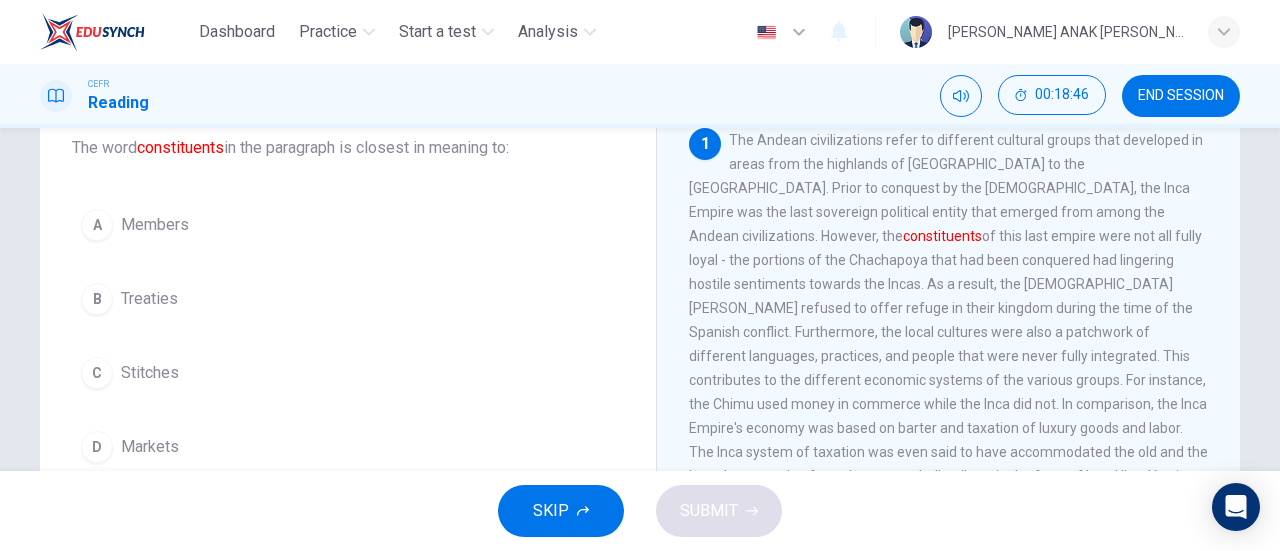 scroll, scrollTop: 114, scrollLeft: 0, axis: vertical 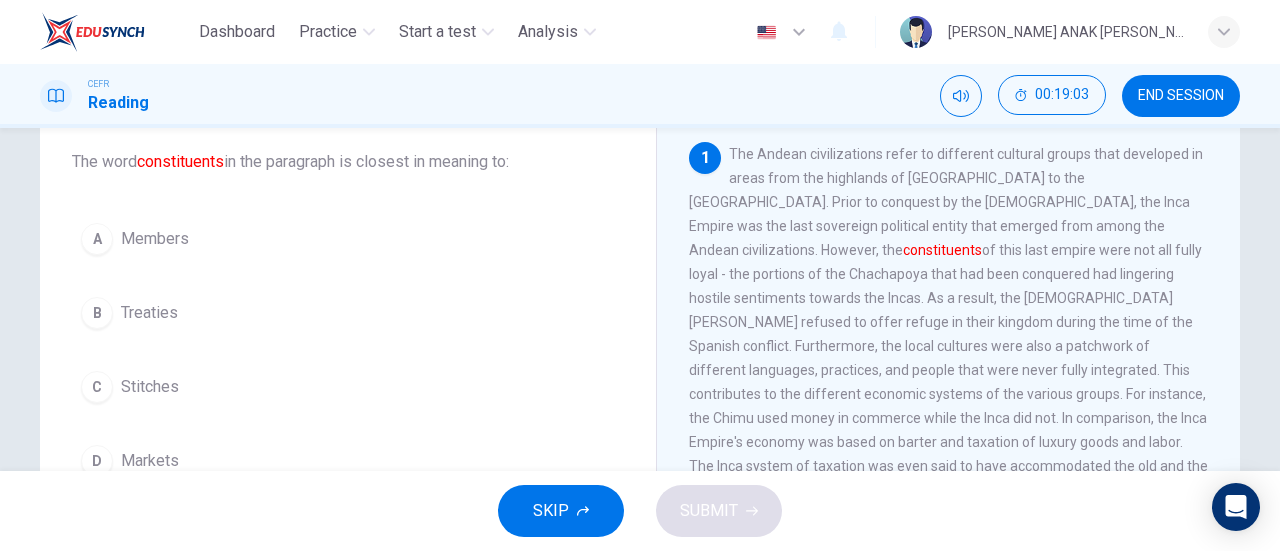 drag, startPoint x: 134, startPoint y: 161, endPoint x: 228, endPoint y: 175, distance: 95.036835 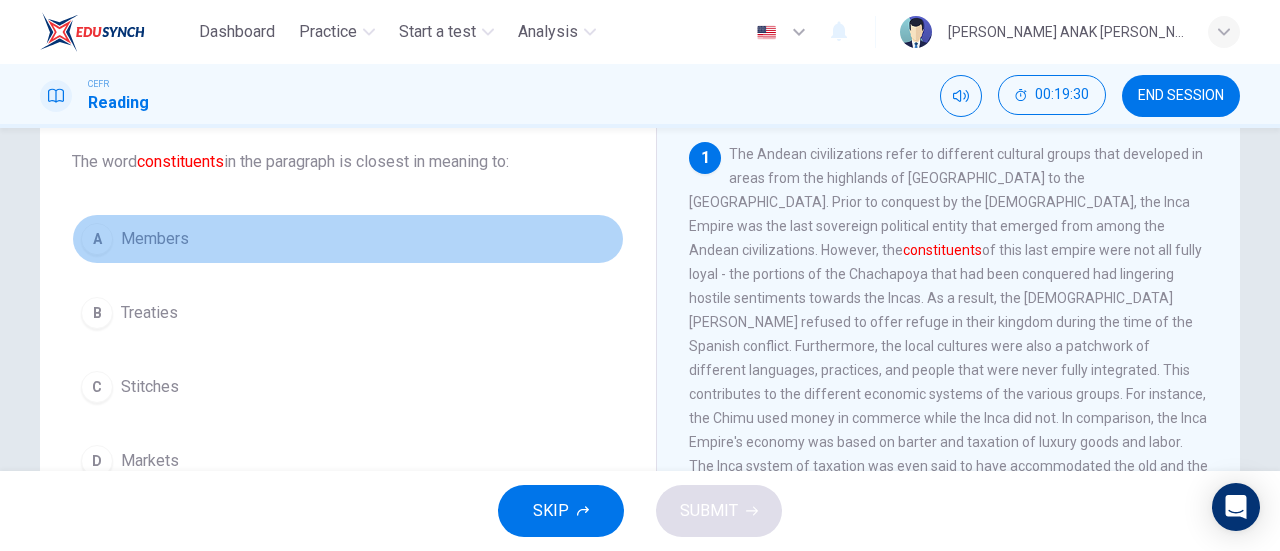 click on "Members" at bounding box center [155, 239] 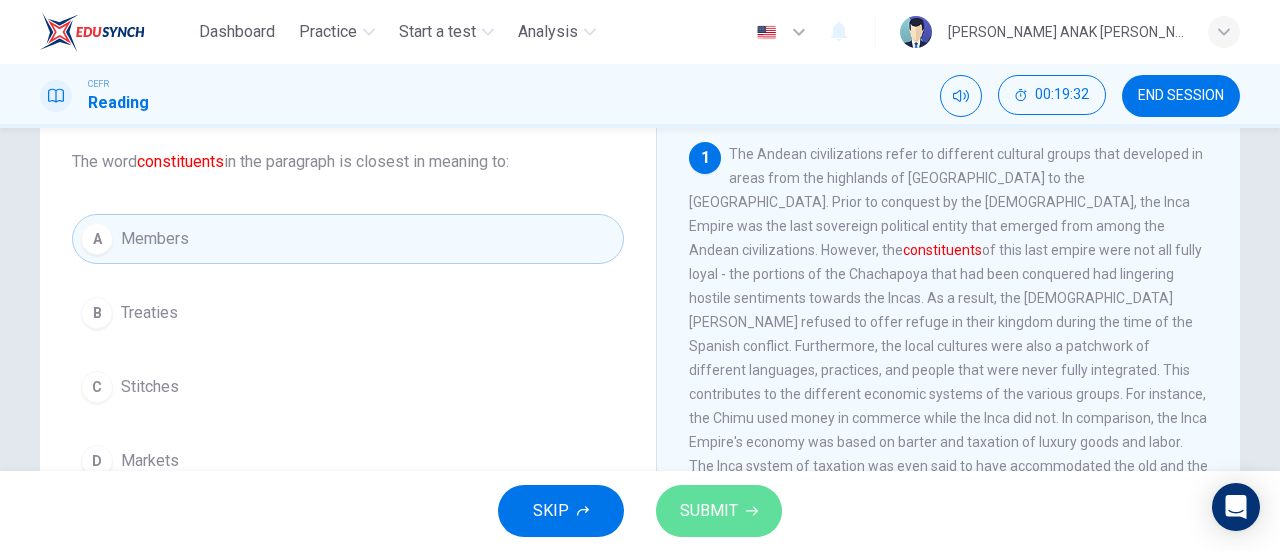 click on "SUBMIT" at bounding box center [709, 511] 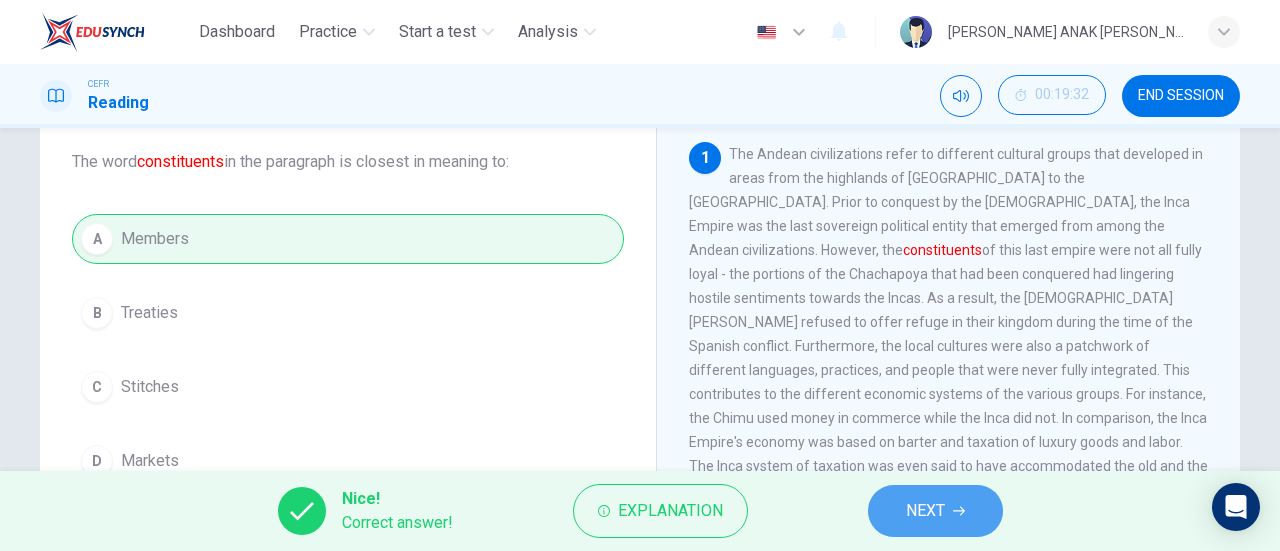 click on "NEXT" at bounding box center [925, 511] 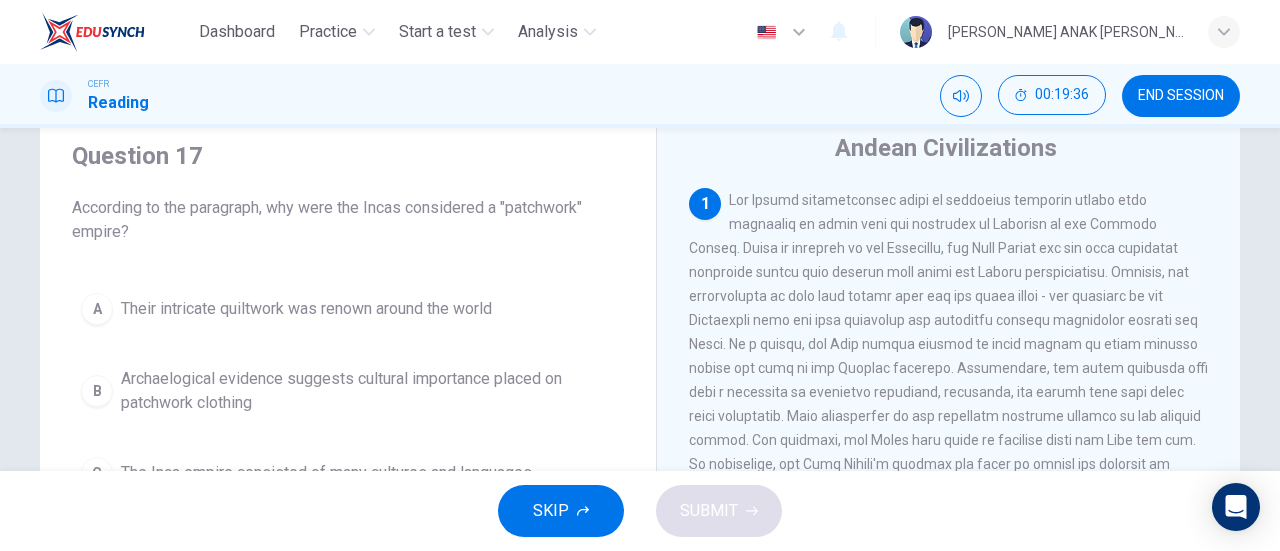 scroll, scrollTop: 60, scrollLeft: 0, axis: vertical 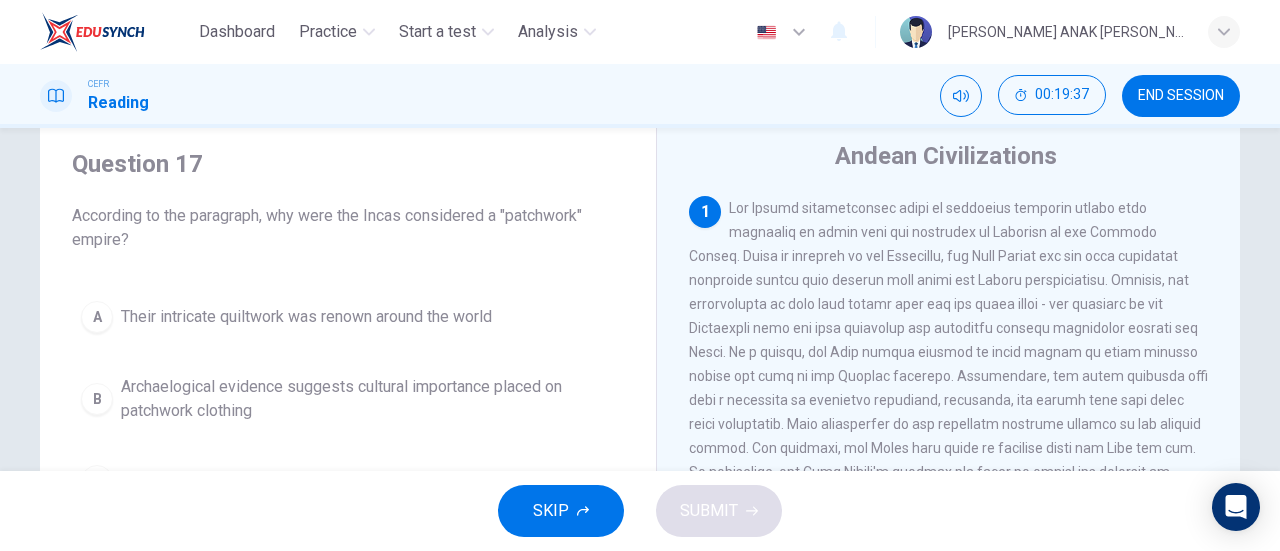 click on "According to the paragraph, why were the Incas considered a "patchwork" empire?" at bounding box center (348, 228) 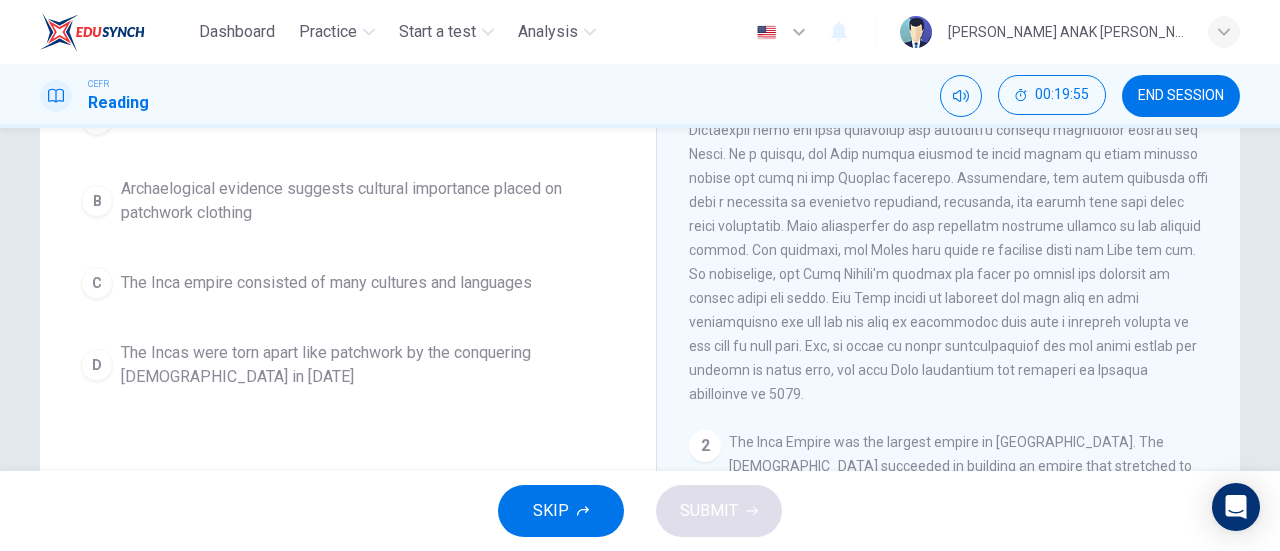 scroll, scrollTop: 259, scrollLeft: 0, axis: vertical 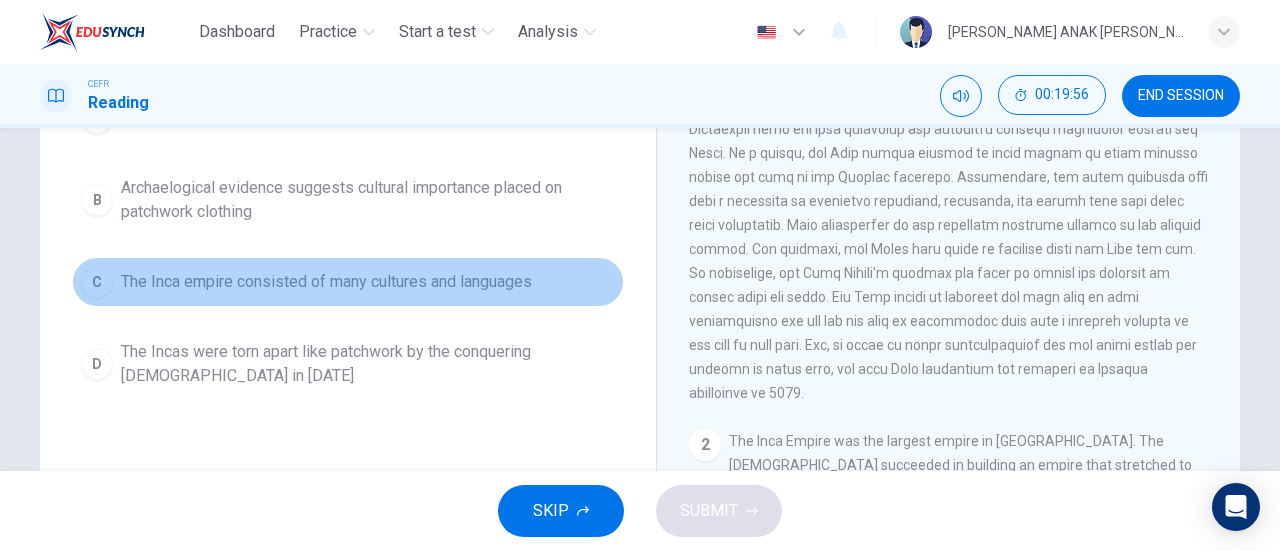 click on "The Inca empire consisted of many cultures and languages" at bounding box center (326, 282) 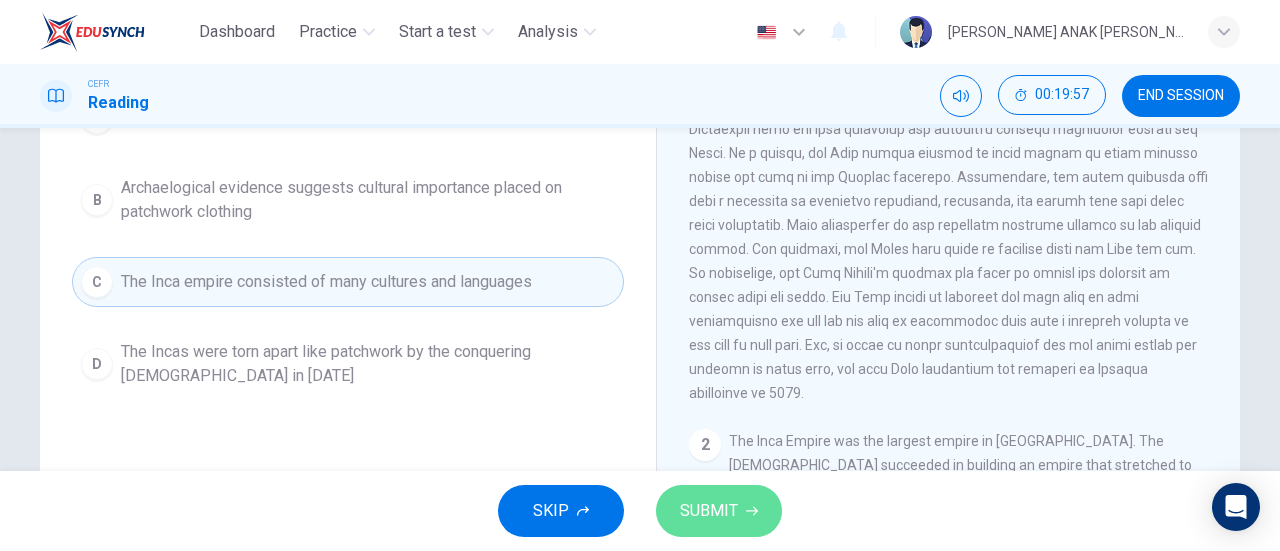 click on "SUBMIT" at bounding box center [709, 511] 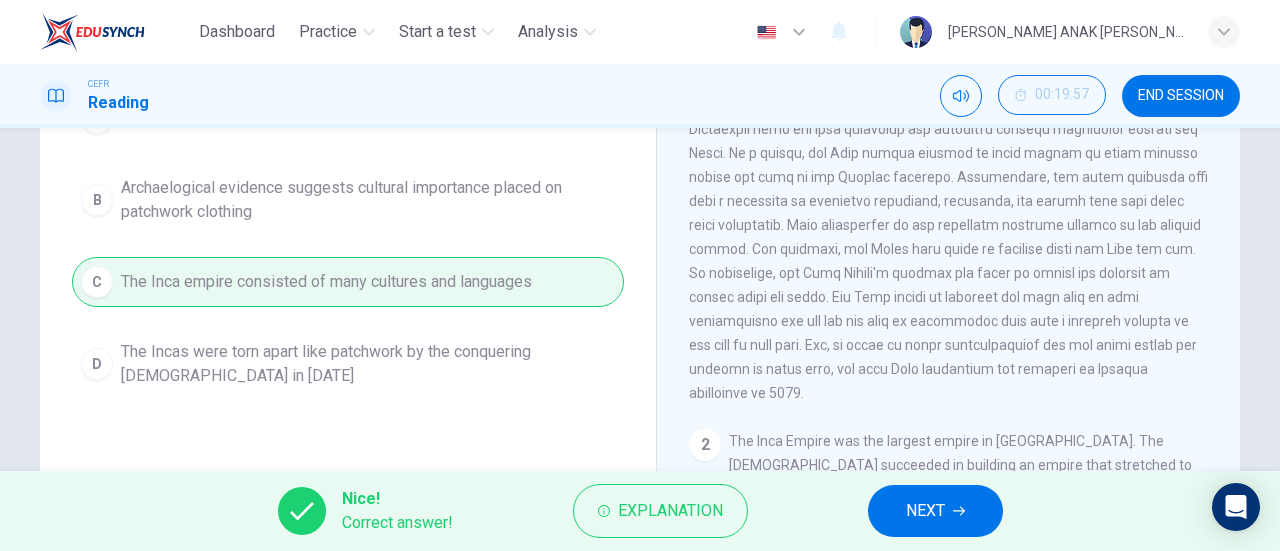 click on "NEXT" at bounding box center (935, 511) 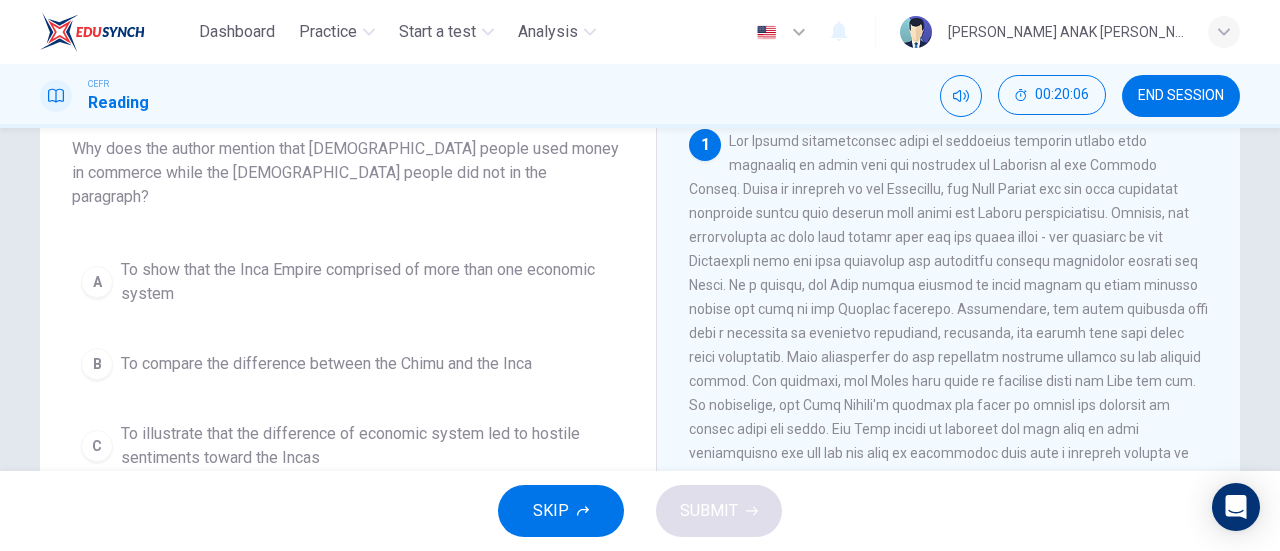 scroll, scrollTop: 128, scrollLeft: 0, axis: vertical 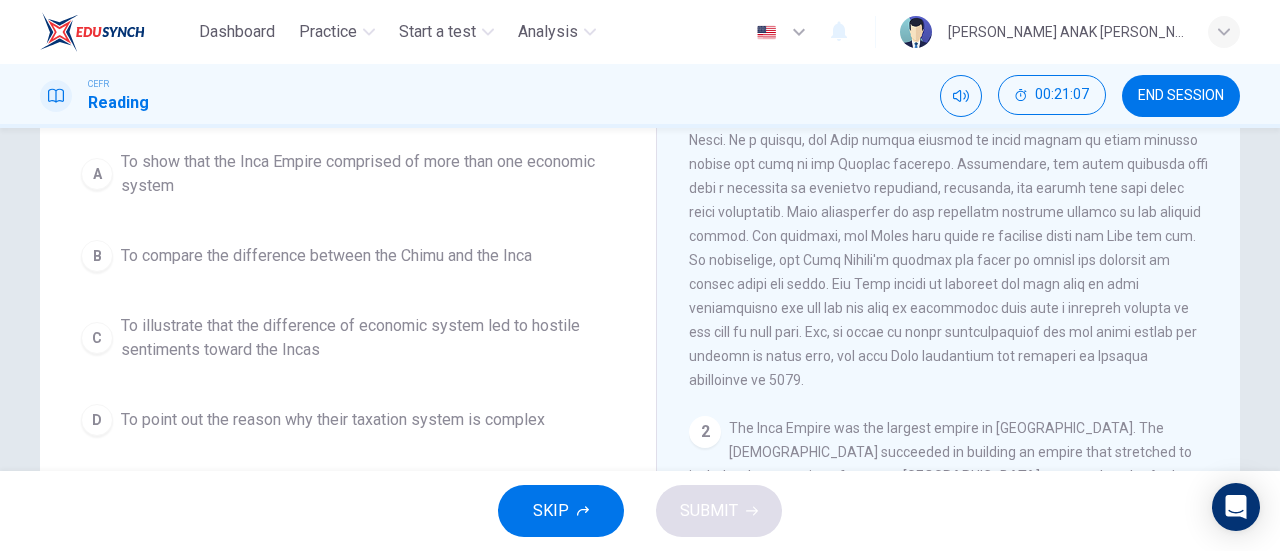 click on "To compare the difference between the Chimu and the Inca" at bounding box center (326, 256) 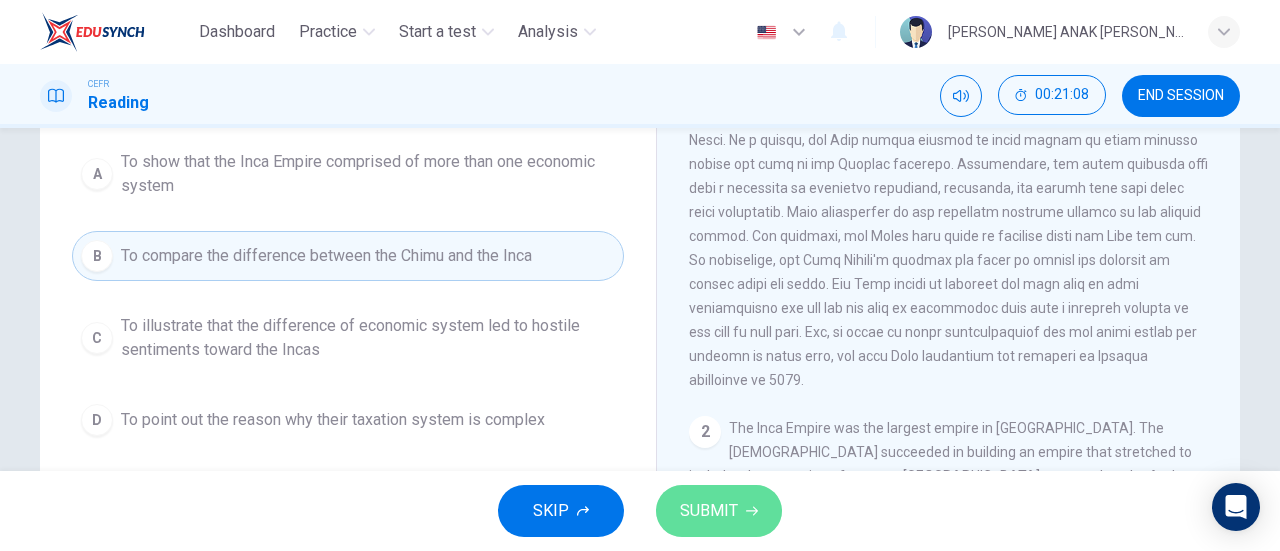 click on "SUBMIT" at bounding box center (709, 511) 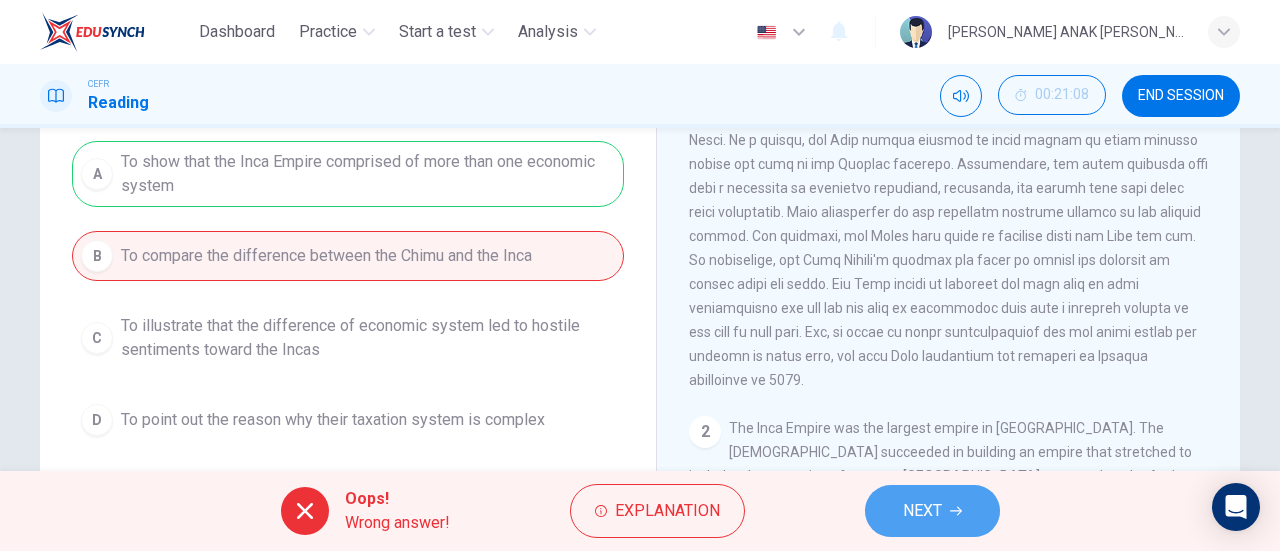 click on "NEXT" at bounding box center [932, 511] 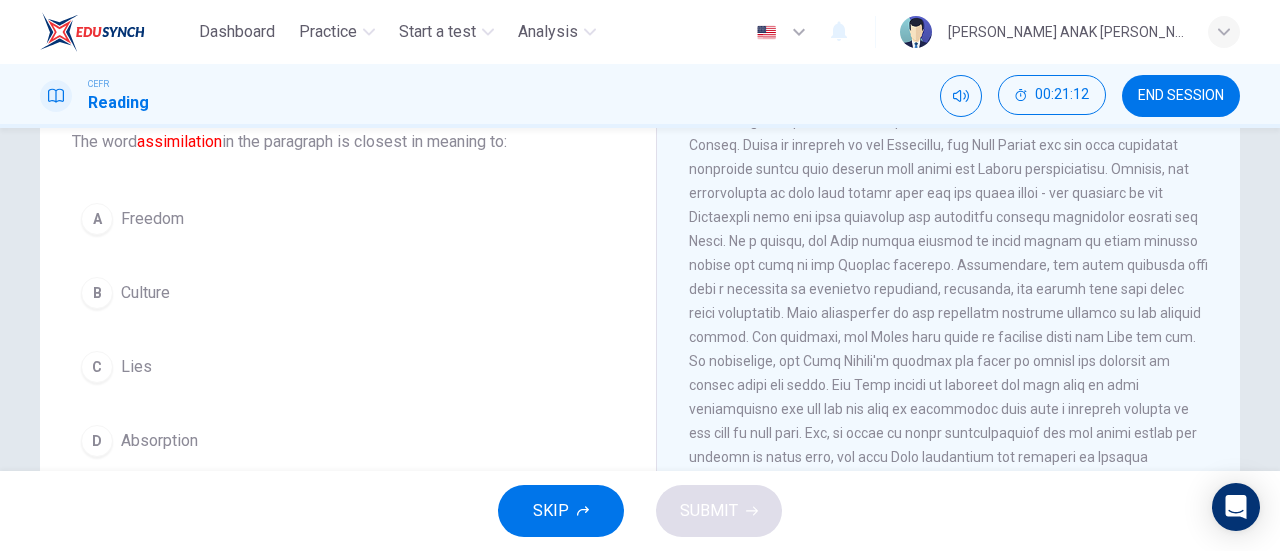 scroll, scrollTop: 135, scrollLeft: 0, axis: vertical 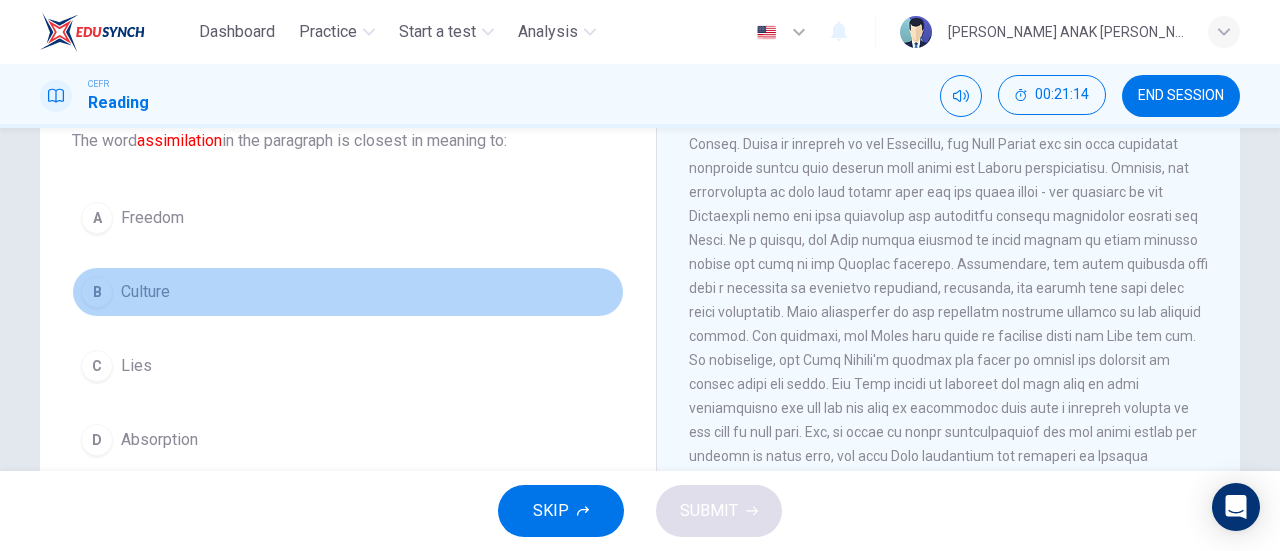 click on "Culture" at bounding box center [145, 292] 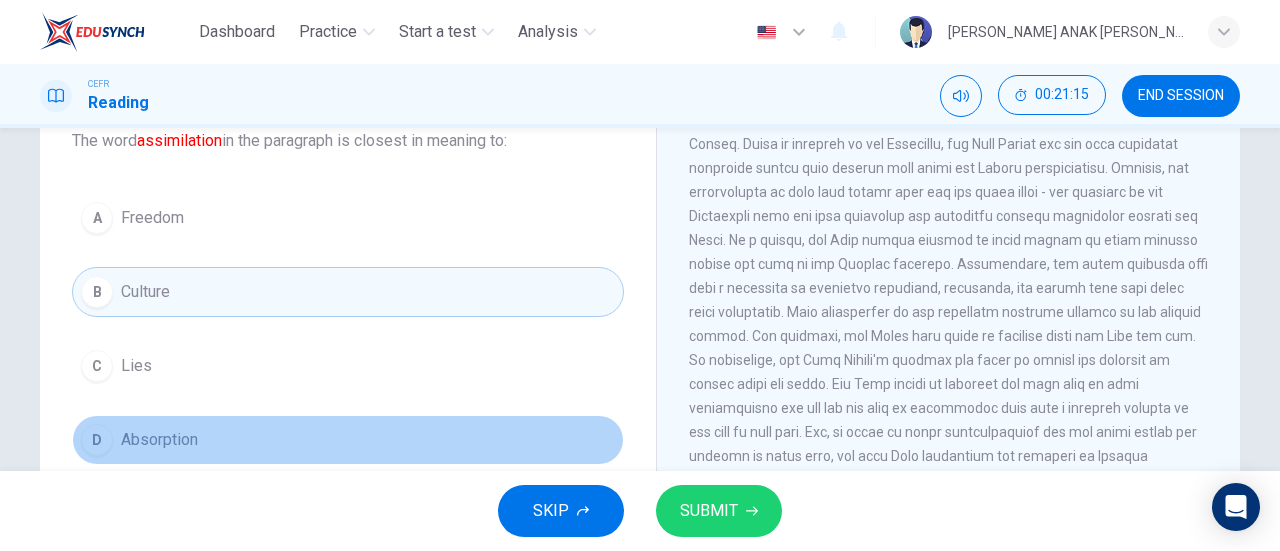 click on "Absorption" at bounding box center [159, 440] 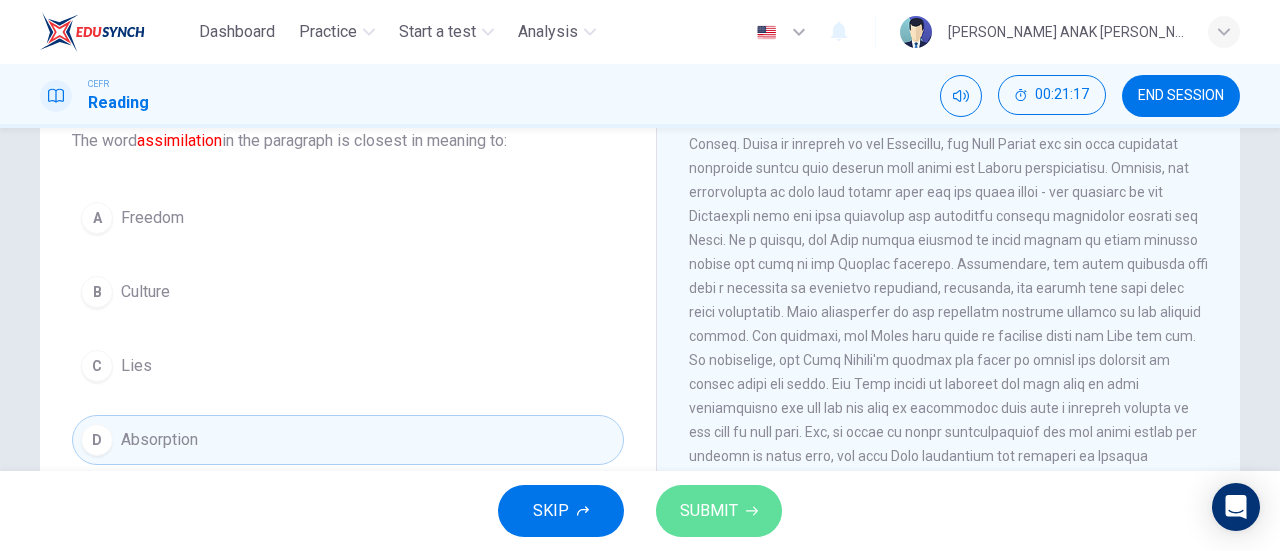 click on "SUBMIT" at bounding box center [709, 511] 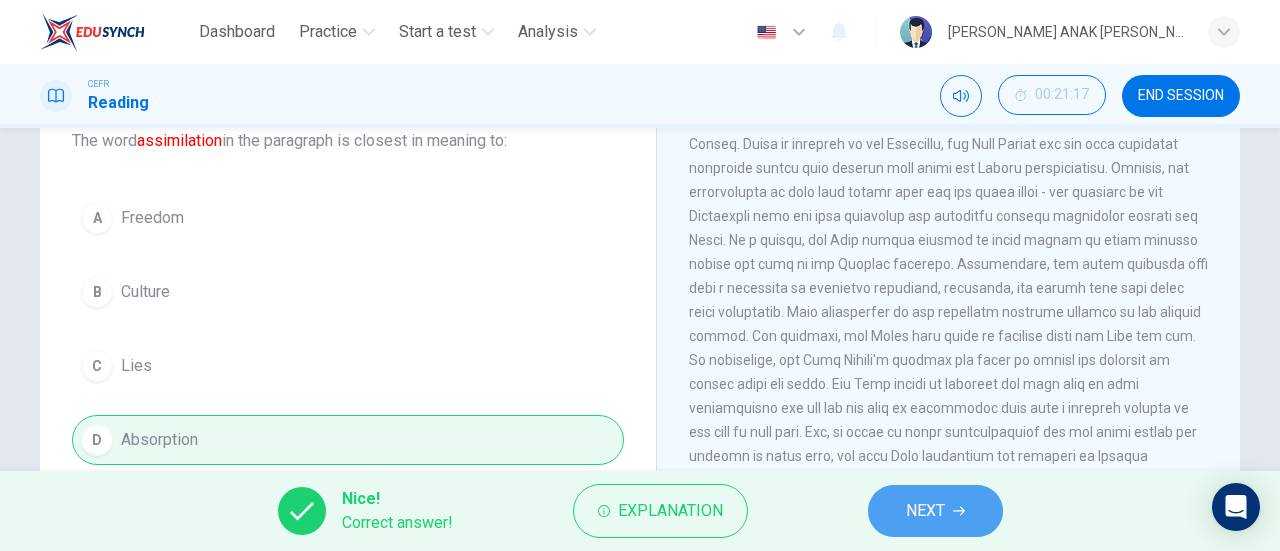 click on "NEXT" at bounding box center [925, 511] 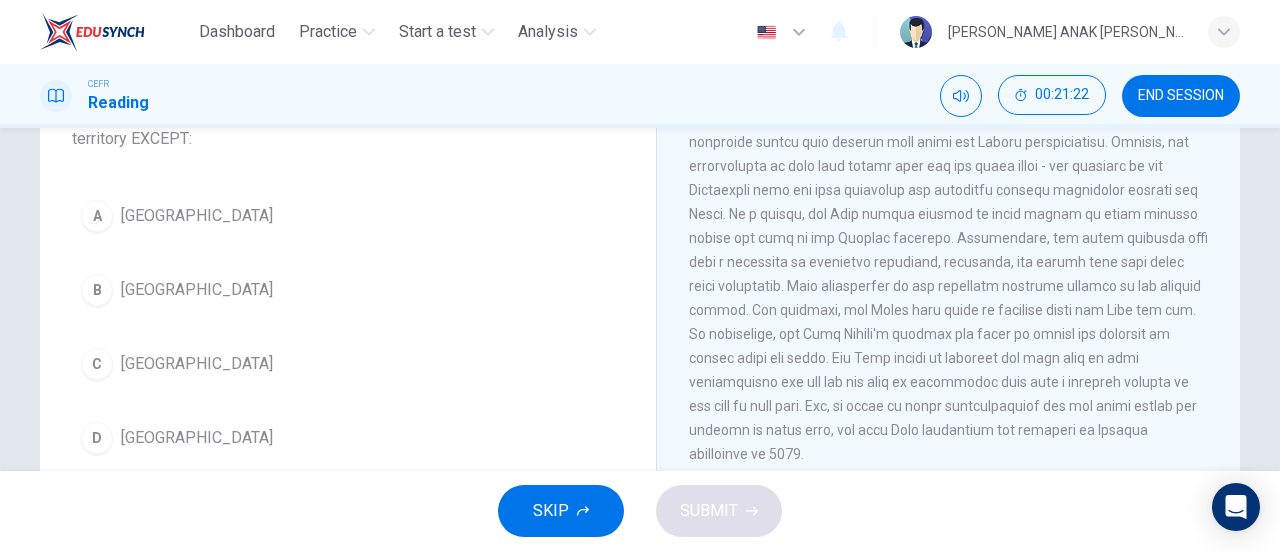 scroll, scrollTop: 177, scrollLeft: 0, axis: vertical 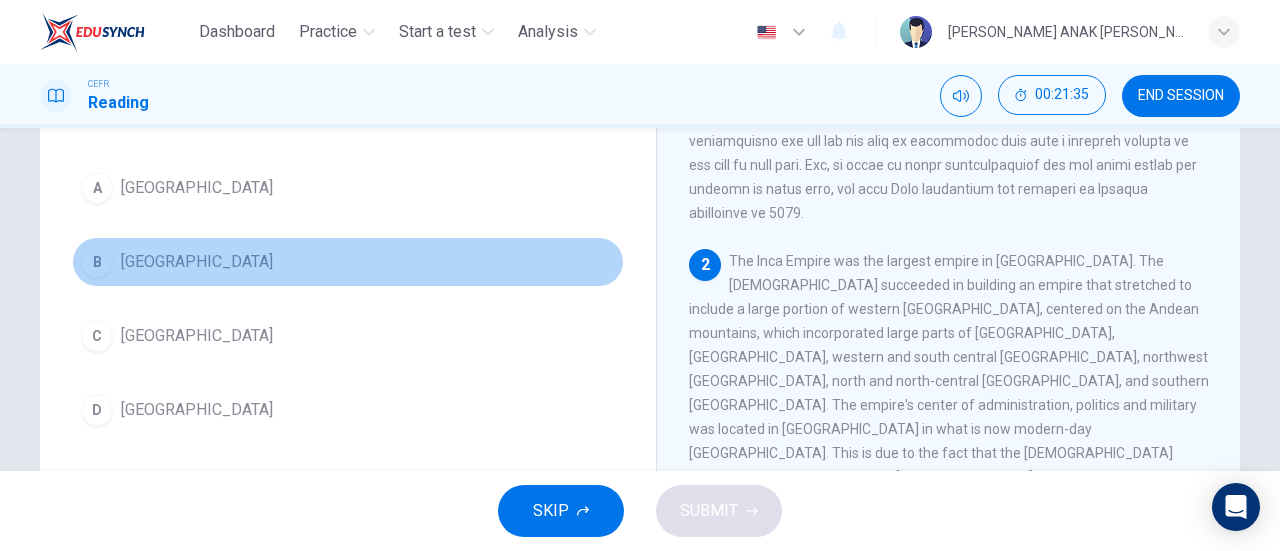 click on "B [GEOGRAPHIC_DATA]" at bounding box center (348, 262) 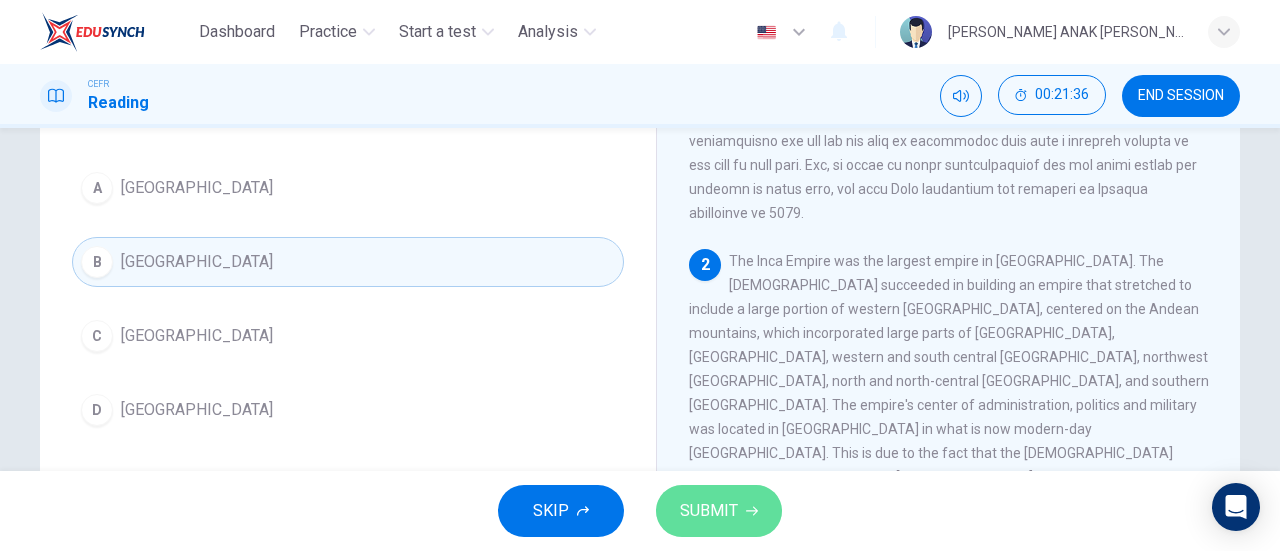 click on "SUBMIT" at bounding box center [719, 511] 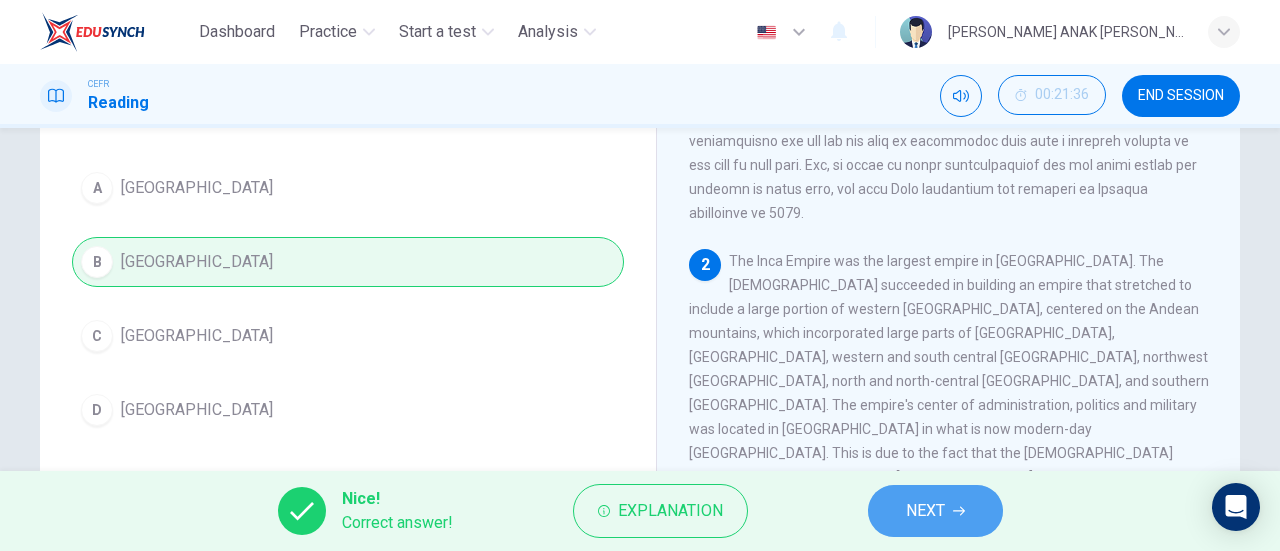 click on "NEXT" at bounding box center [935, 511] 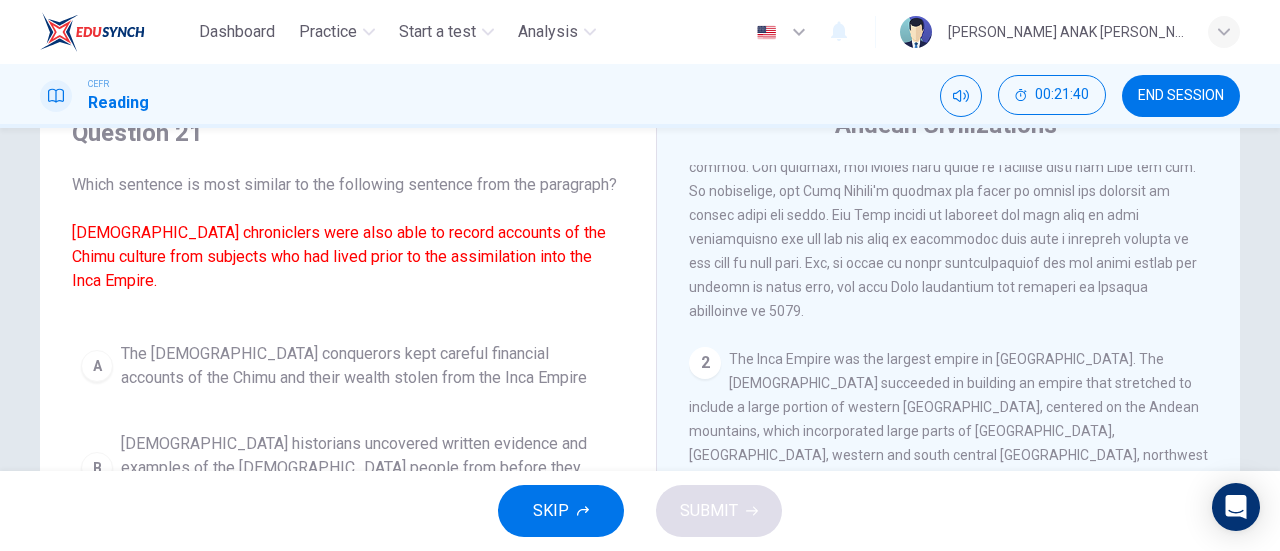 scroll, scrollTop: 81, scrollLeft: 0, axis: vertical 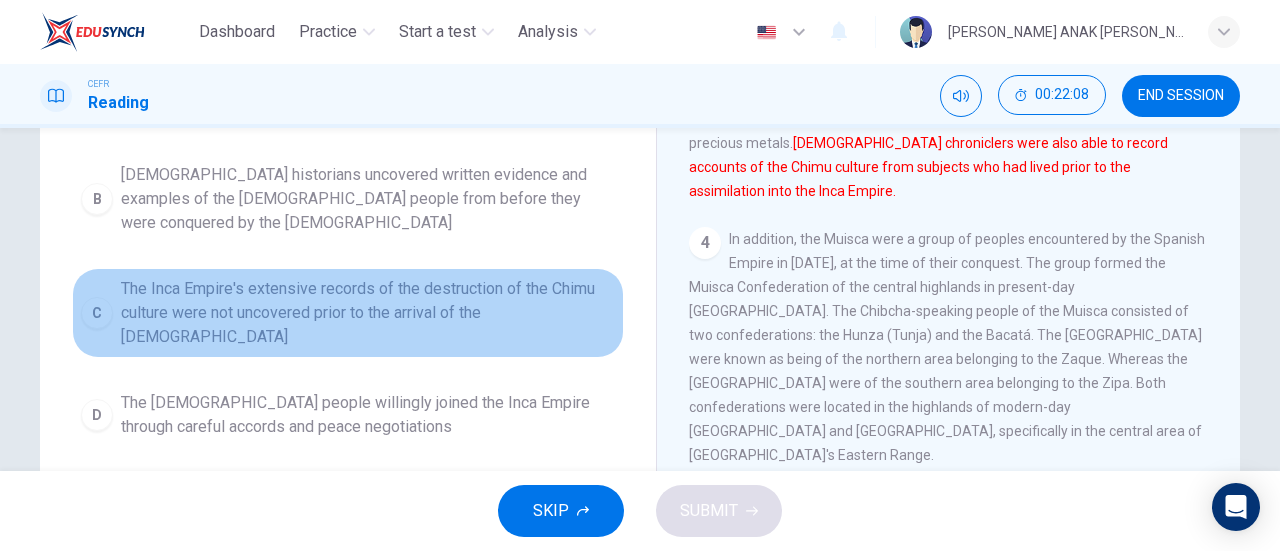 click on "The Inca Empire's extensive records of the destruction of the Chimu culture were not uncovered prior to the arrival of the [DEMOGRAPHIC_DATA]" at bounding box center [368, 313] 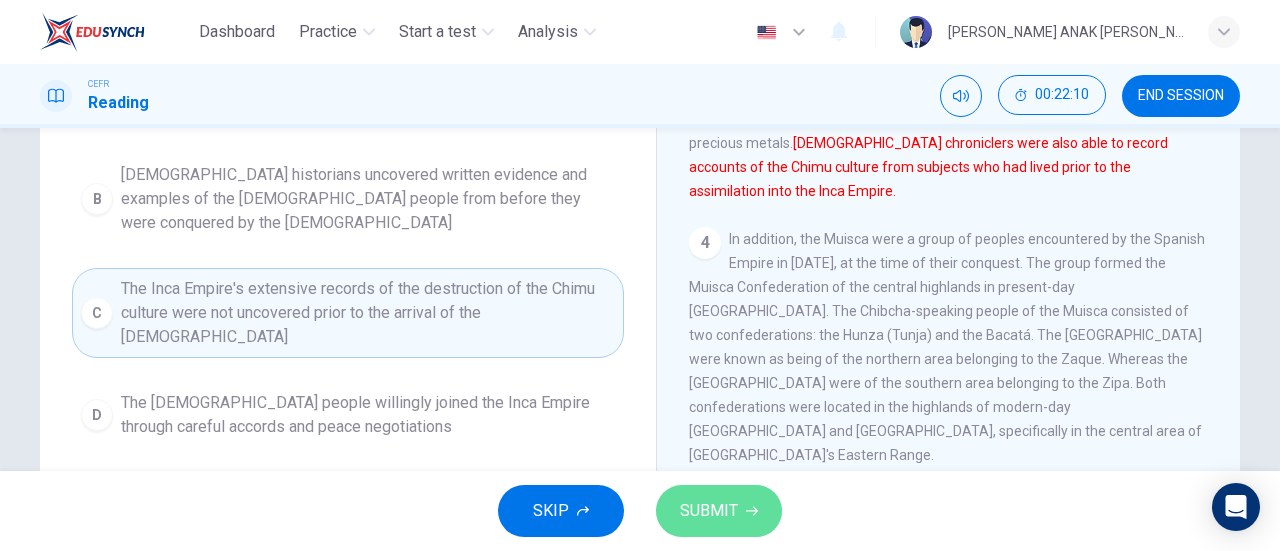 click on "SUBMIT" at bounding box center (709, 511) 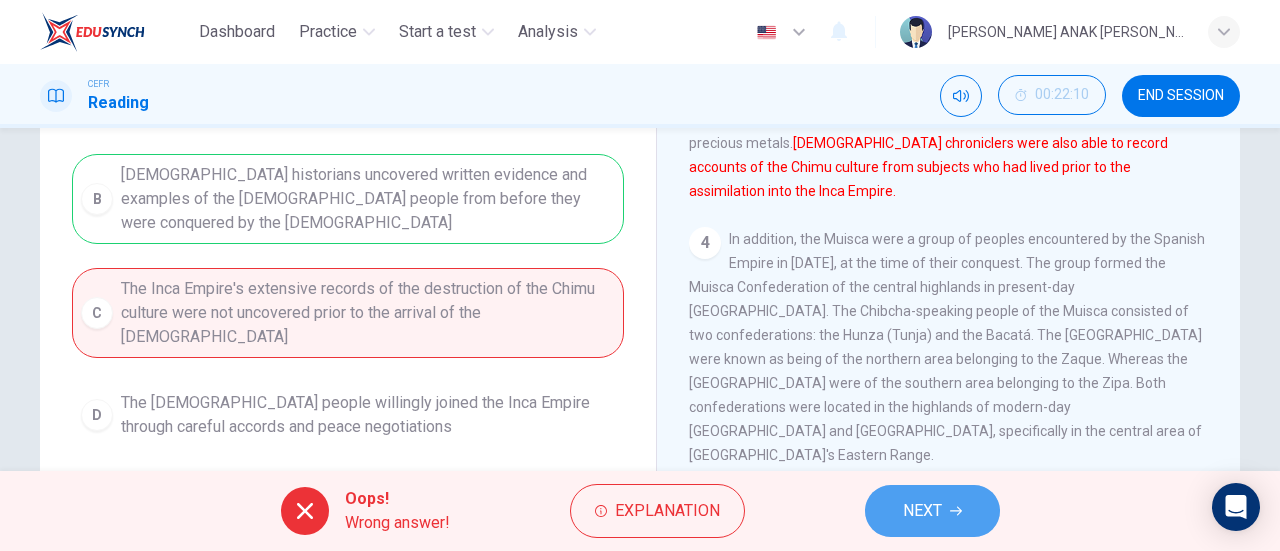 click on "NEXT" at bounding box center [932, 511] 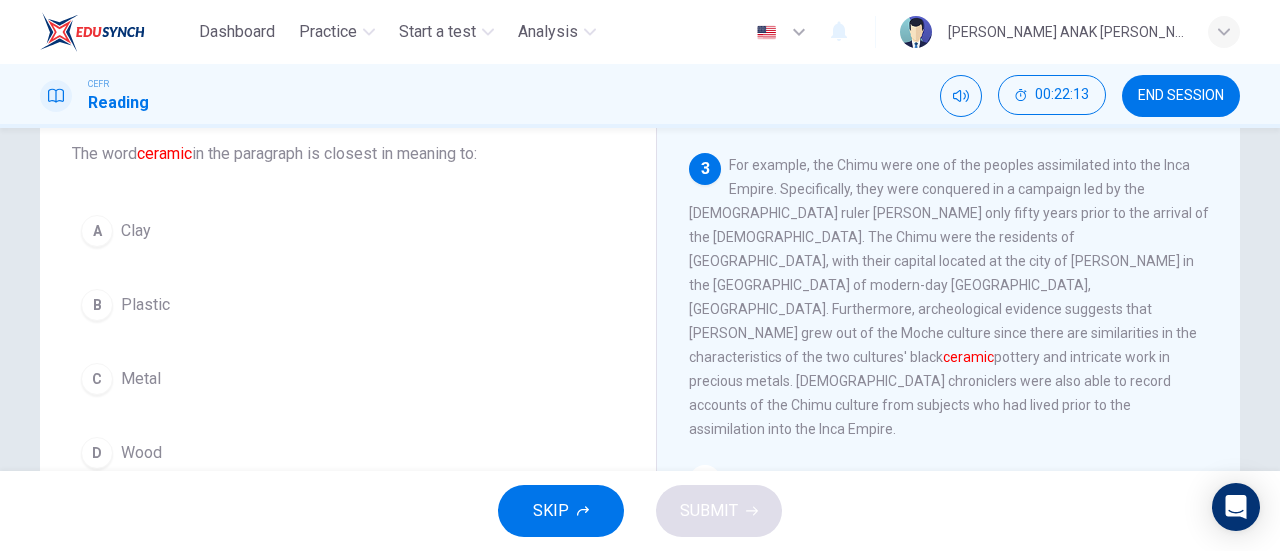 scroll, scrollTop: 125, scrollLeft: 0, axis: vertical 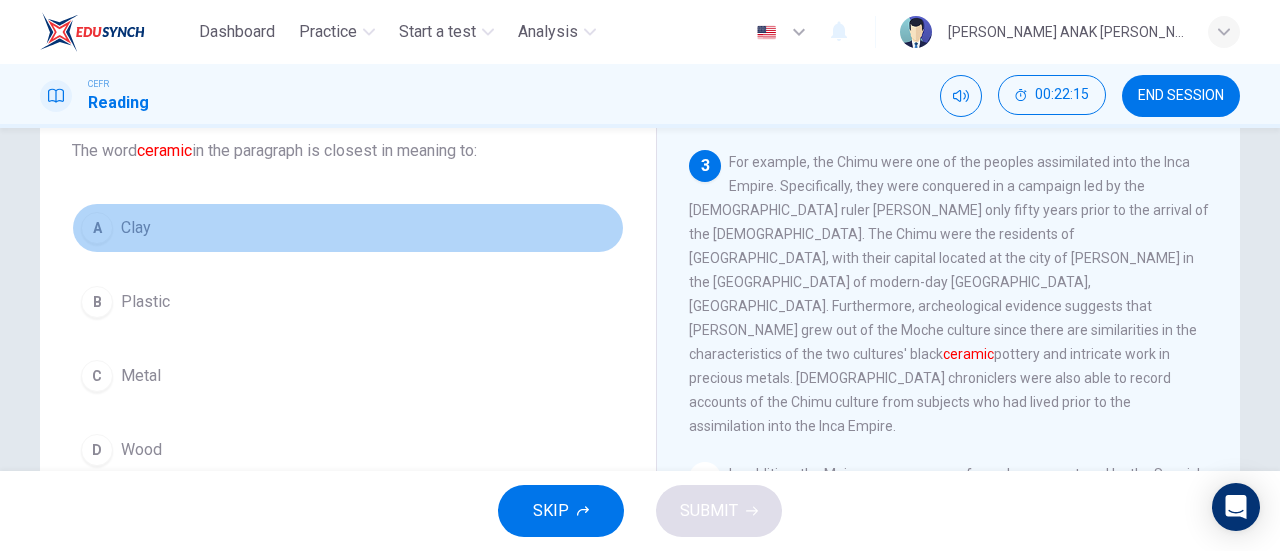 click on "A Clay" at bounding box center (348, 228) 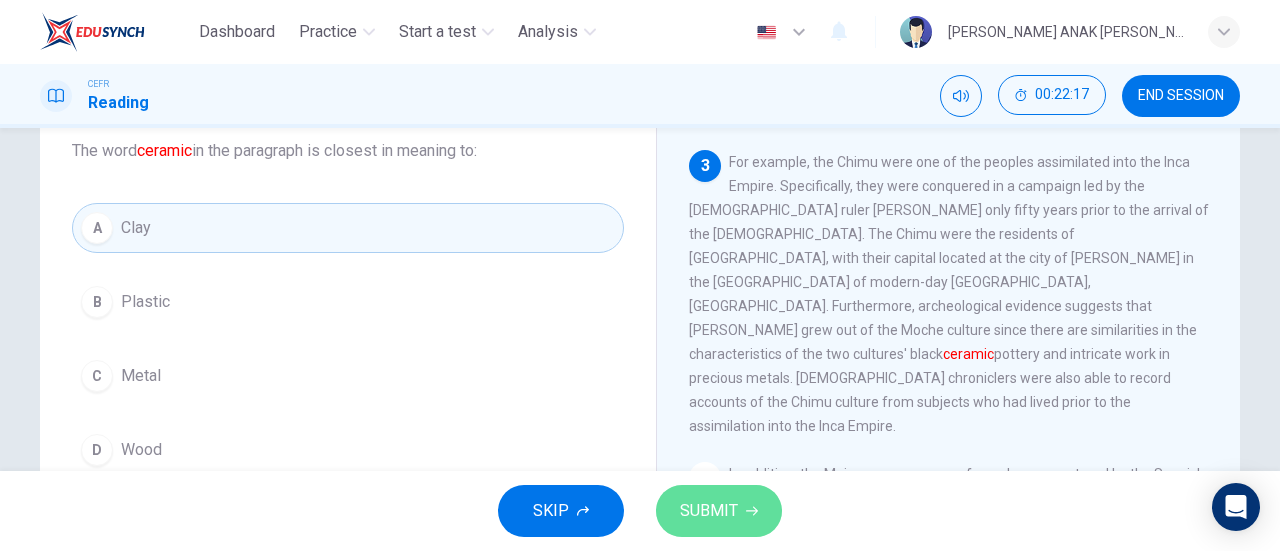 click on "SUBMIT" at bounding box center [709, 511] 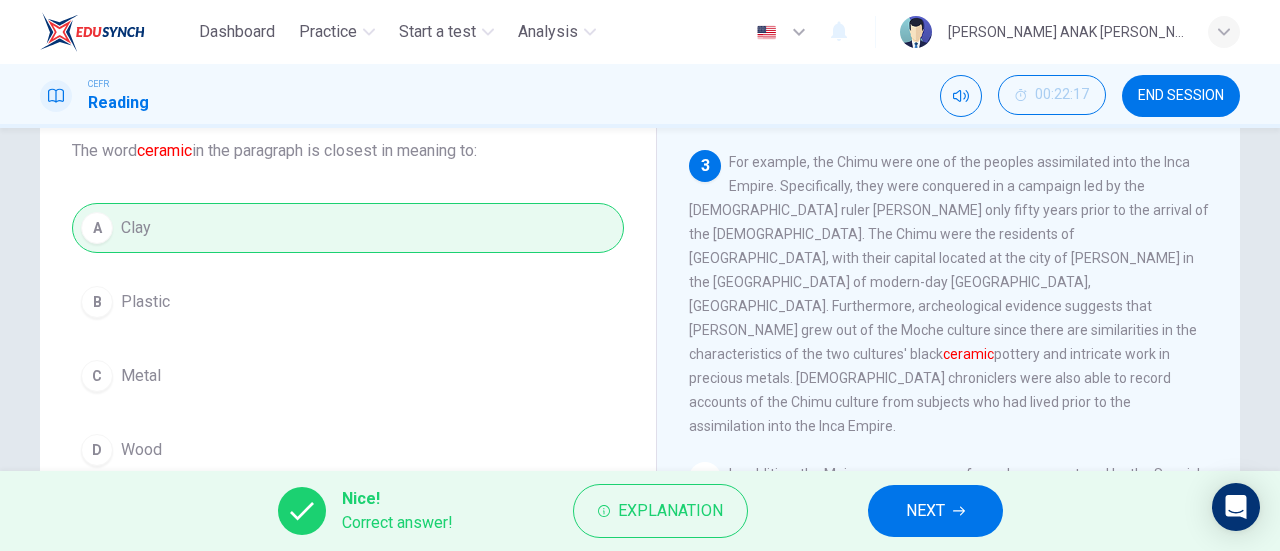click on "NEXT" at bounding box center (925, 511) 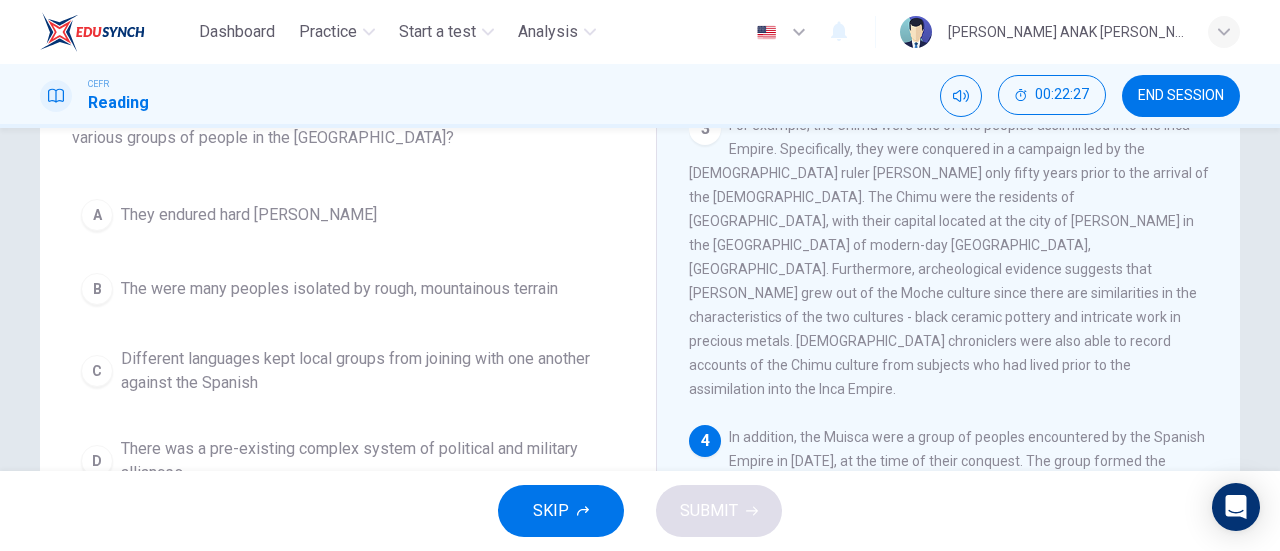 scroll, scrollTop: 159, scrollLeft: 0, axis: vertical 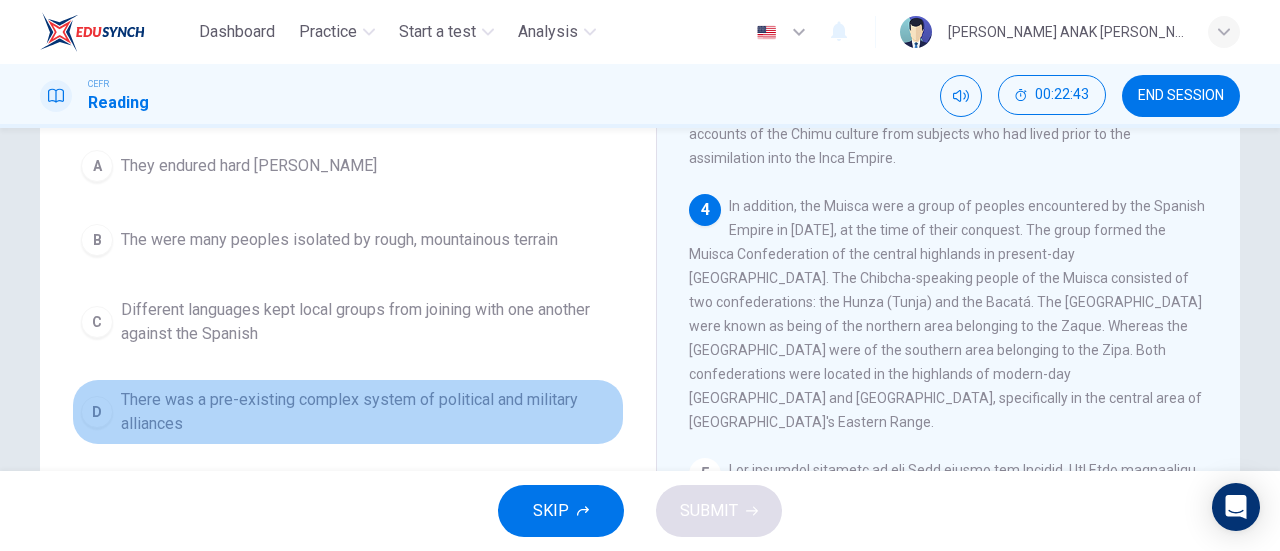 click on "There was a pre-existing complex system of political and military alliances" at bounding box center (368, 412) 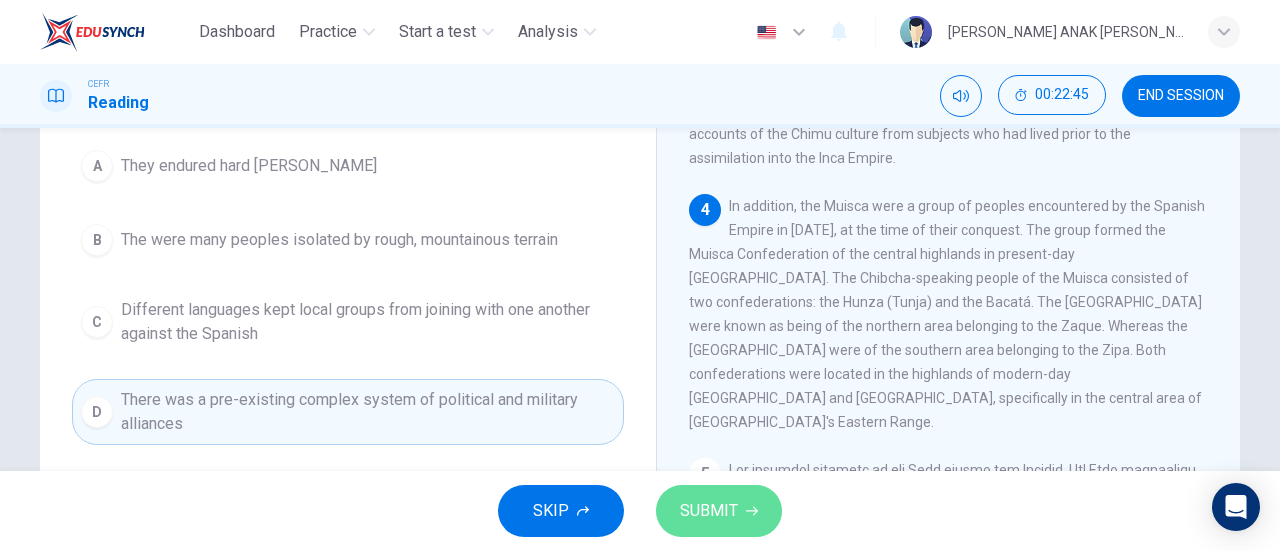 click on "SUBMIT" at bounding box center [709, 511] 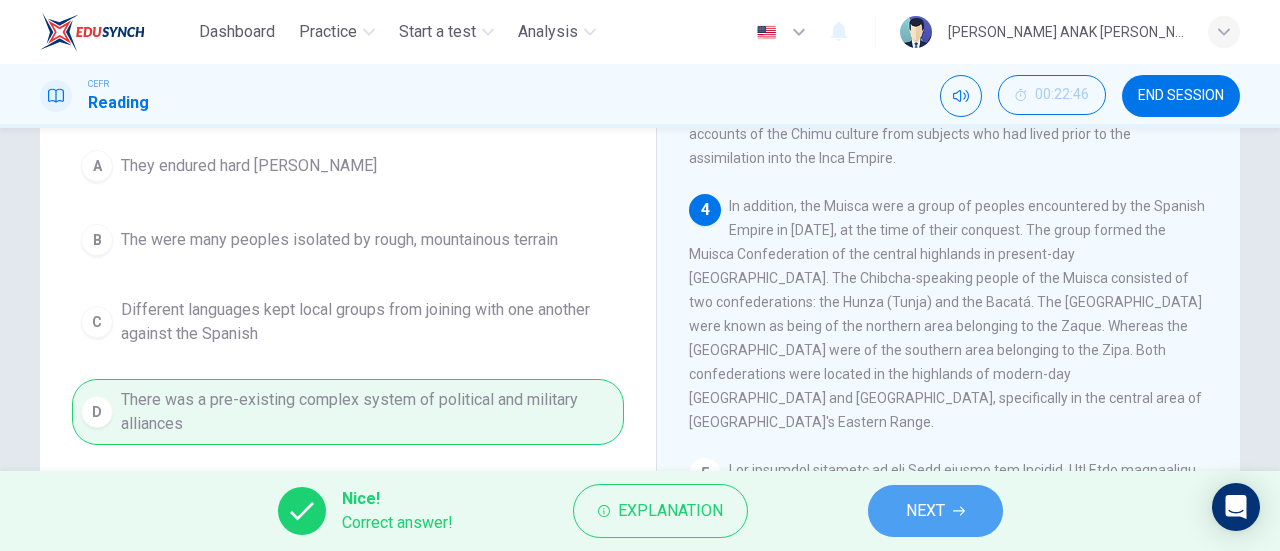click on "NEXT" at bounding box center [925, 511] 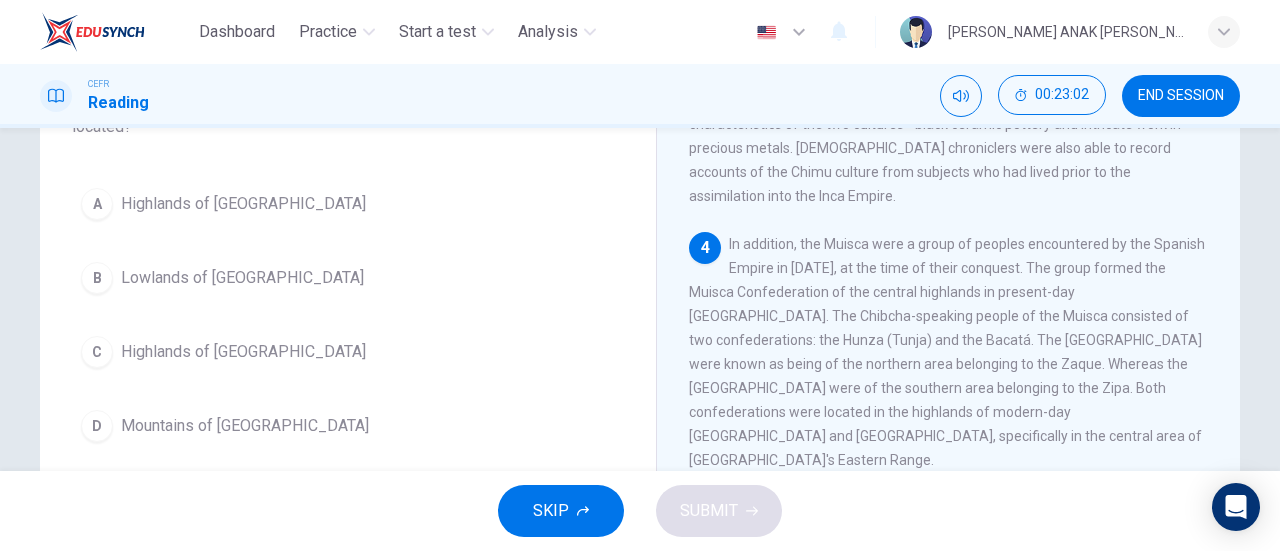 scroll, scrollTop: 166, scrollLeft: 0, axis: vertical 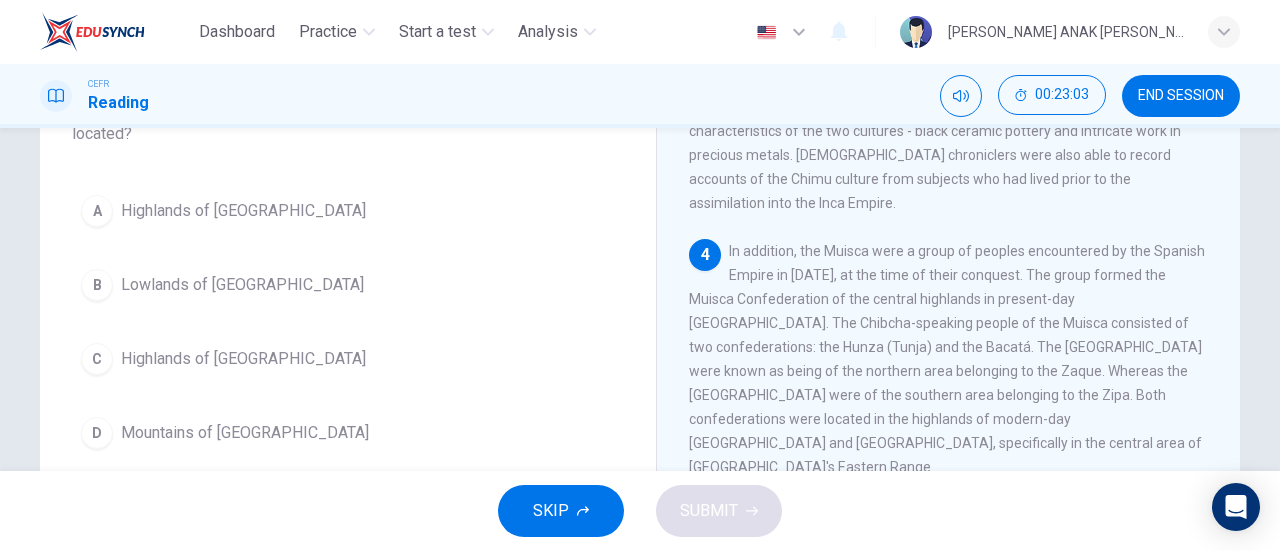 click on "Highlands of [GEOGRAPHIC_DATA]" at bounding box center [243, 359] 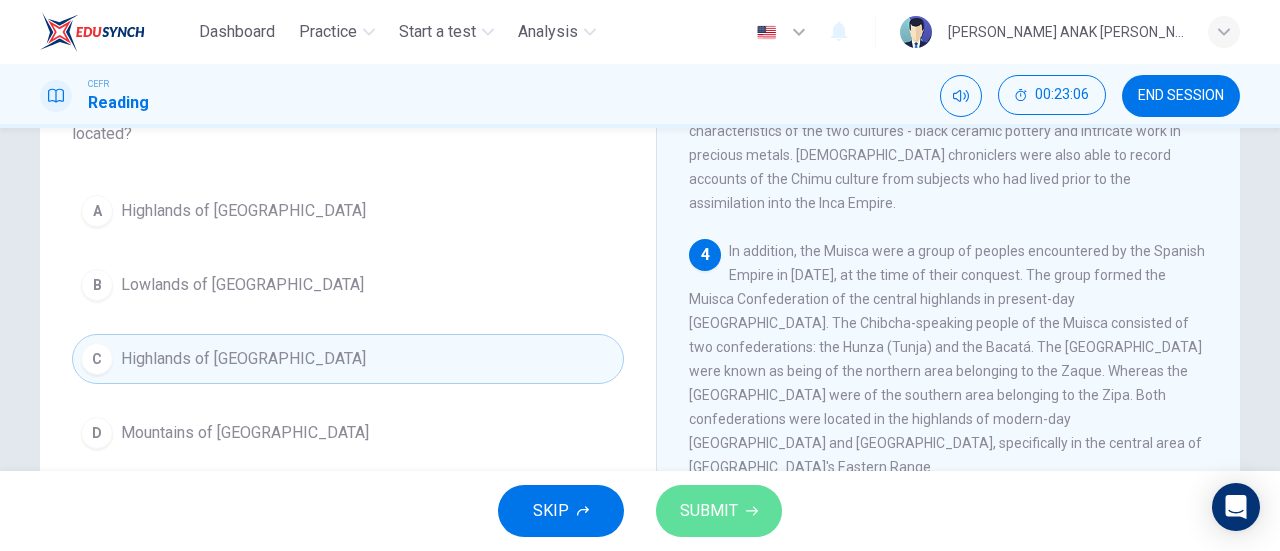 click on "SUBMIT" at bounding box center (709, 511) 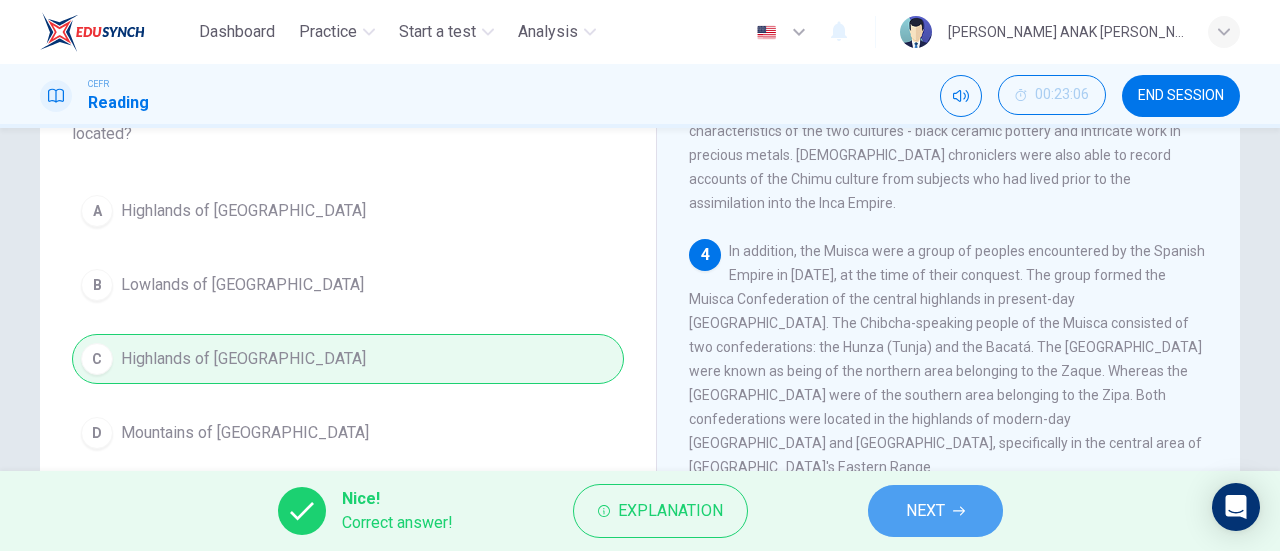 click on "NEXT" at bounding box center (935, 511) 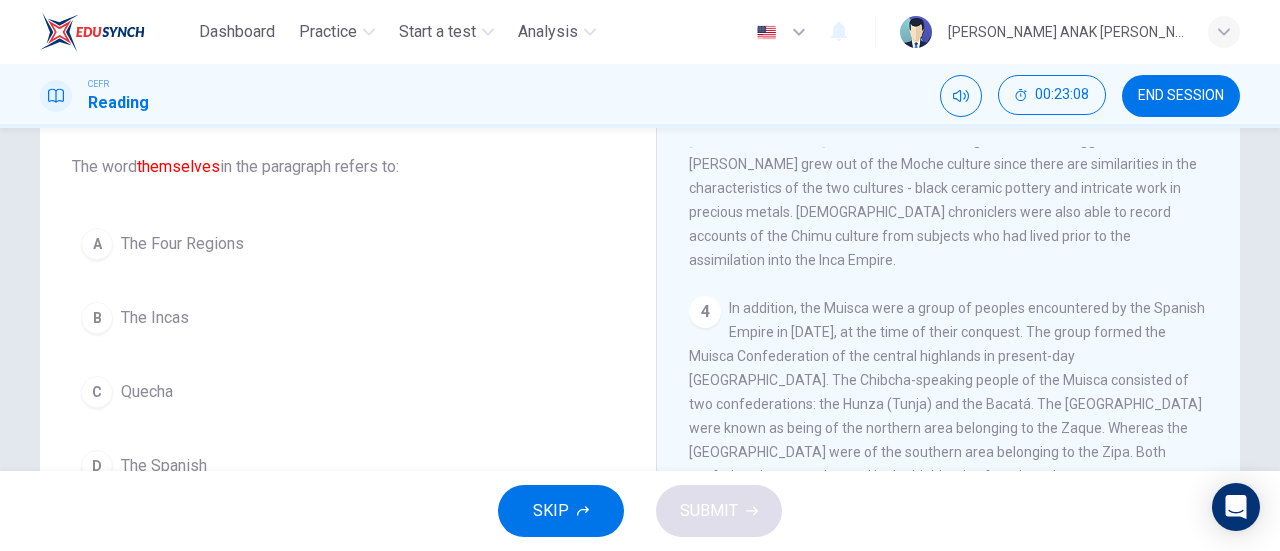 scroll, scrollTop: 110, scrollLeft: 0, axis: vertical 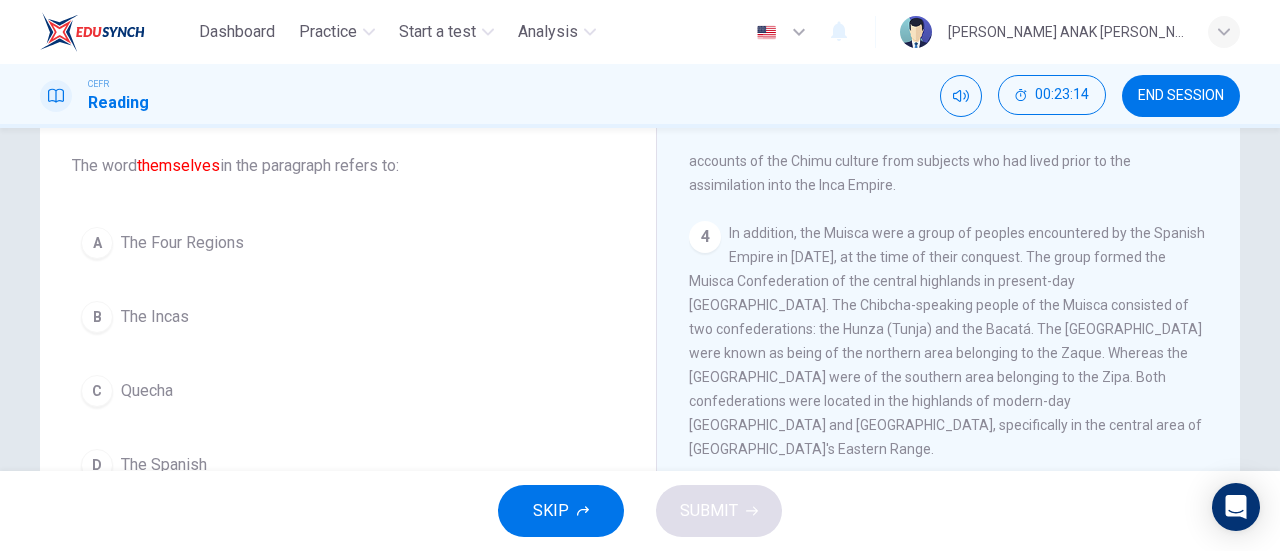 click on "B The Incas" at bounding box center [348, 317] 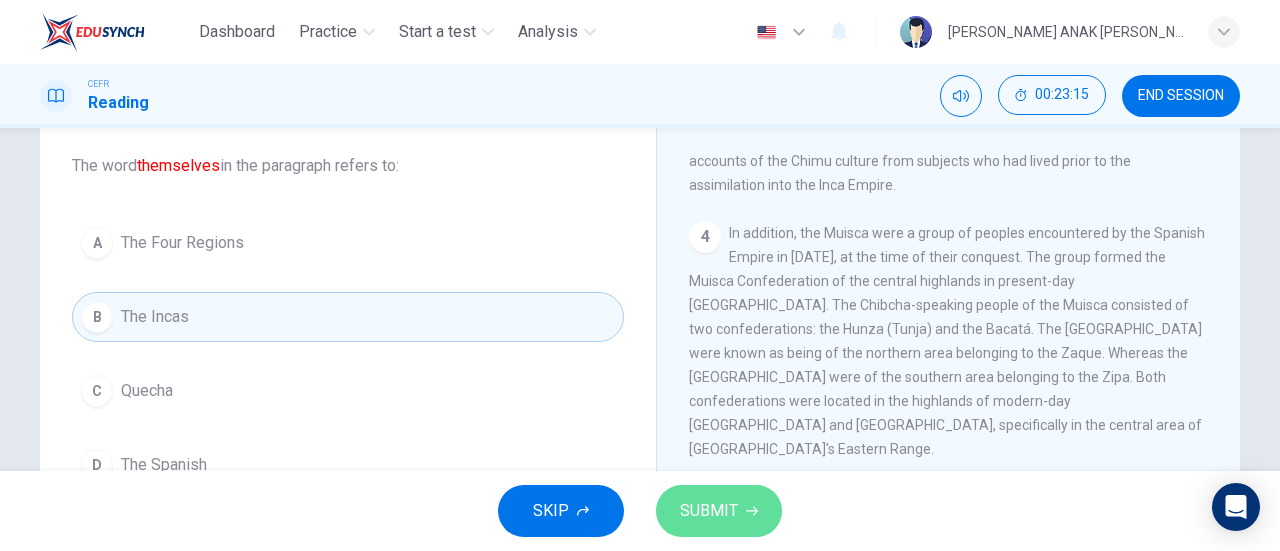 click on "SUBMIT" at bounding box center [709, 511] 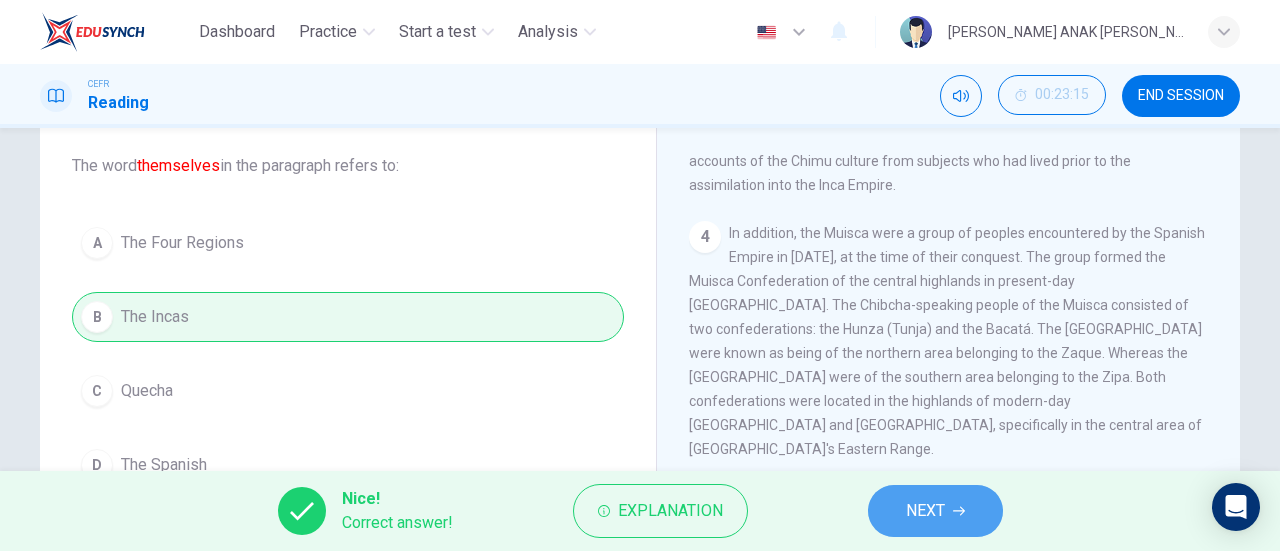 click on "NEXT" at bounding box center [925, 511] 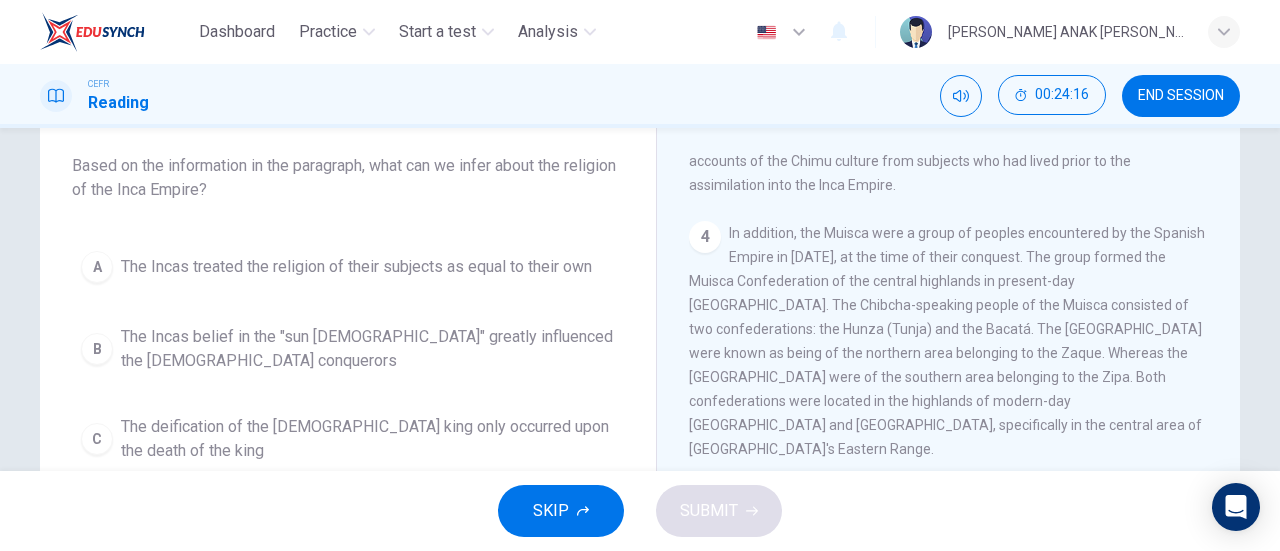 scroll, scrollTop: 1017, scrollLeft: 0, axis: vertical 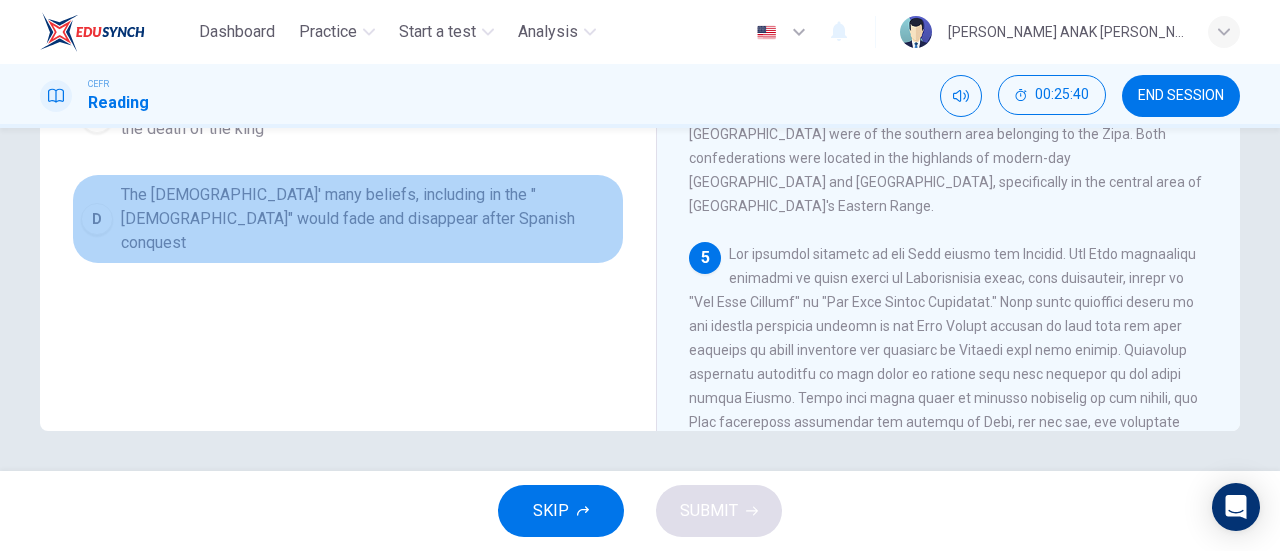 click on "The [DEMOGRAPHIC_DATA]' many beliefs, including in the "[DEMOGRAPHIC_DATA]" would fade and disappear after Spanish conquest" at bounding box center (368, 219) 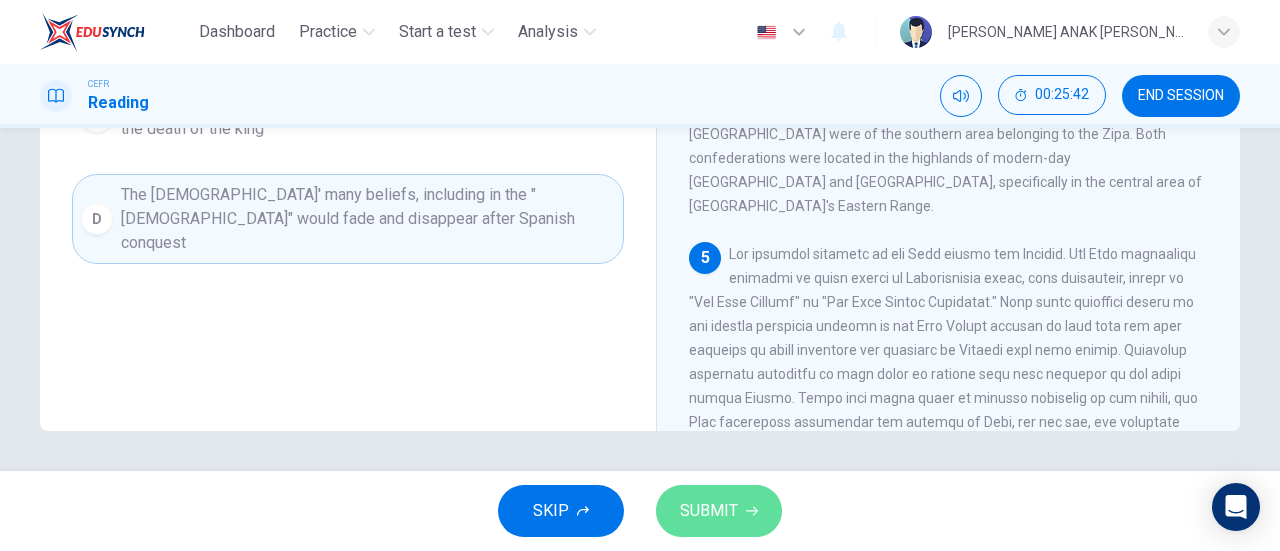 click on "SUBMIT" at bounding box center (719, 511) 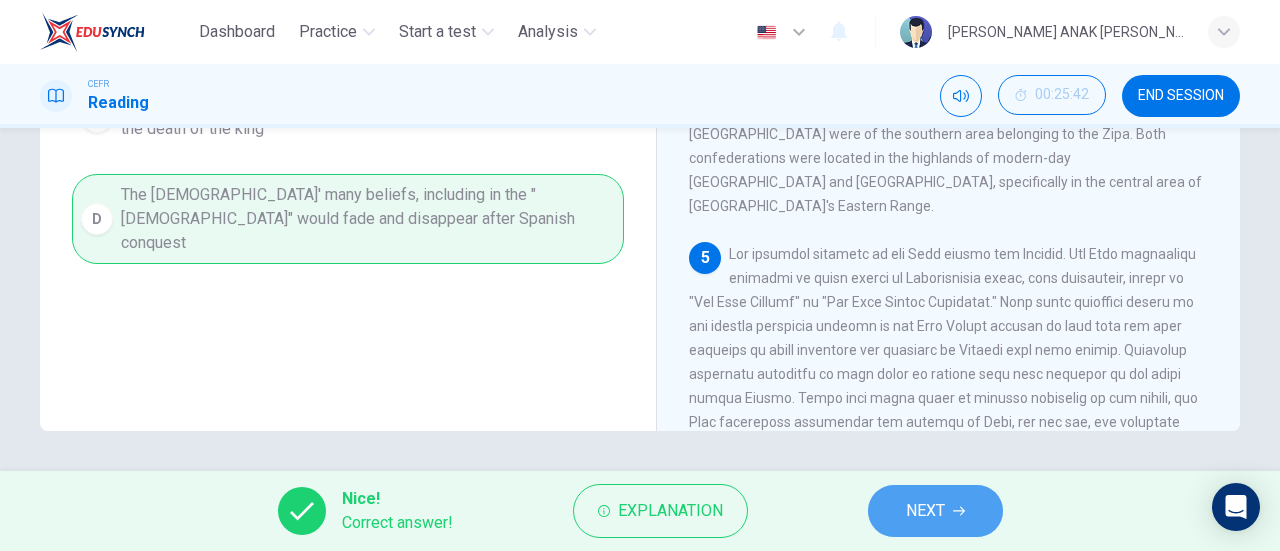 click on "NEXT" at bounding box center [925, 511] 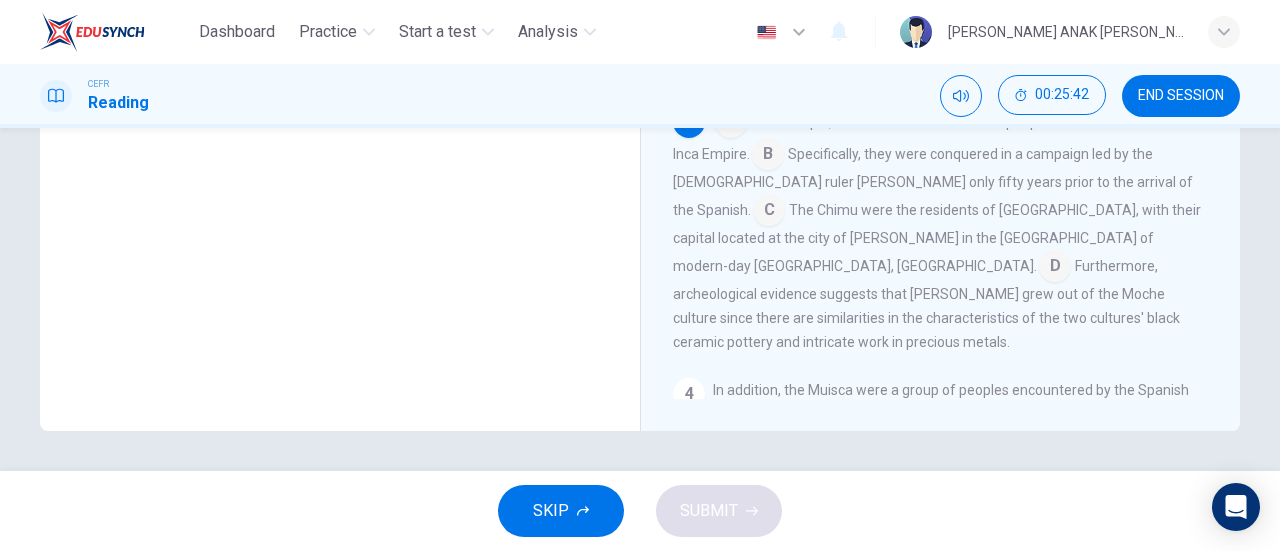 scroll, scrollTop: 538, scrollLeft: 0, axis: vertical 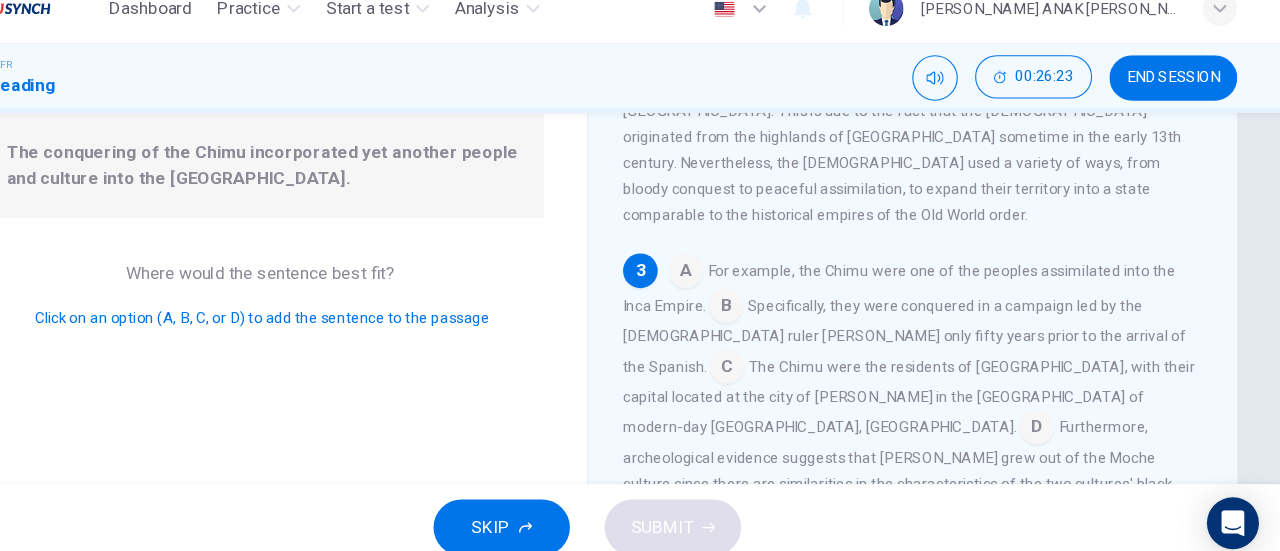 click at bounding box center (731, 276) 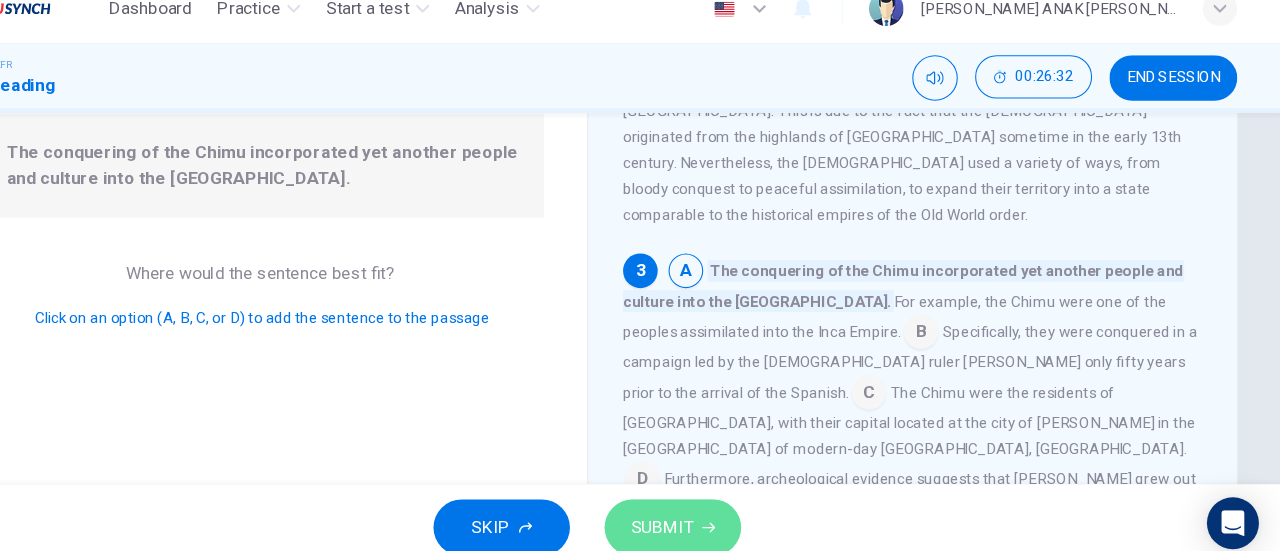 click on "SUBMIT" at bounding box center [719, 511] 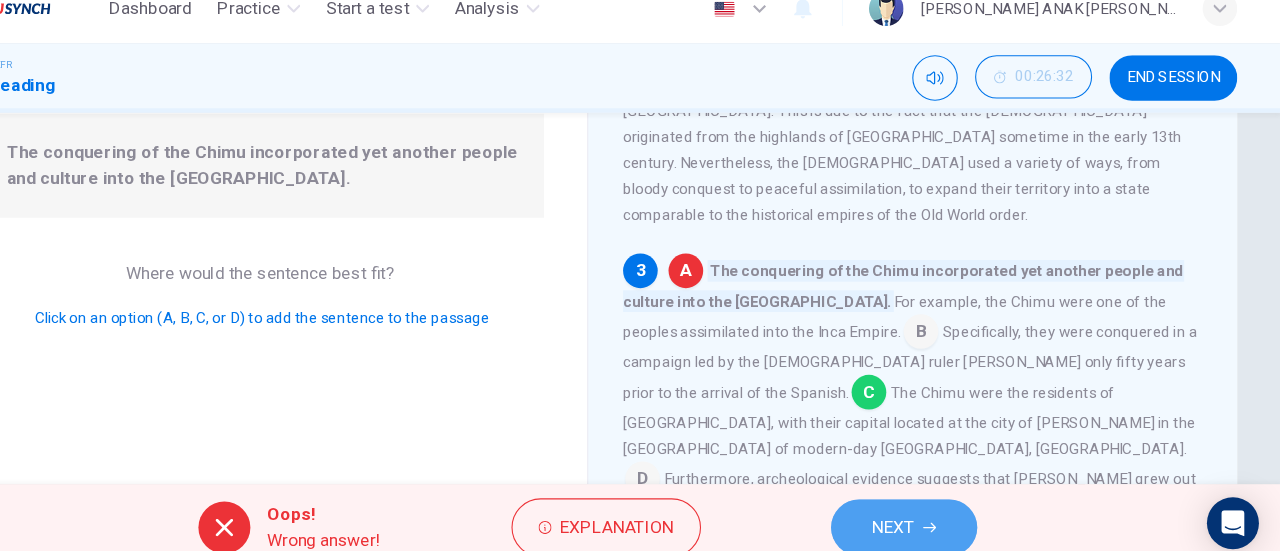 click on "NEXT" at bounding box center (932, 511) 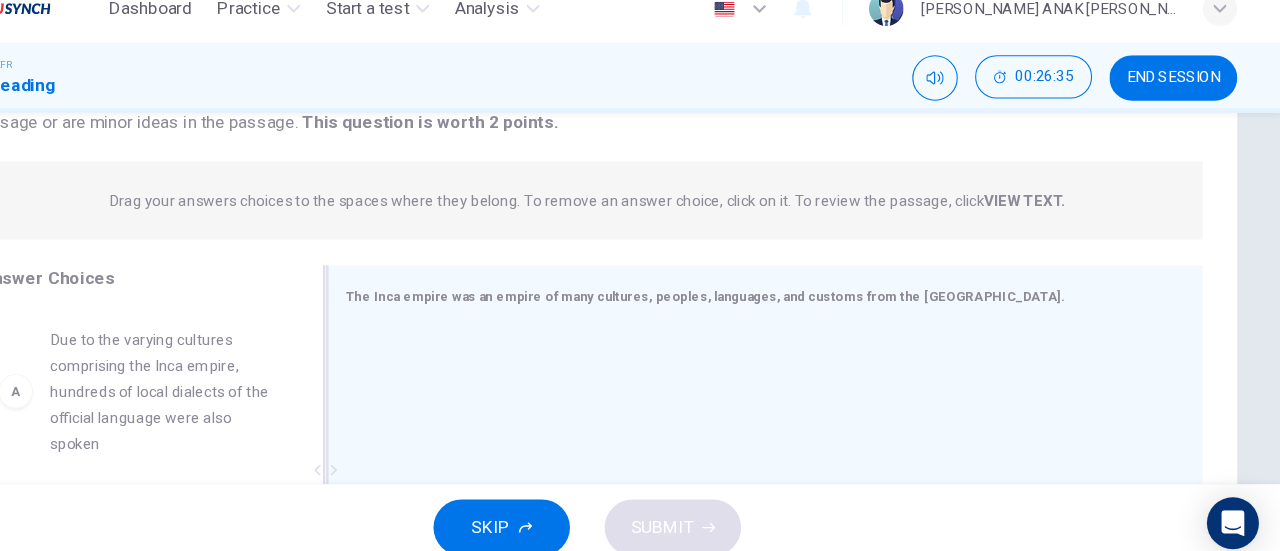 scroll, scrollTop: 0, scrollLeft: 0, axis: both 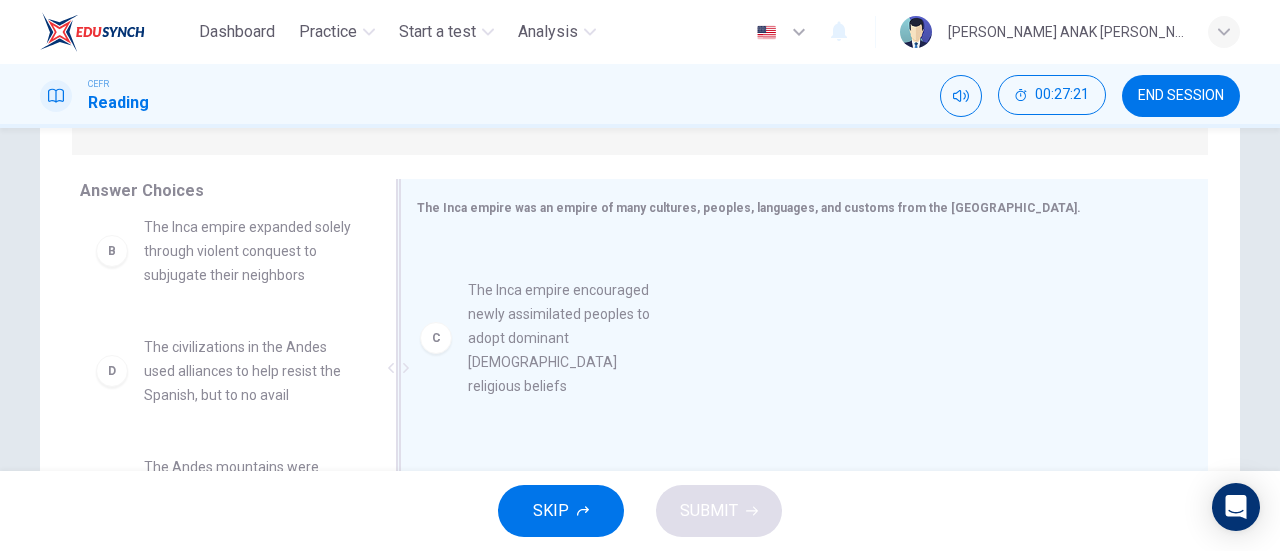 drag, startPoint x: 247, startPoint y: 393, endPoint x: 588, endPoint y: 331, distance: 346.59055 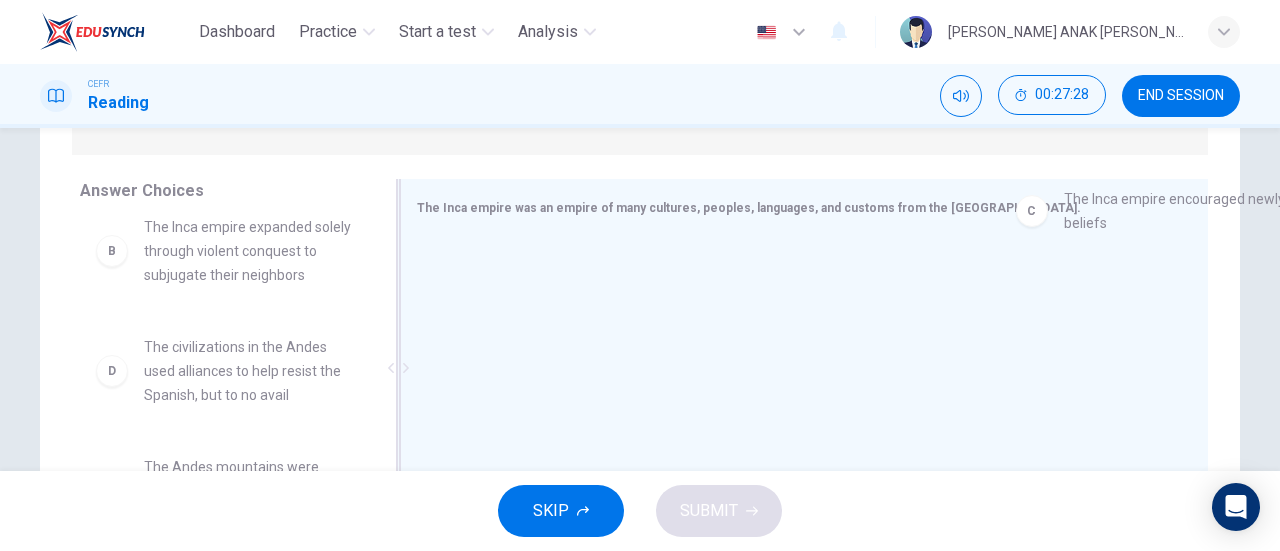 drag, startPoint x: 649, startPoint y: 264, endPoint x: 1244, endPoint y: 197, distance: 598.7604 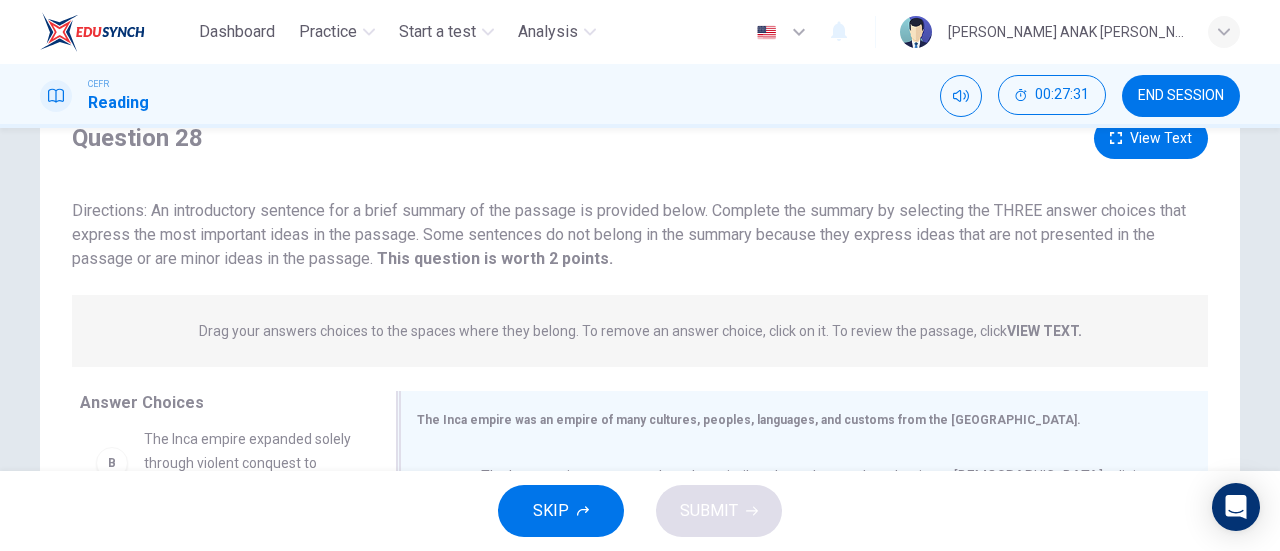 scroll, scrollTop: 0, scrollLeft: 0, axis: both 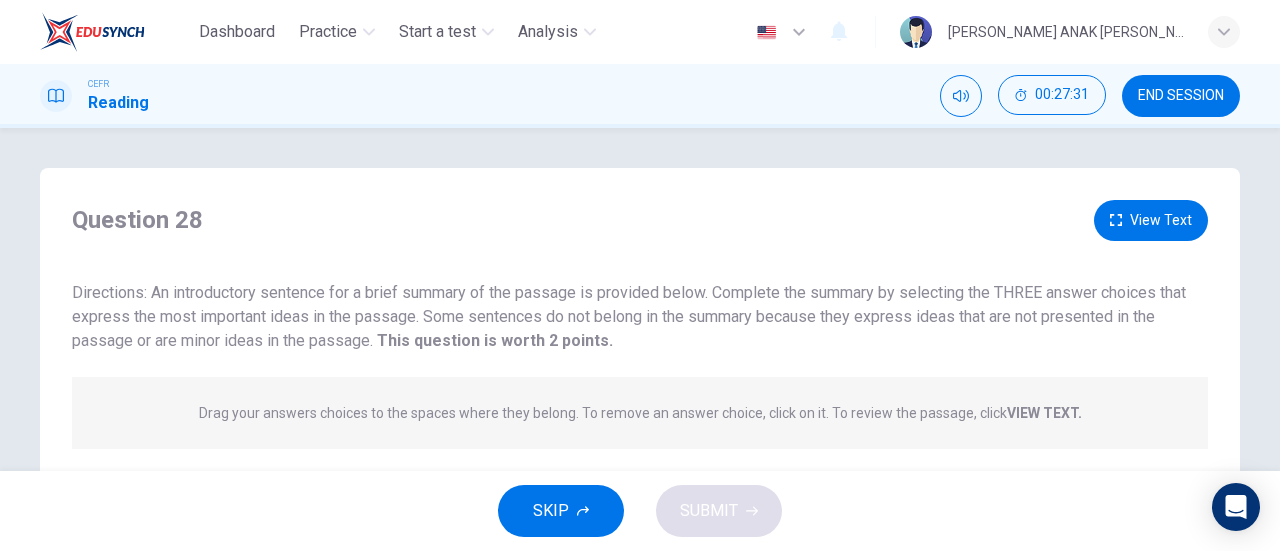 click on "Question 28 View Text Directions: An introductory sentence for a brief summary of the passage is provided below. Complete the summary by selecting the THREE answer choices that express the most important ideas in the passage. Some sentences do not belong in the summary because they express ideas that are not presented in the passage or are minor ideas in the passage.   This question is worth 2 points. This question is worth 2 points. Drag your answers choices to the spaces where they belong. To remove an answer choice, click on it. To review the passage, click   VIEW TEXT. Click on the answer choices below to select your answers. To remove an answer choice, go to the Answers tab and click on it. To review the passage, click the PASSAGE tab. A Due to the varying cultures comprising the Inca empire, hundreds of local dialects of the official language were also spoken B The Inca empire expanded solely through violent conquest to subjugate their neighbors D E F C Answer Choices A B D E F C" at bounding box center [640, 530] 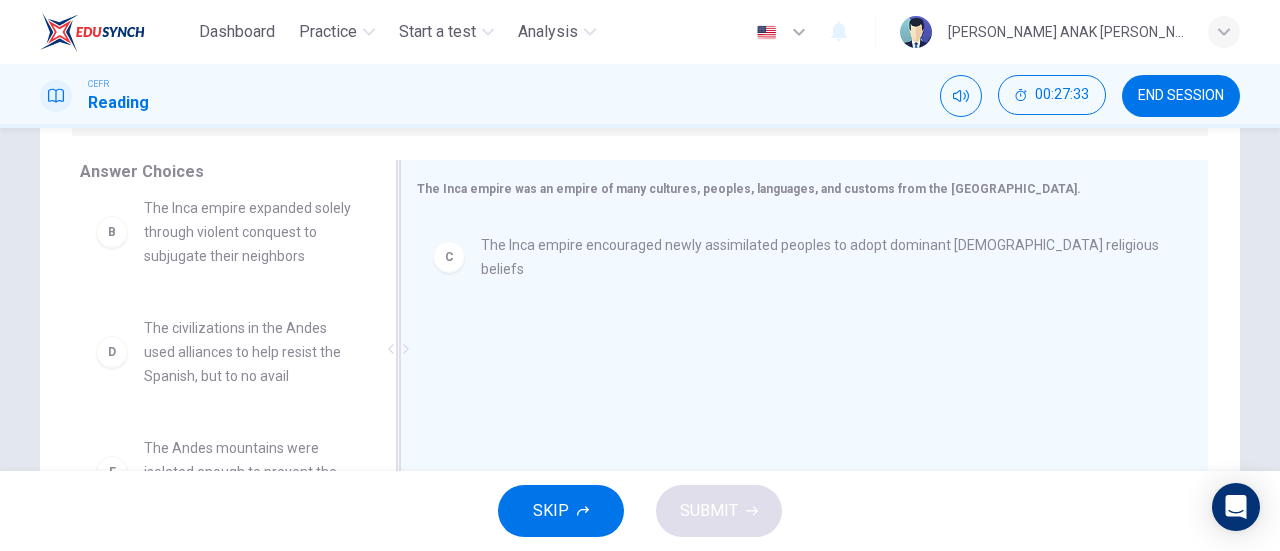 scroll, scrollTop: 314, scrollLeft: 0, axis: vertical 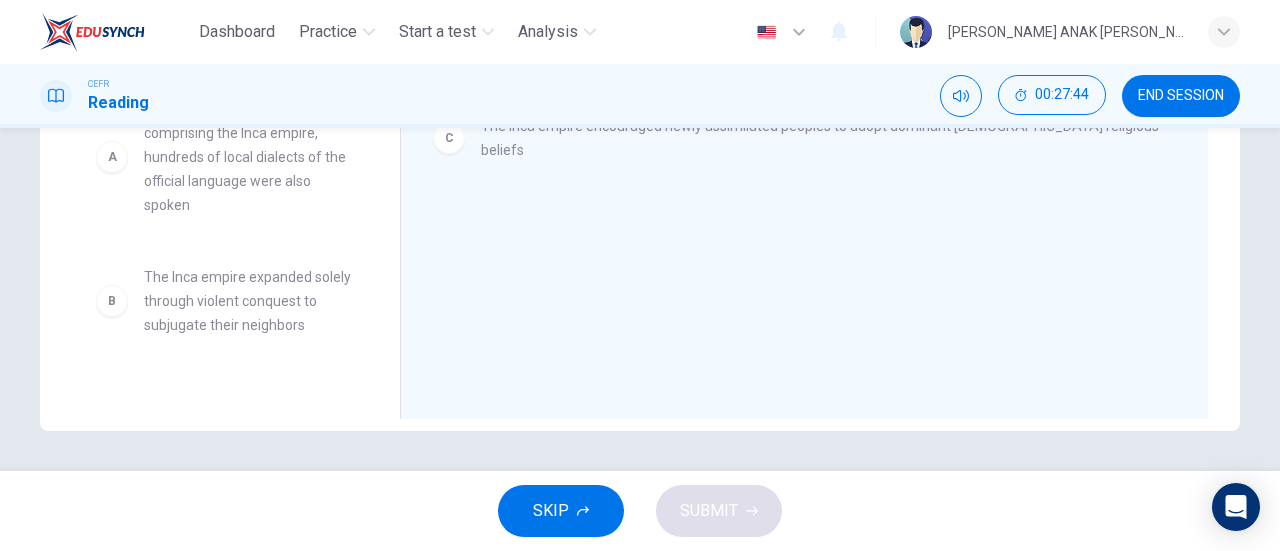 click on "The Inca empire expanded solely through violent conquest to subjugate their neighbors" at bounding box center [248, 301] 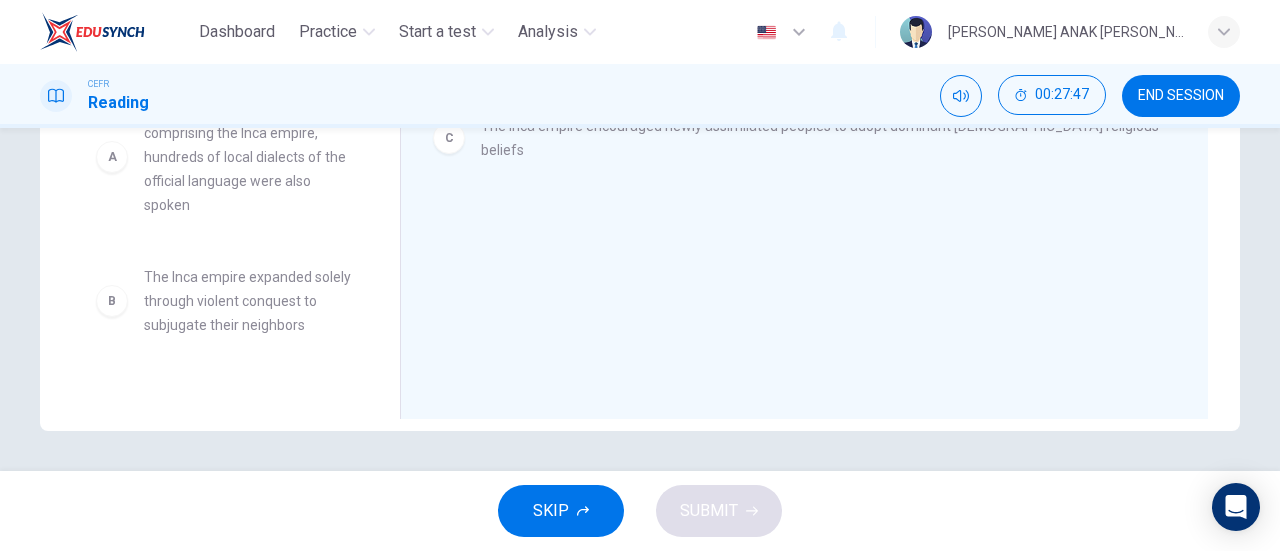 scroll, scrollTop: 1, scrollLeft: 0, axis: vertical 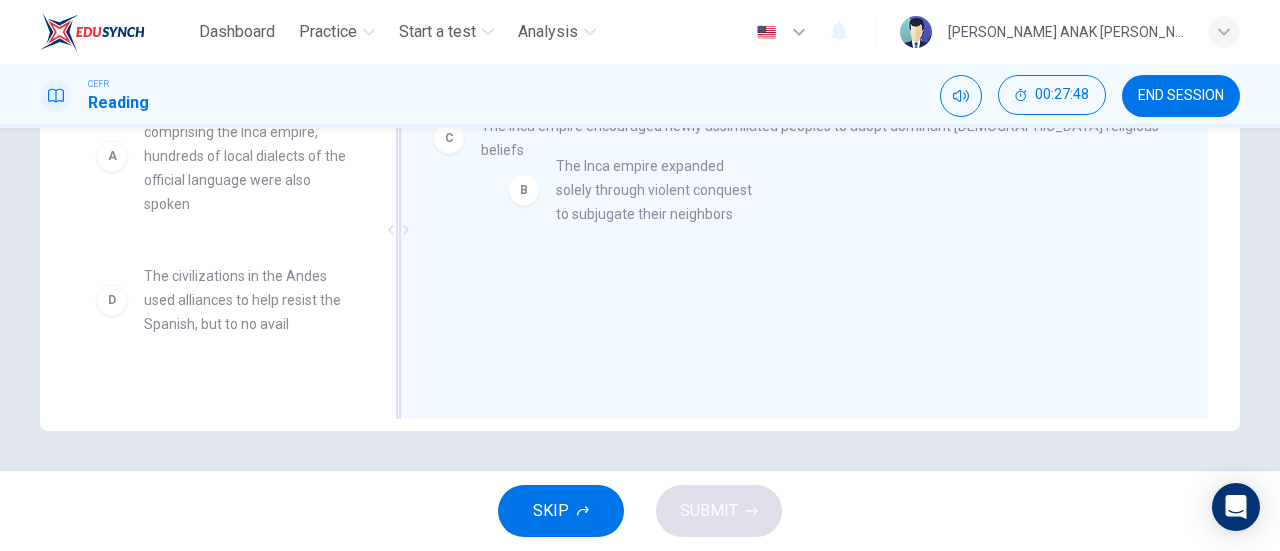 drag, startPoint x: 220, startPoint y: 343, endPoint x: 669, endPoint y: 222, distance: 465.01828 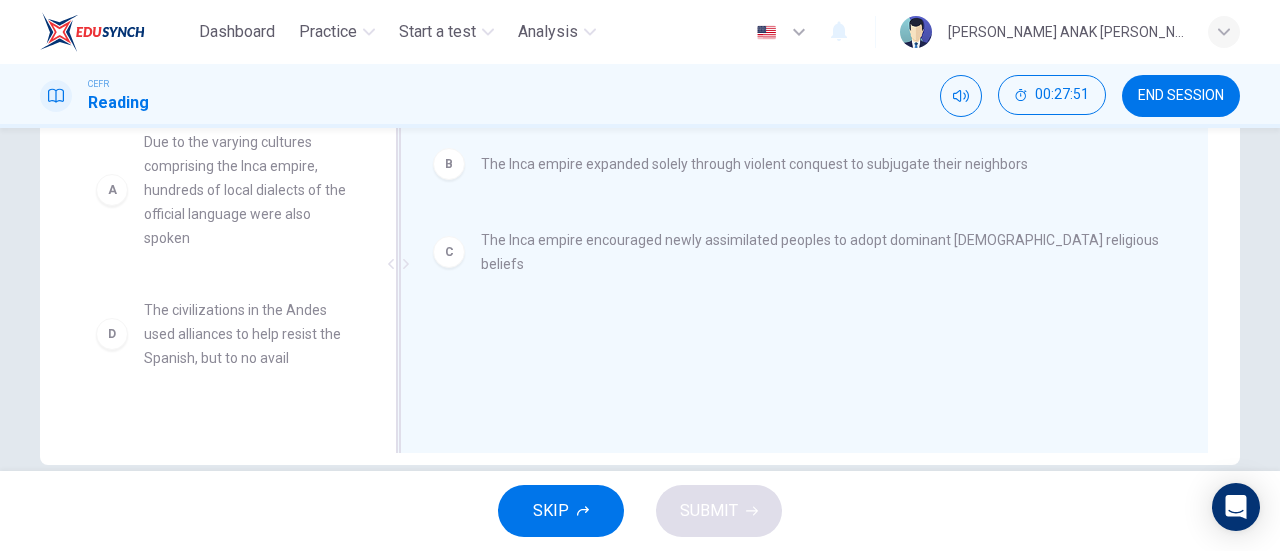 scroll, scrollTop: 403, scrollLeft: 0, axis: vertical 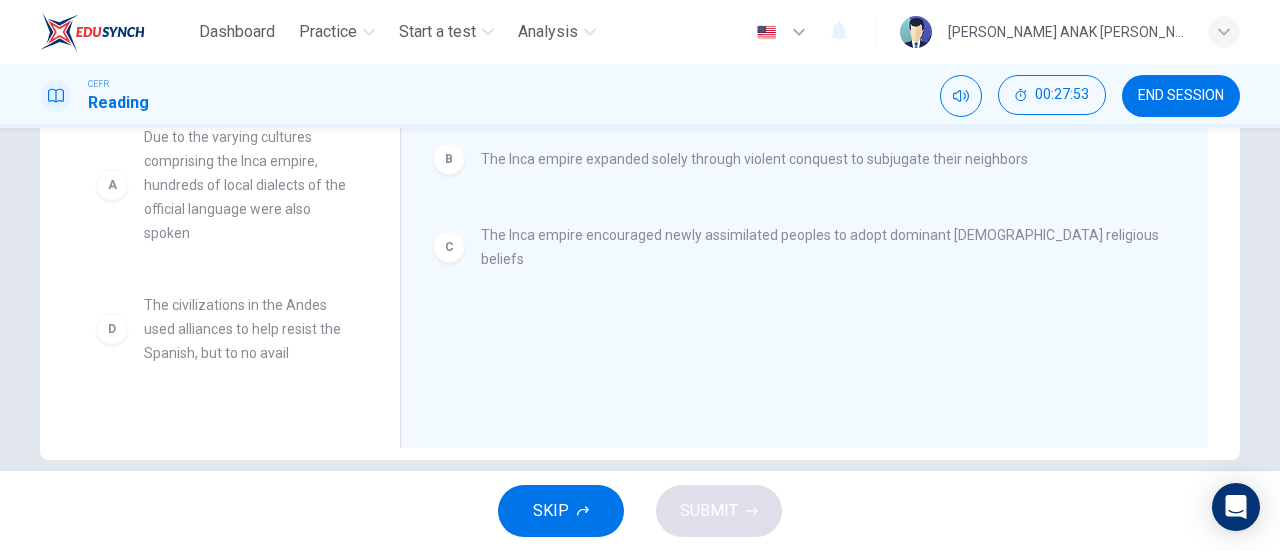 click on "C The Inca empire encouraged newly assimilated peoples to adopt dominant [DEMOGRAPHIC_DATA] religious beliefs" at bounding box center [796, 247] 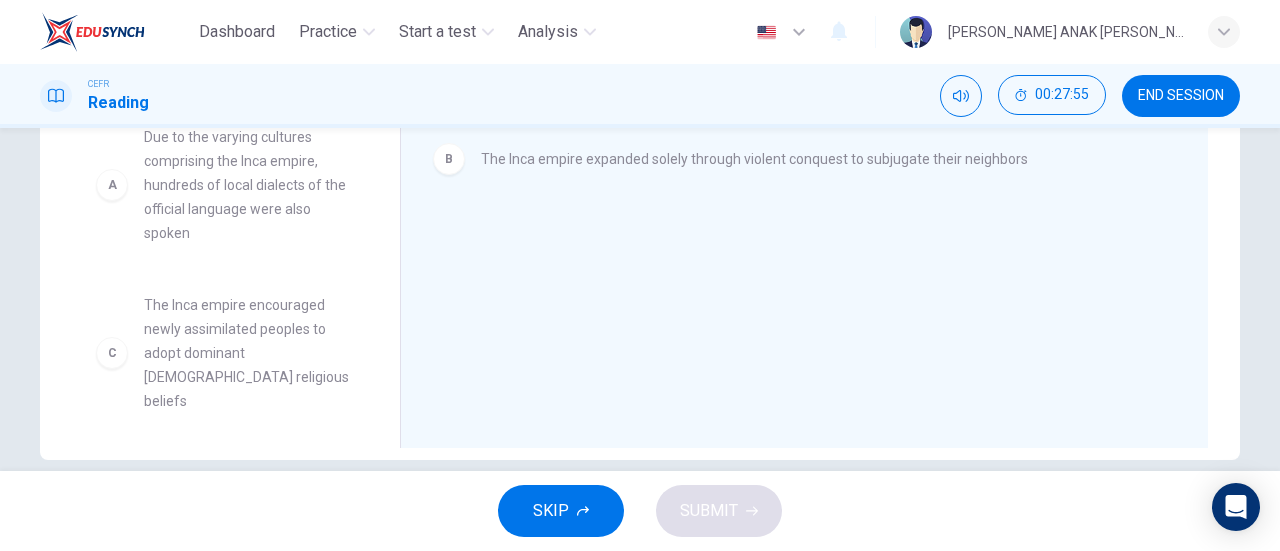 click on "C The Inca empire encouraged newly assimilated peoples to adopt dominant [DEMOGRAPHIC_DATA] religious beliefs" at bounding box center (224, 353) 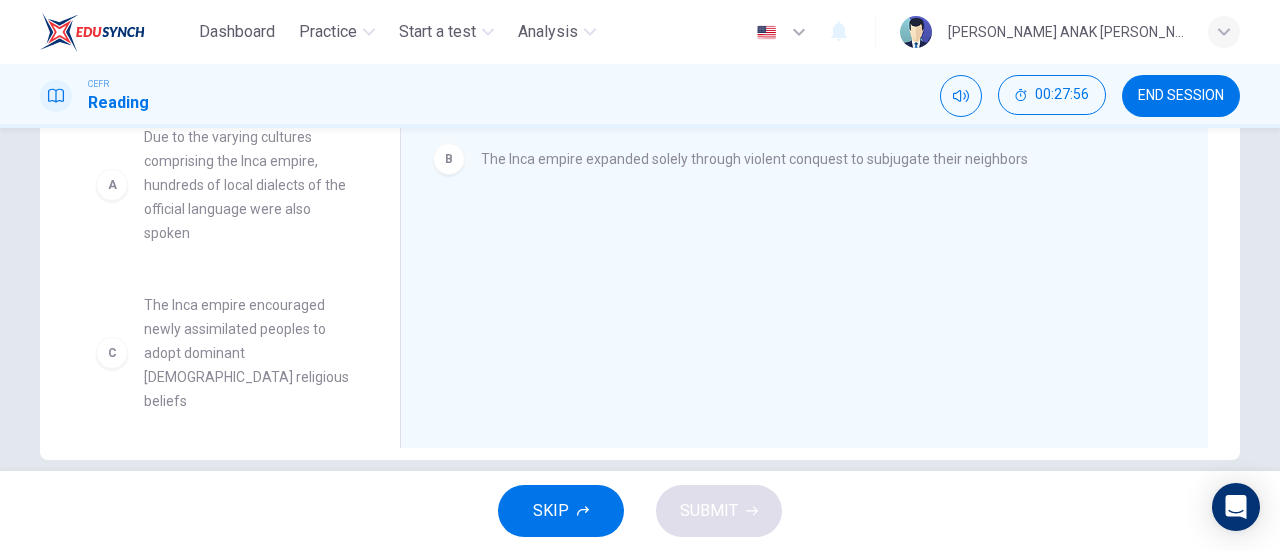 click on "C" at bounding box center [112, 353] 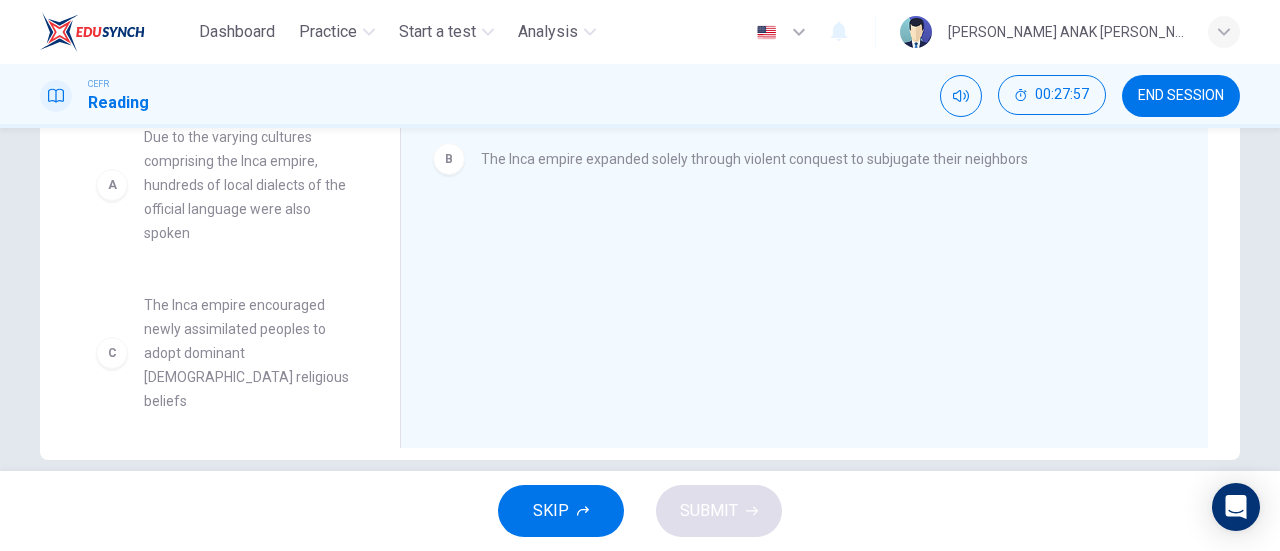 click on "C" at bounding box center [112, 353] 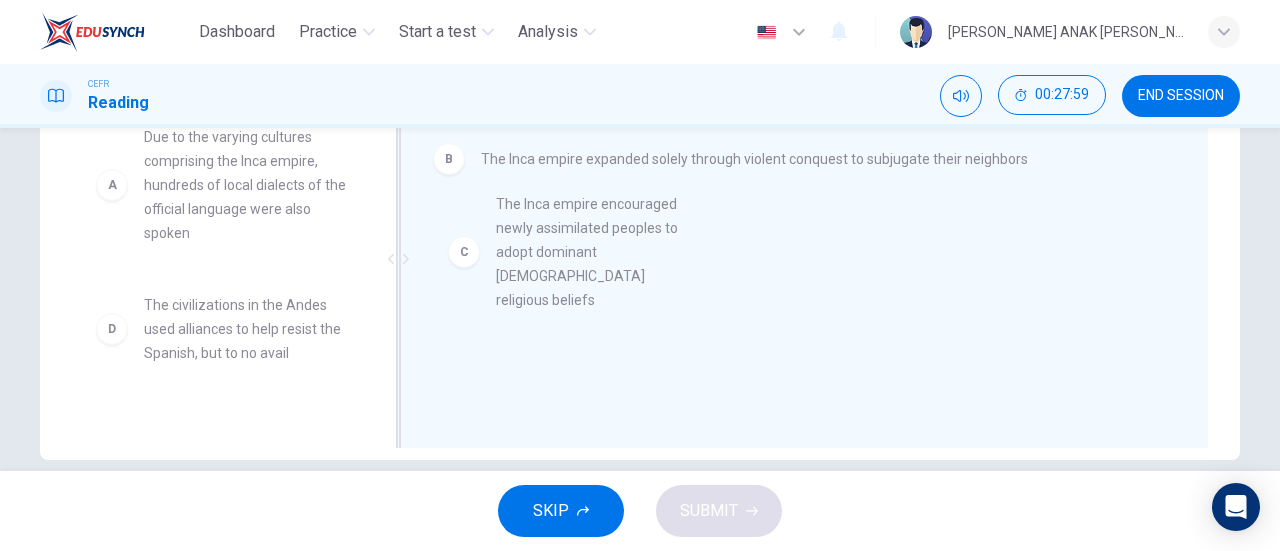 drag, startPoint x: 98, startPoint y: 344, endPoint x: 538, endPoint y: 225, distance: 455.80807 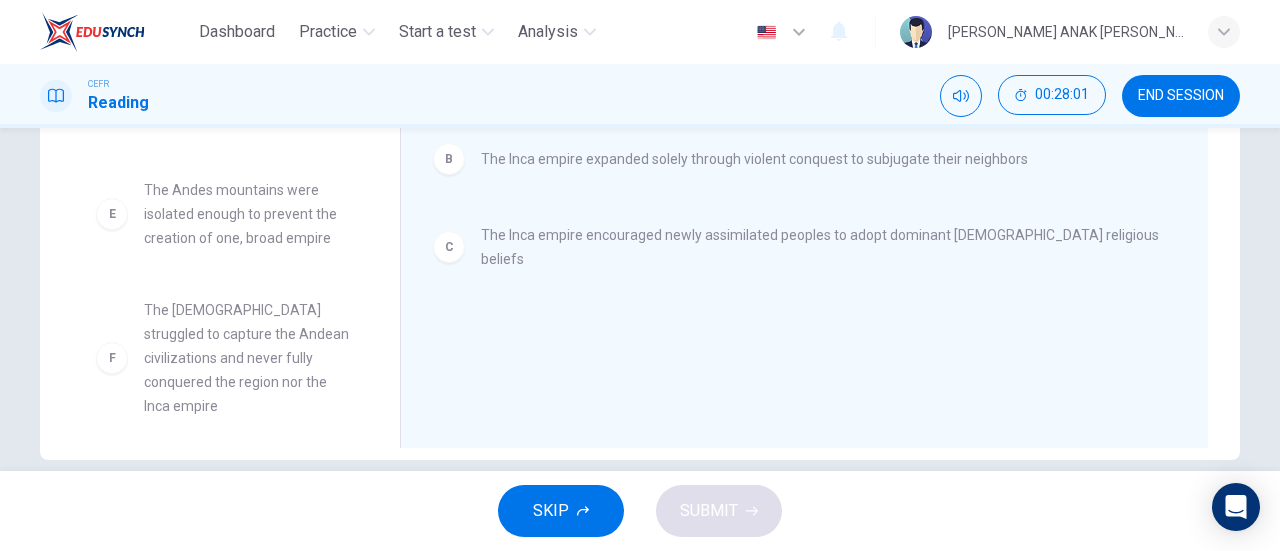scroll, scrollTop: 252, scrollLeft: 0, axis: vertical 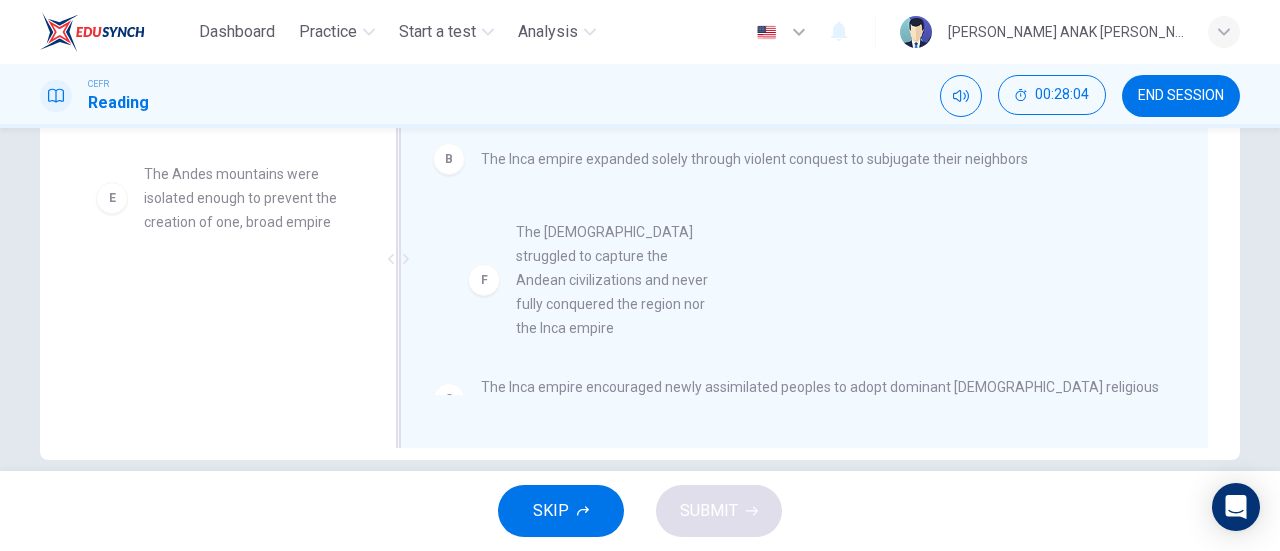 drag, startPoint x: 216, startPoint y: 311, endPoint x: 733, endPoint y: 245, distance: 521.19574 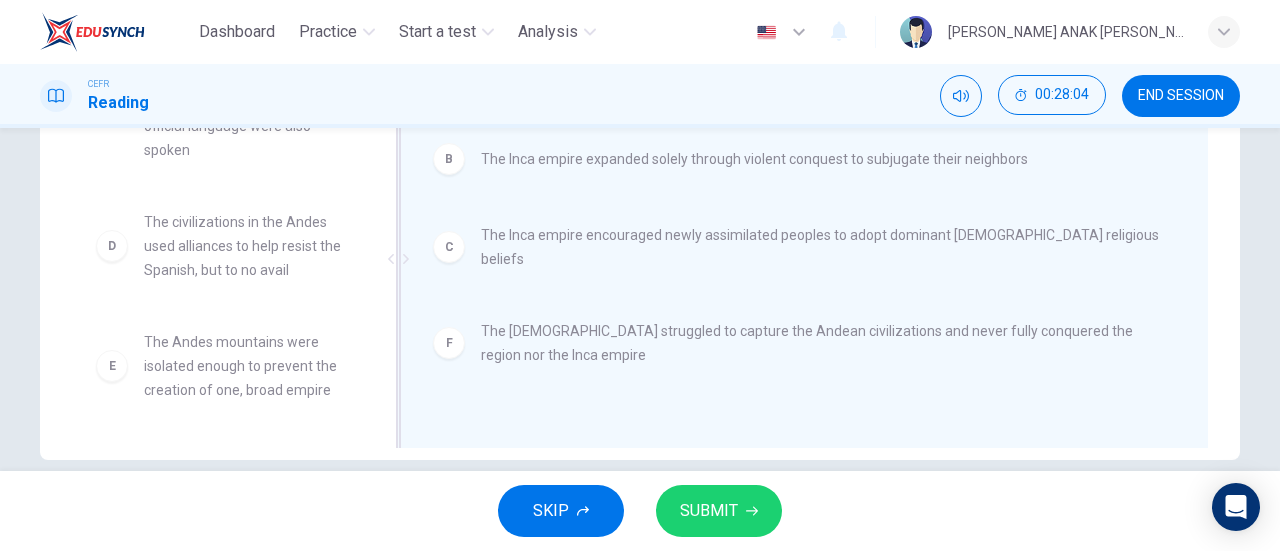 scroll, scrollTop: 84, scrollLeft: 0, axis: vertical 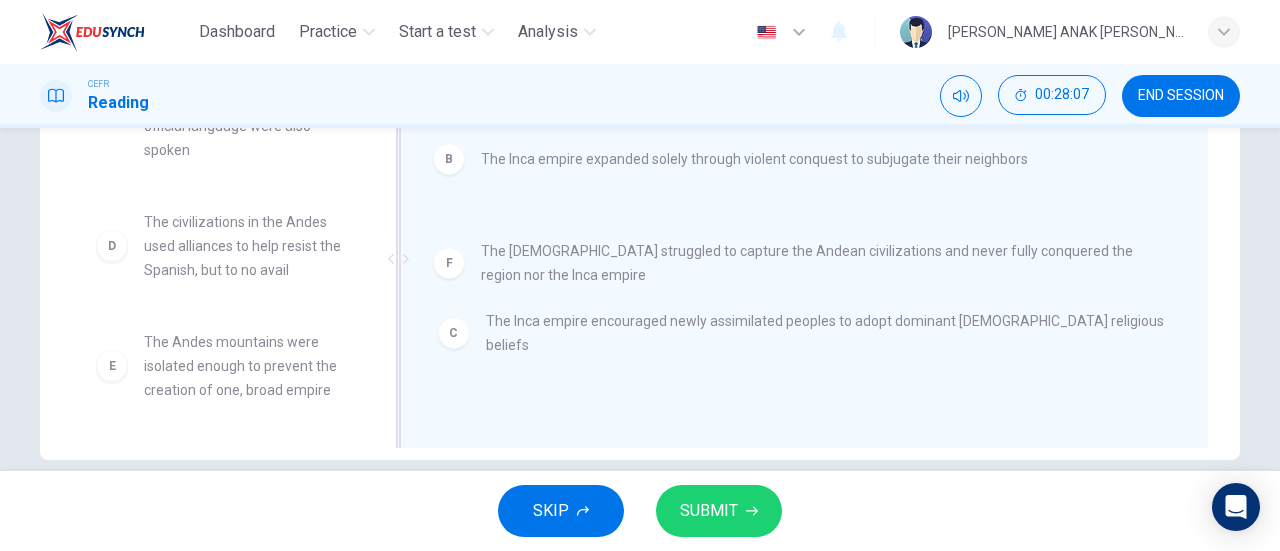 drag, startPoint x: 620, startPoint y: 237, endPoint x: 630, endPoint y: 331, distance: 94.53042 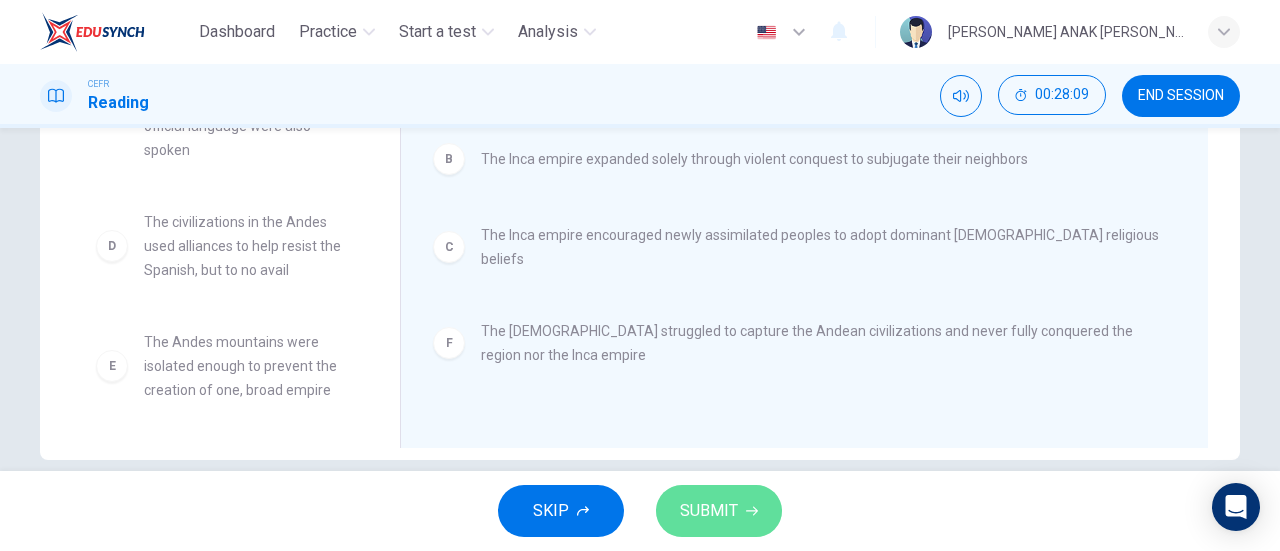 click on "SUBMIT" at bounding box center (709, 511) 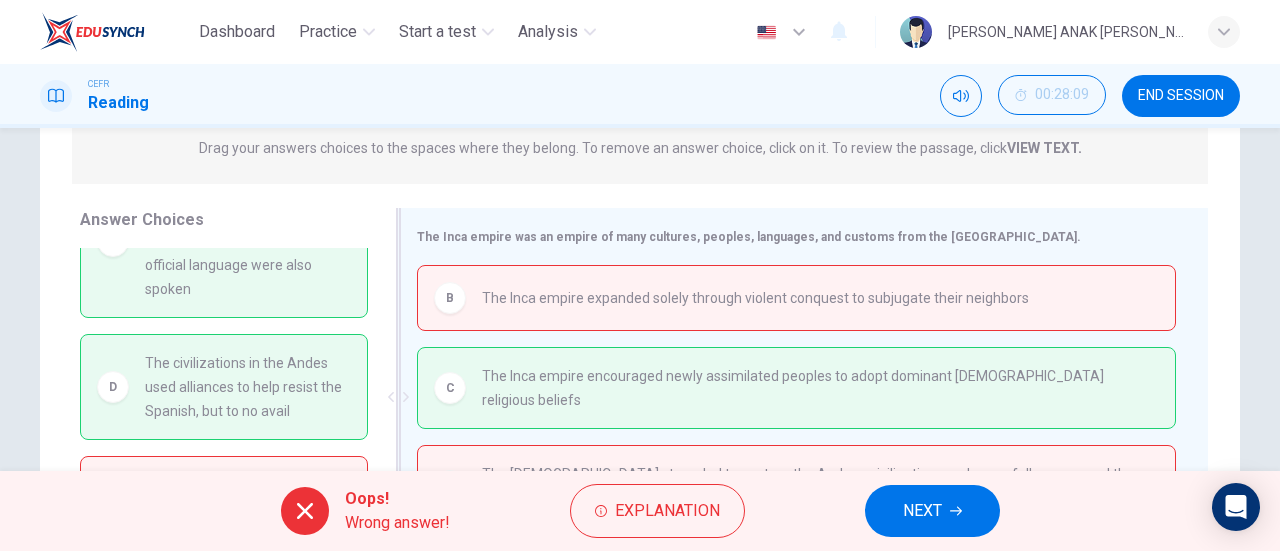 scroll, scrollTop: 264, scrollLeft: 0, axis: vertical 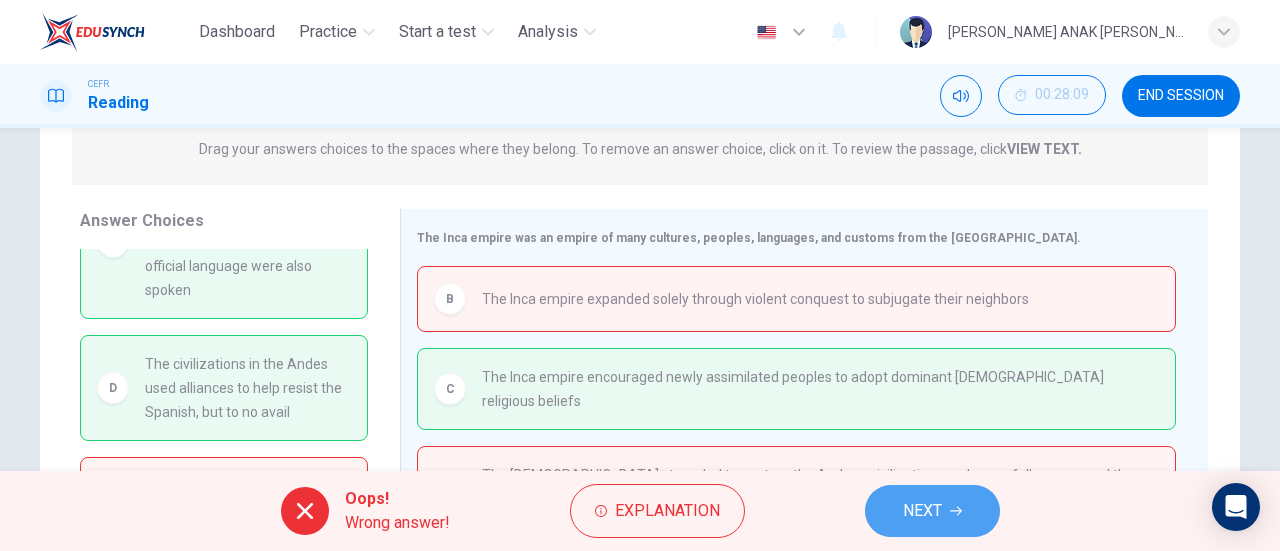 click on "NEXT" at bounding box center [922, 511] 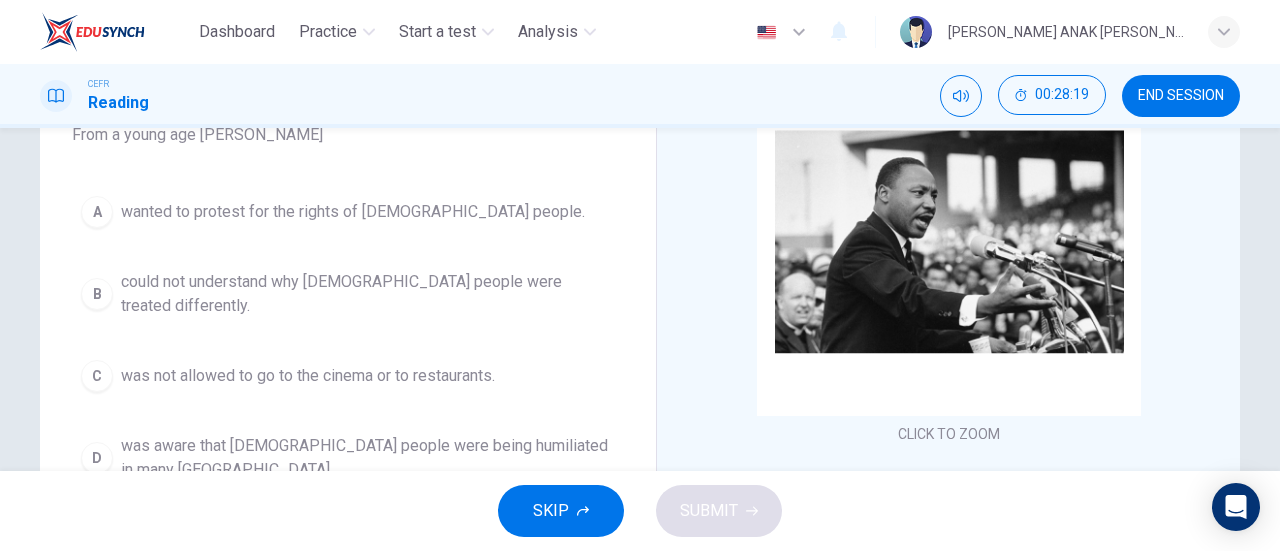 scroll, scrollTop: 193, scrollLeft: 0, axis: vertical 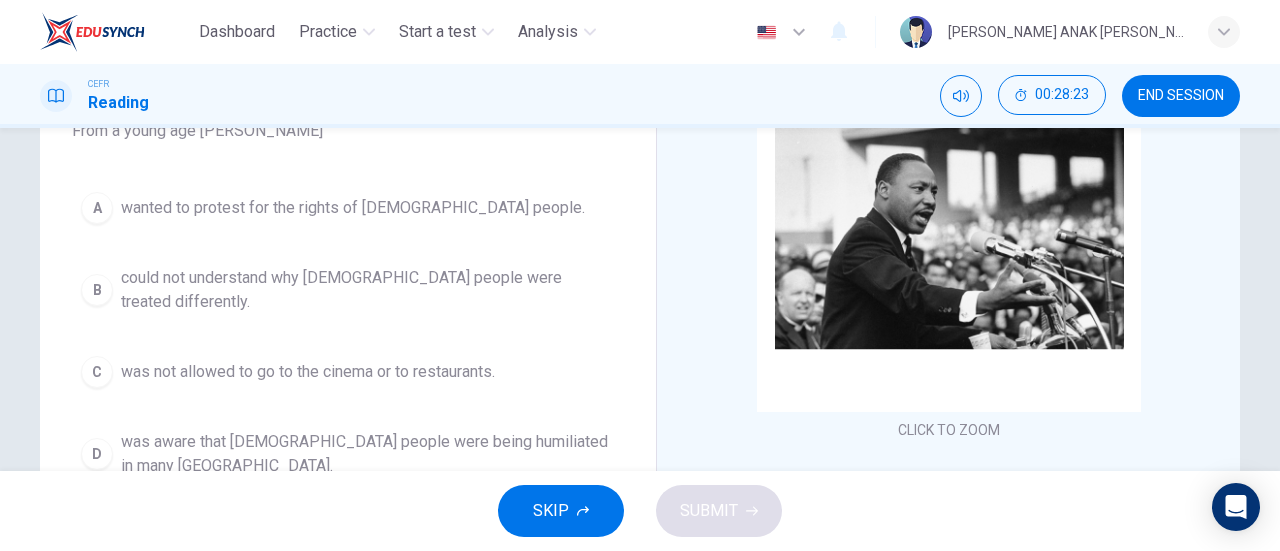 click on "could not understand why [DEMOGRAPHIC_DATA] people were treated differently." at bounding box center [368, 290] 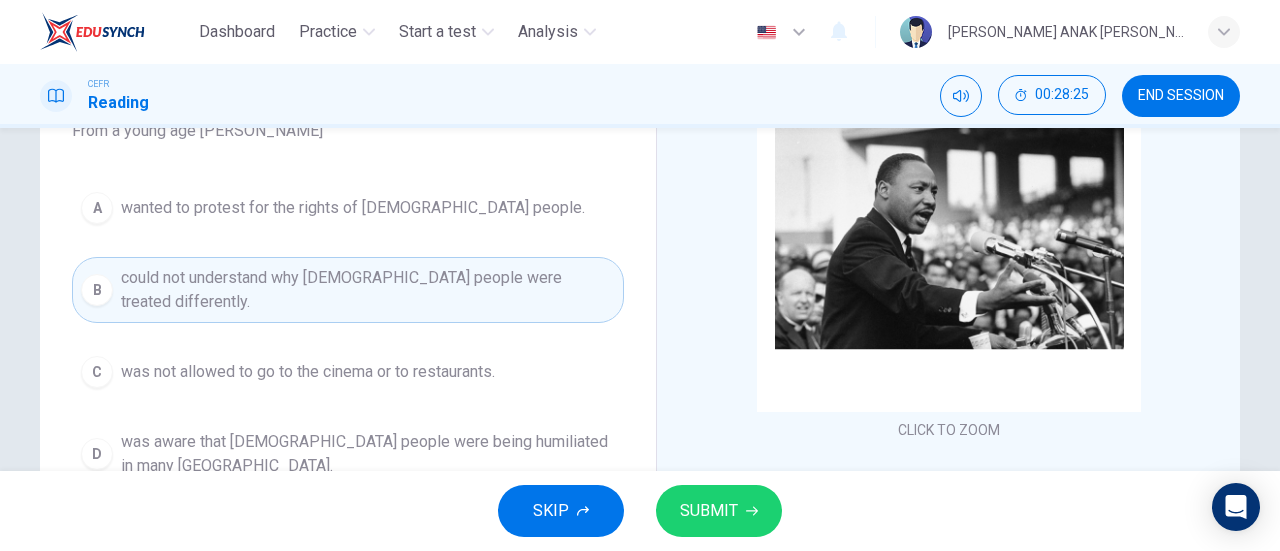 click on "SUBMIT" at bounding box center [709, 511] 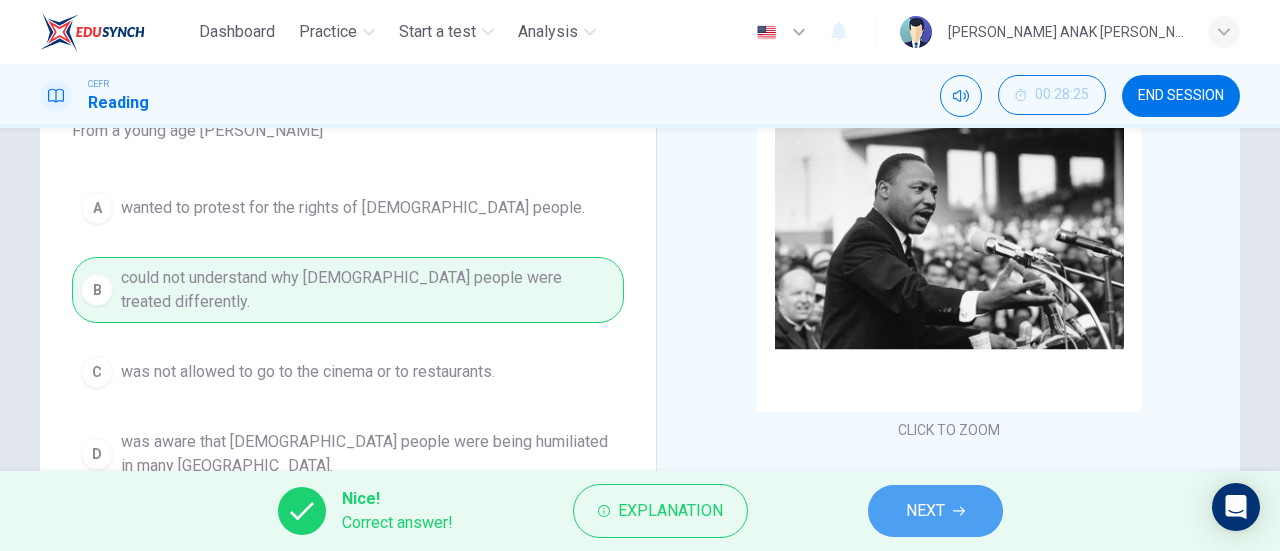 click on "NEXT" at bounding box center [935, 511] 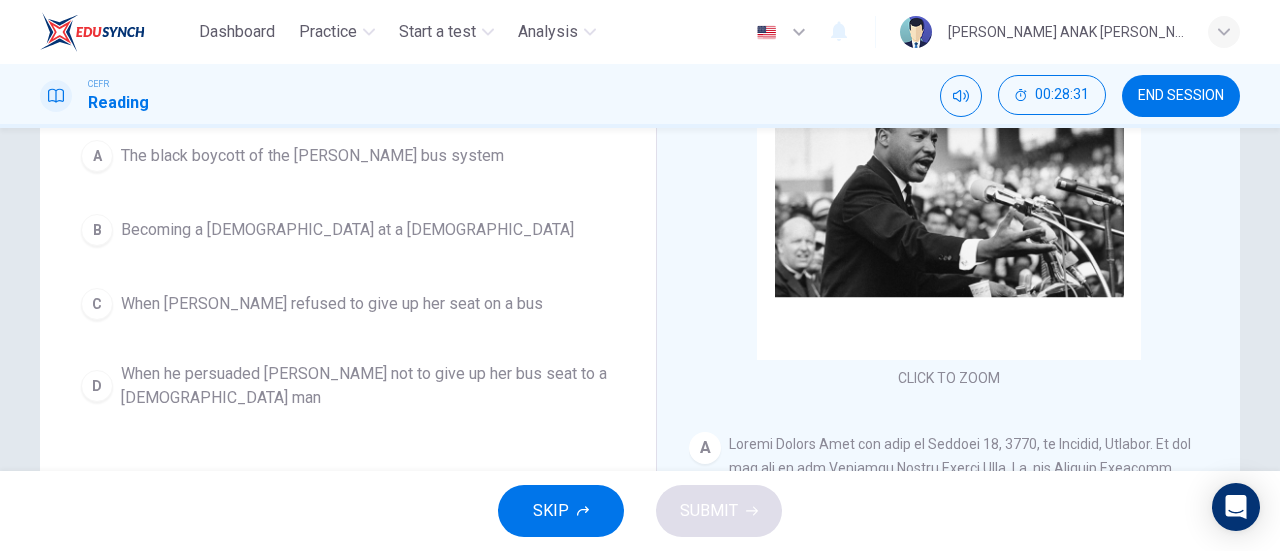scroll, scrollTop: 249, scrollLeft: 0, axis: vertical 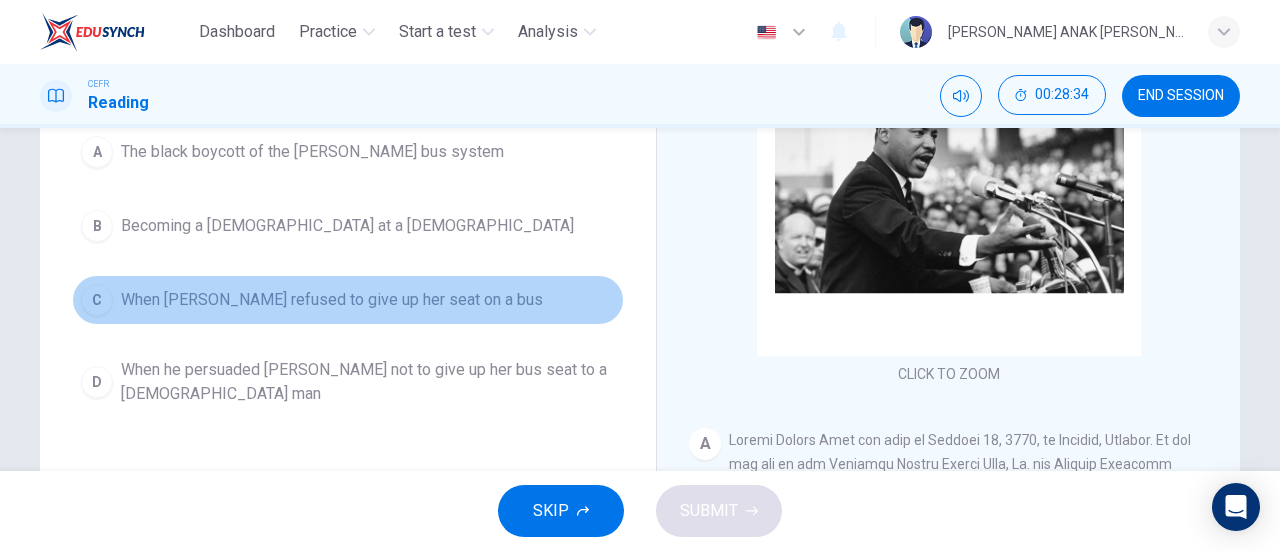 click on "When [PERSON_NAME] refused to give up her seat on a bus" at bounding box center (332, 300) 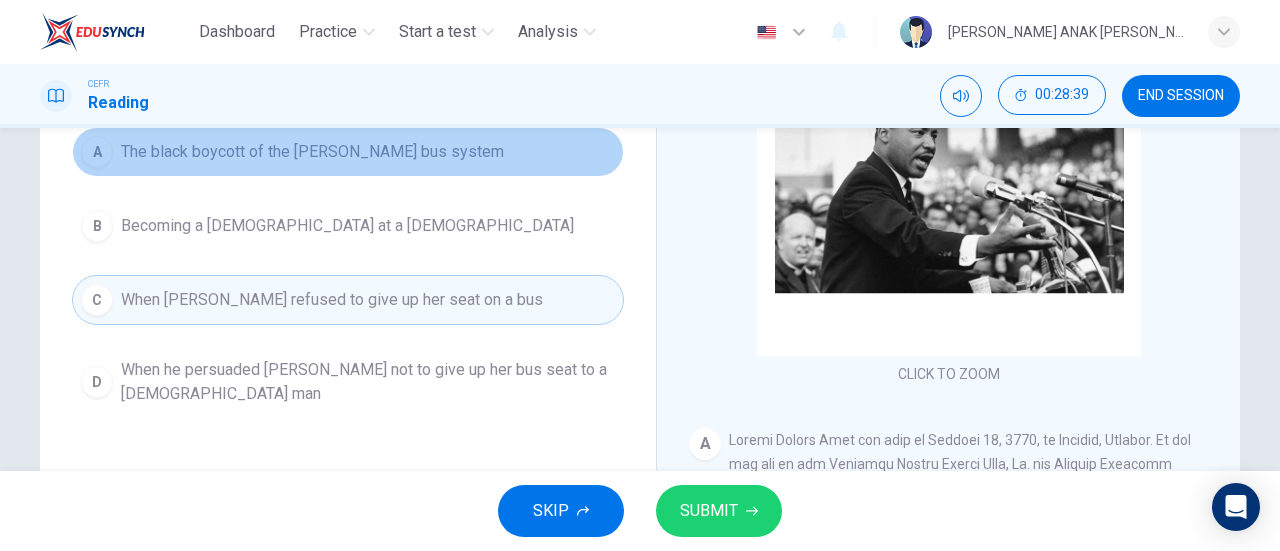 click on "The black boycott of the [PERSON_NAME] bus system" at bounding box center (312, 152) 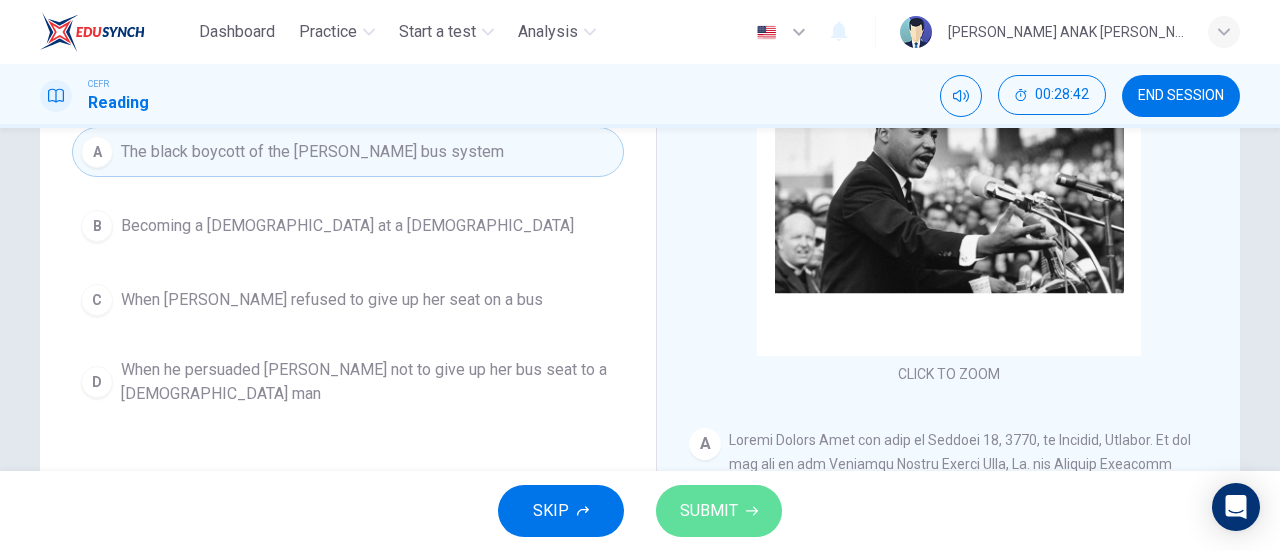 click on "SUBMIT" at bounding box center (709, 511) 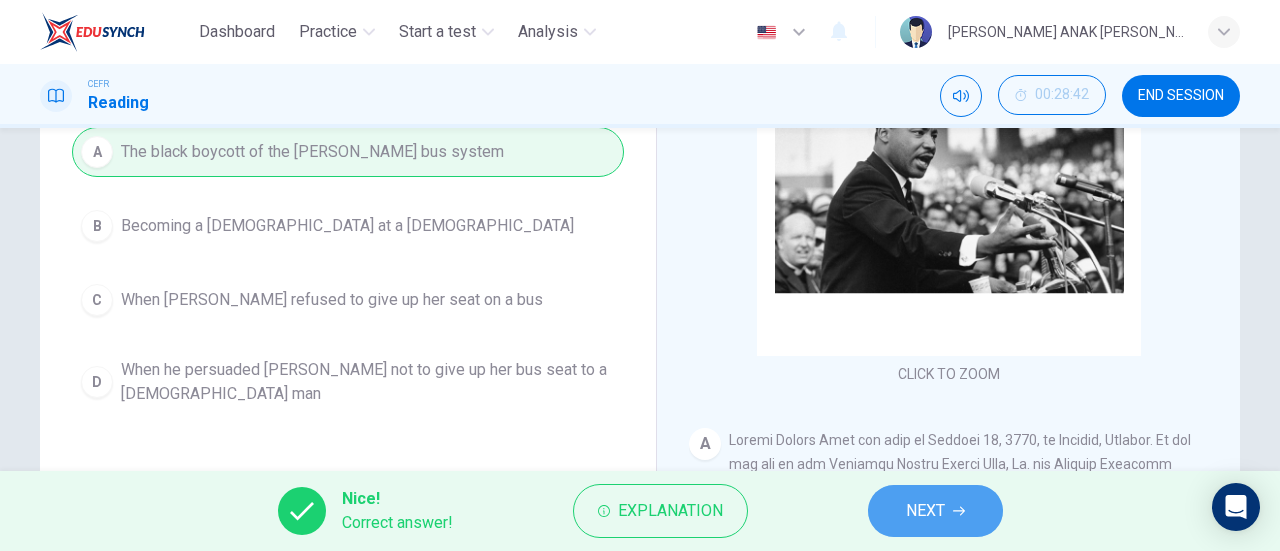click on "NEXT" at bounding box center [925, 511] 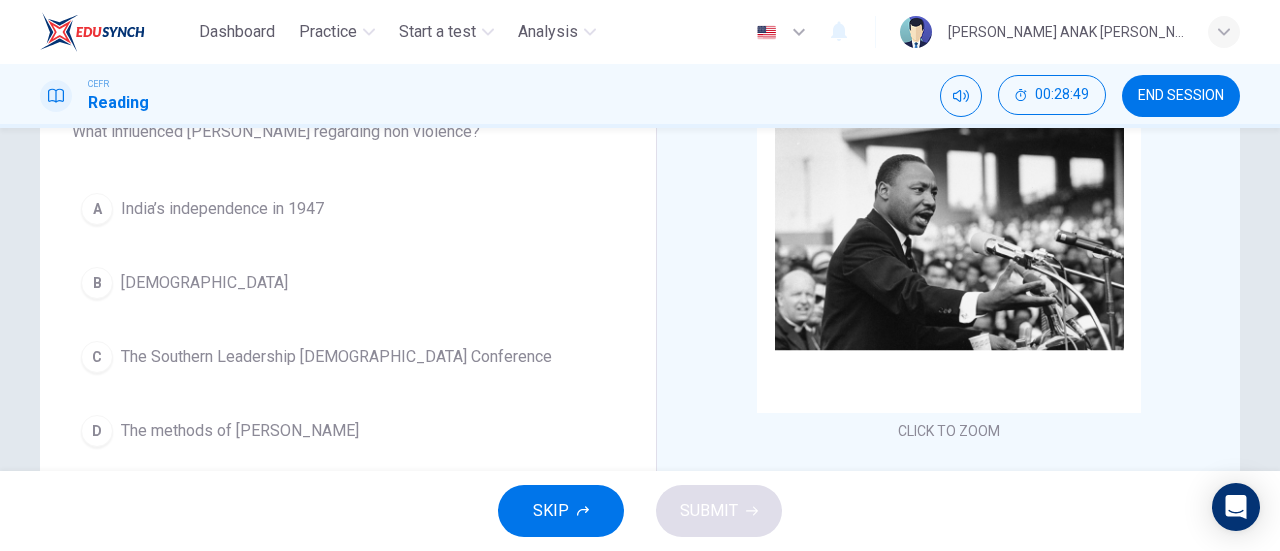 scroll, scrollTop: 191, scrollLeft: 0, axis: vertical 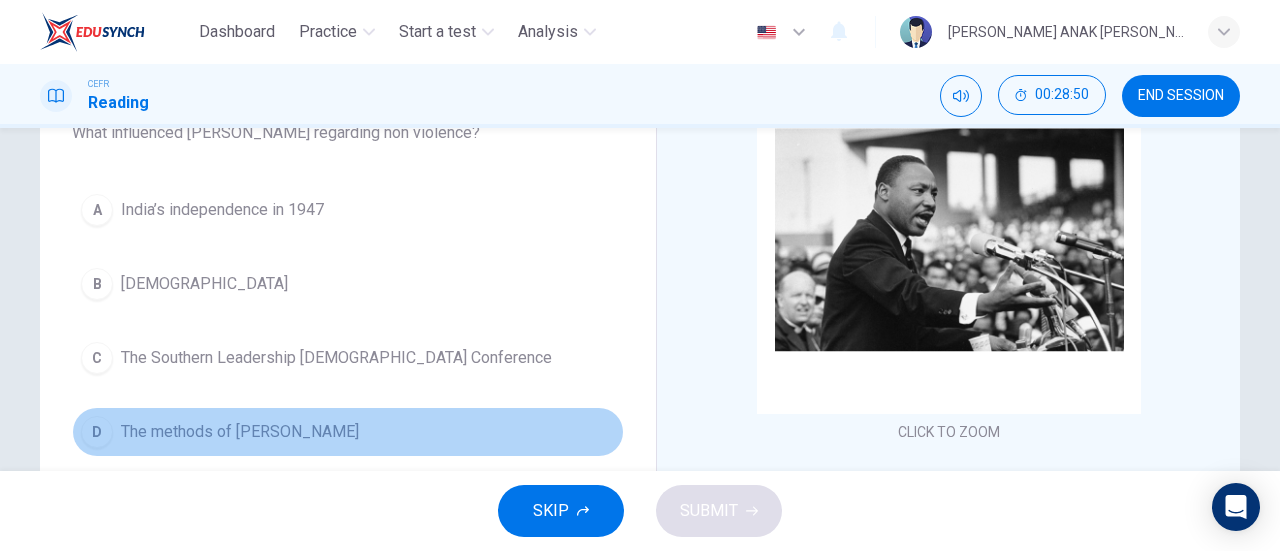 click on "D The methods of [PERSON_NAME]" at bounding box center (348, 432) 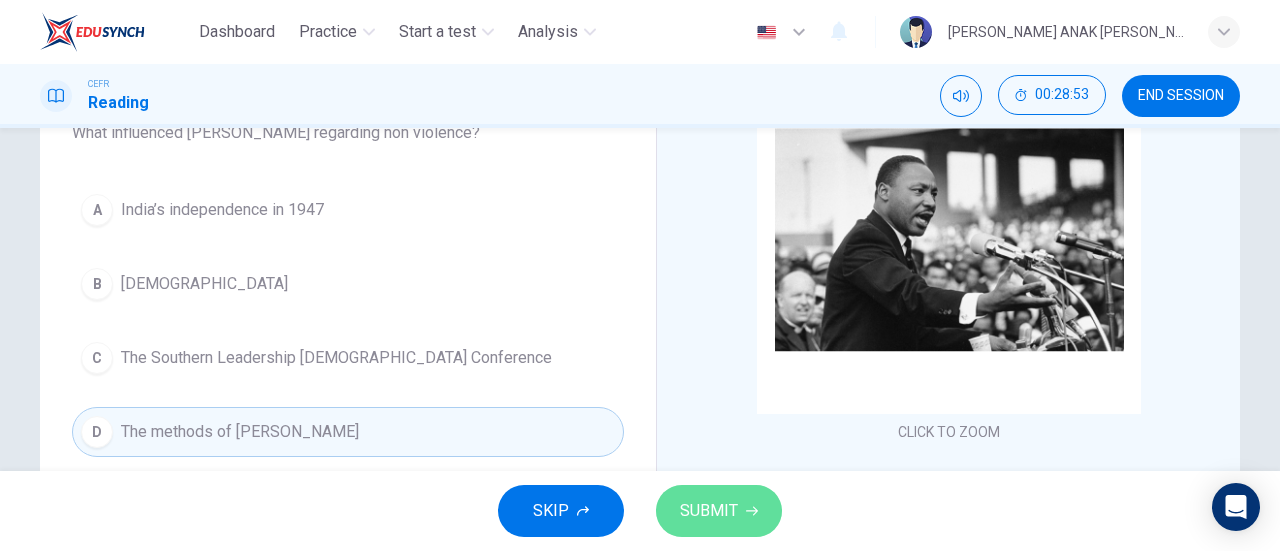 click on "SUBMIT" at bounding box center [709, 511] 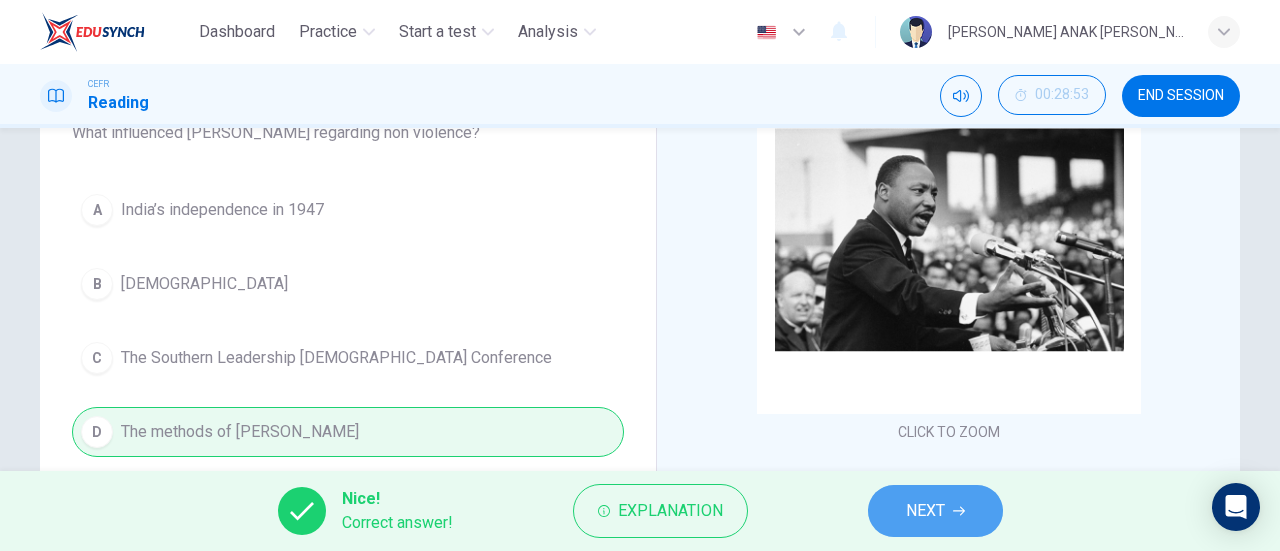 click on "NEXT" at bounding box center [935, 511] 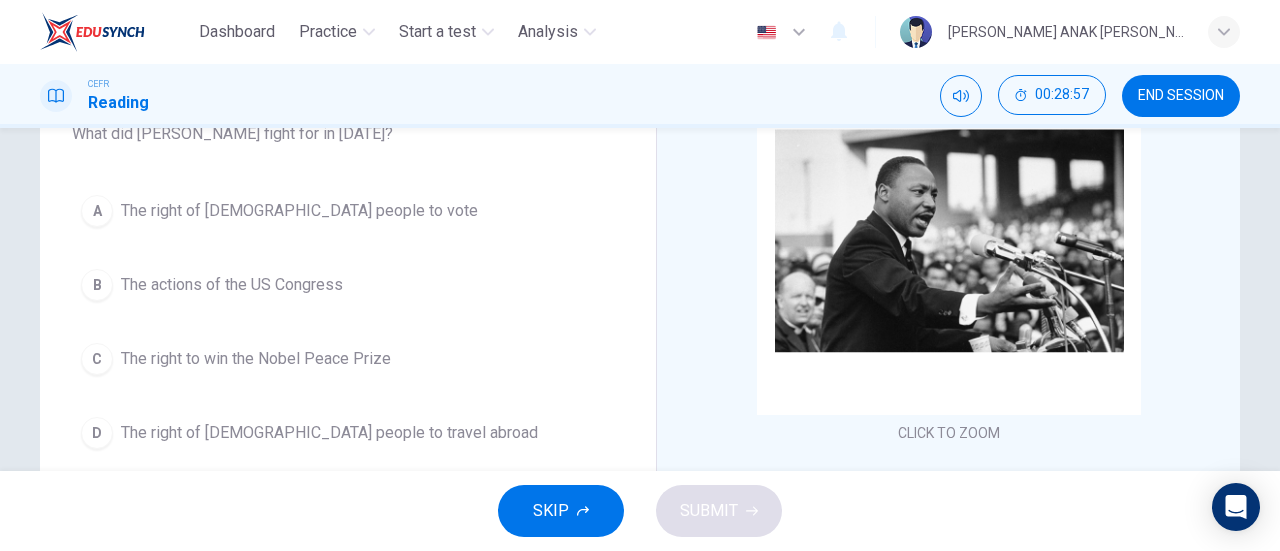 scroll, scrollTop: 194, scrollLeft: 0, axis: vertical 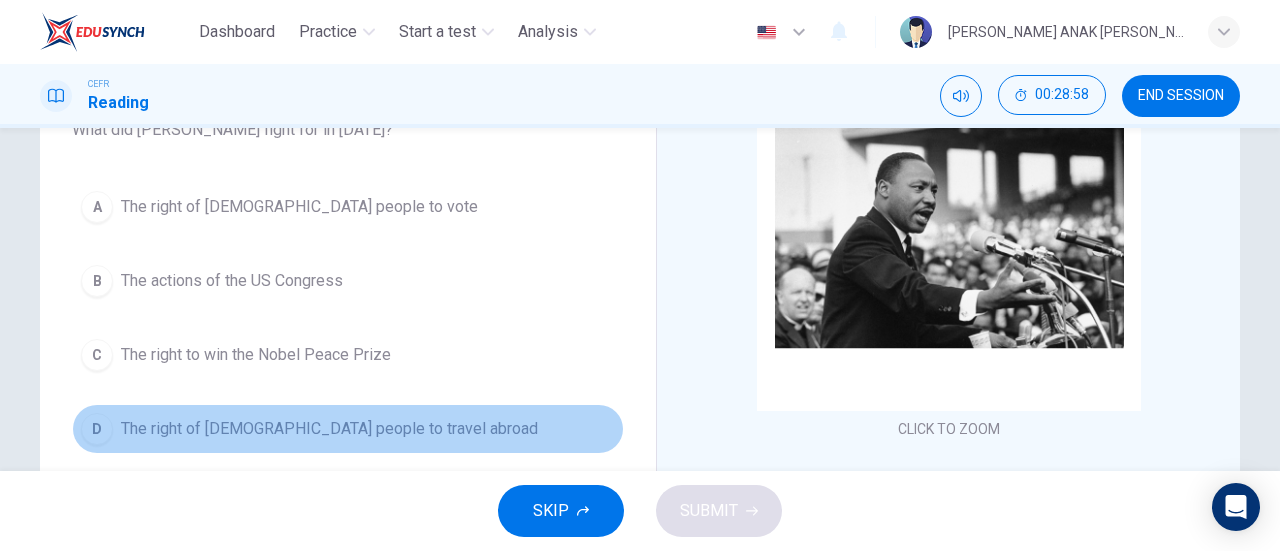 click on "D The right of [DEMOGRAPHIC_DATA] people to travel abroad" at bounding box center (348, 429) 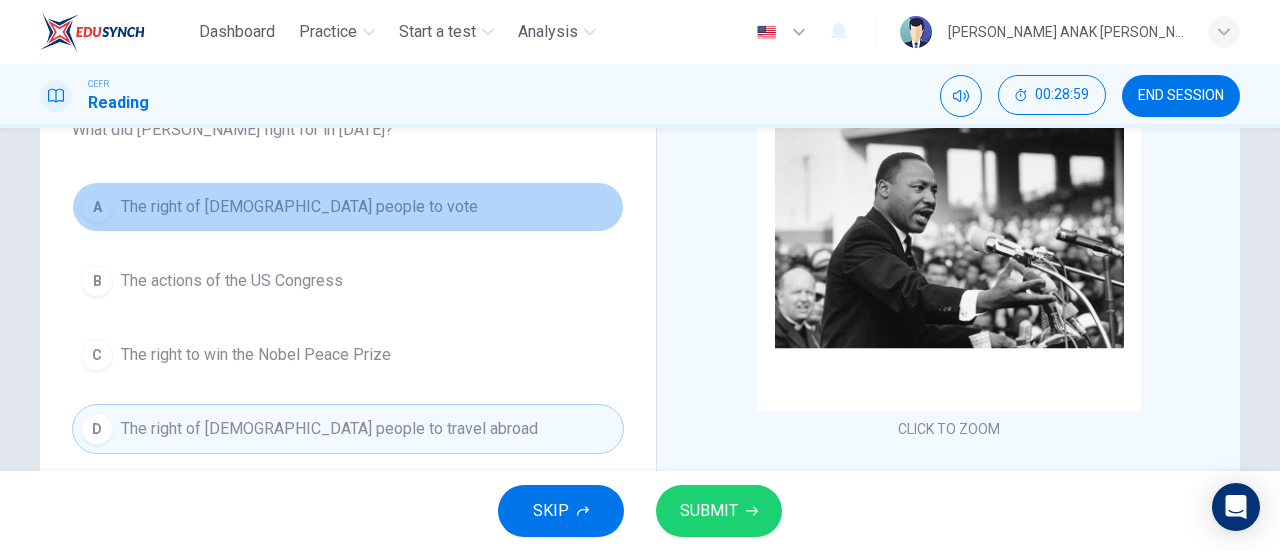 click on "A The right of [DEMOGRAPHIC_DATA] people to vote" at bounding box center [348, 207] 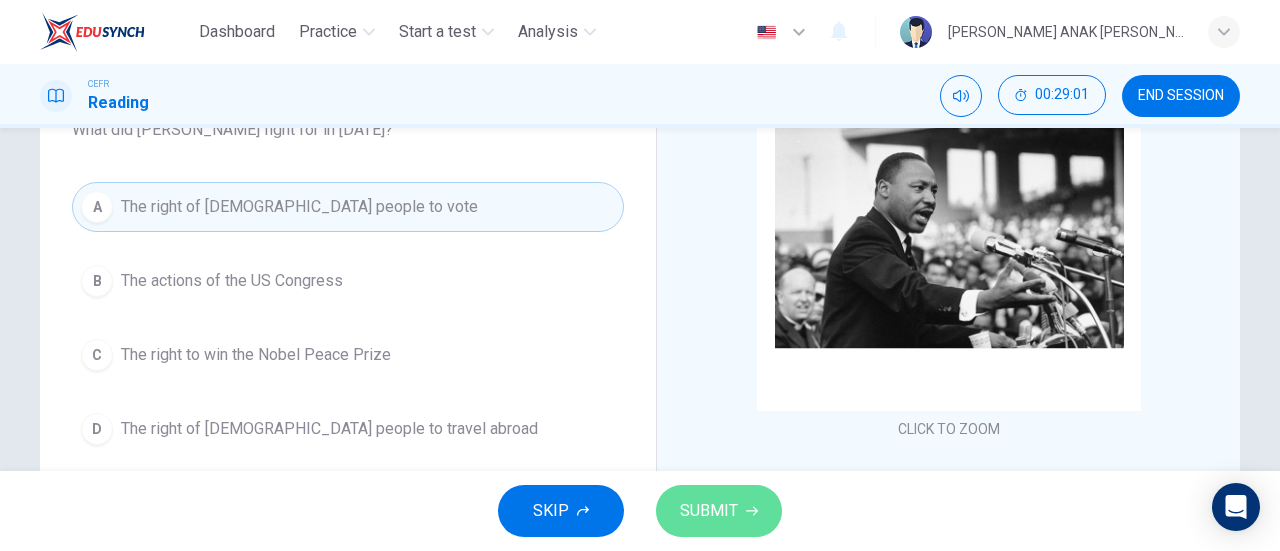 click on "SUBMIT" at bounding box center (709, 511) 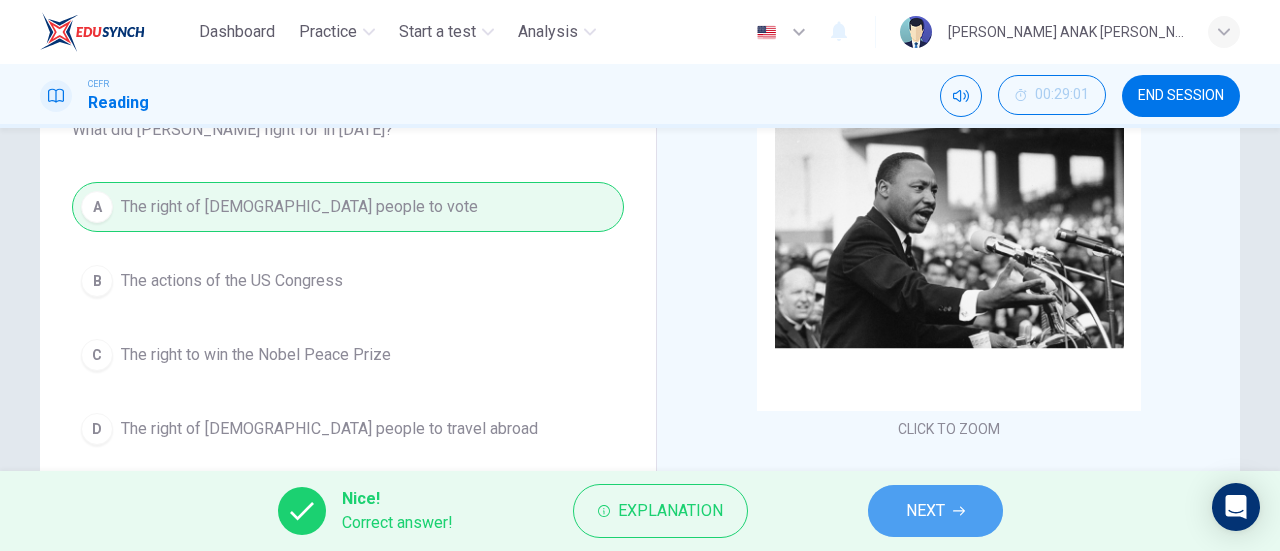 click on "NEXT" at bounding box center [935, 511] 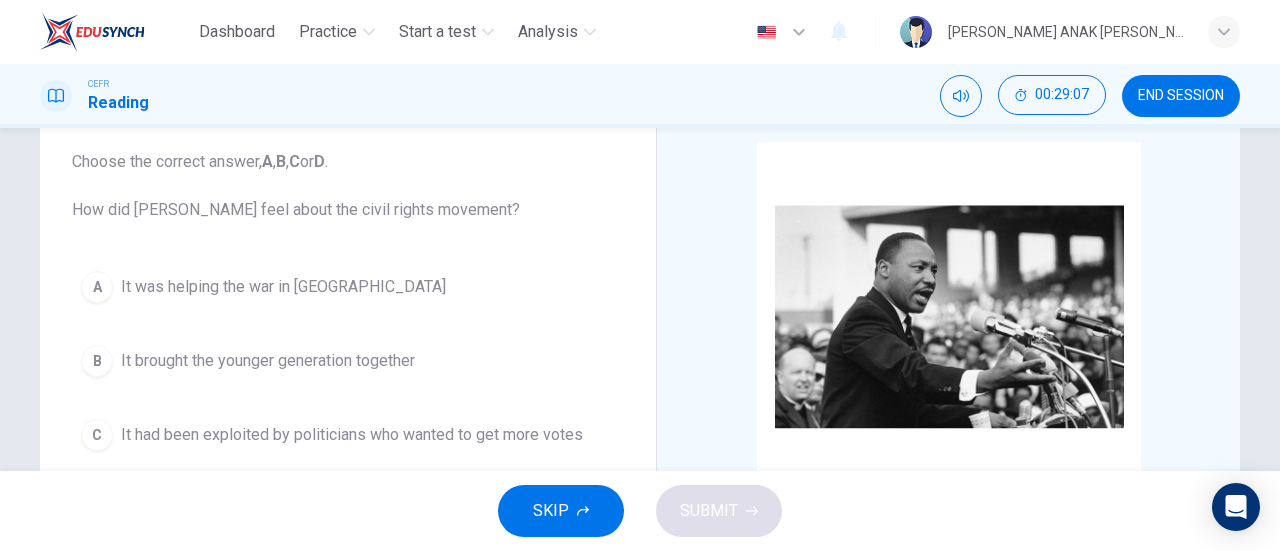 scroll, scrollTop: 113, scrollLeft: 0, axis: vertical 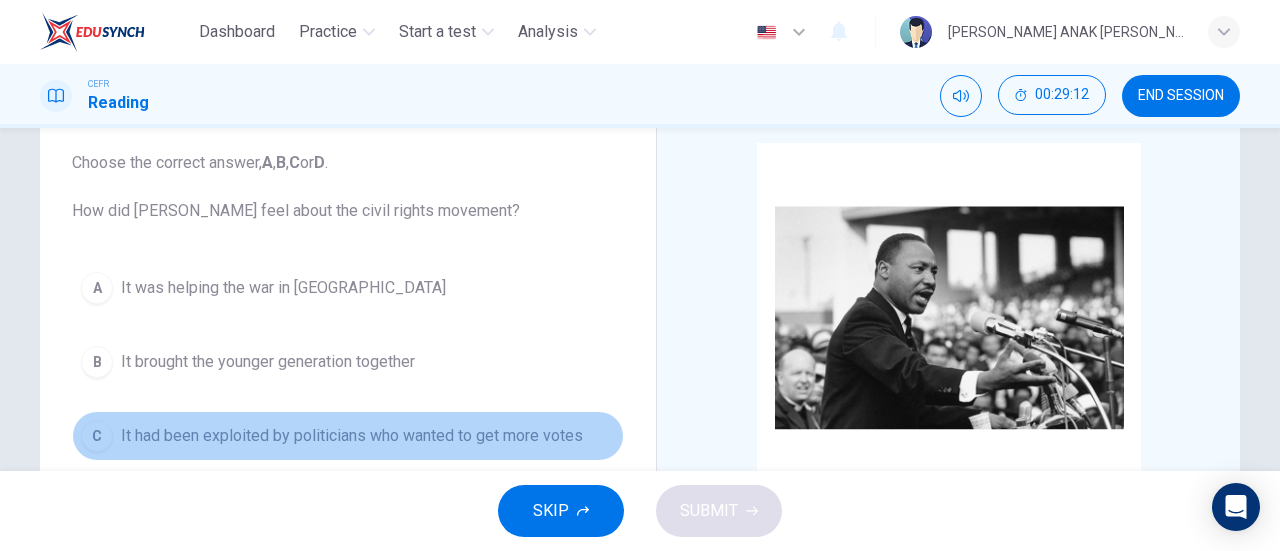 click on "C It had been exploited by politicians who wanted to get more votes" at bounding box center (348, 436) 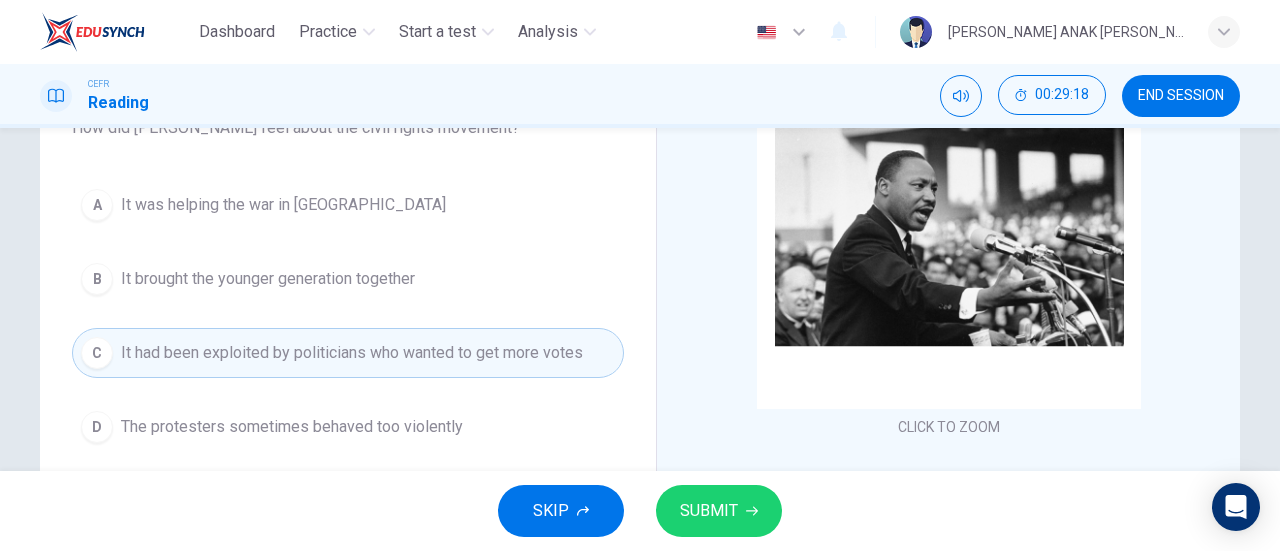 scroll, scrollTop: 202, scrollLeft: 0, axis: vertical 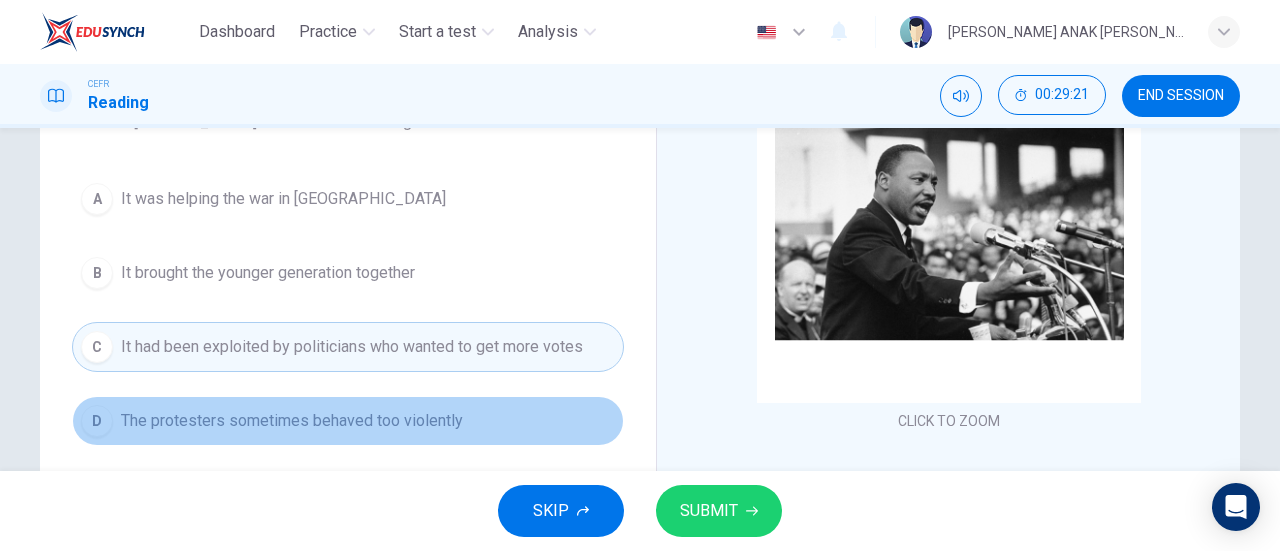 click on "D The protesters sometimes behaved too violently" at bounding box center [348, 421] 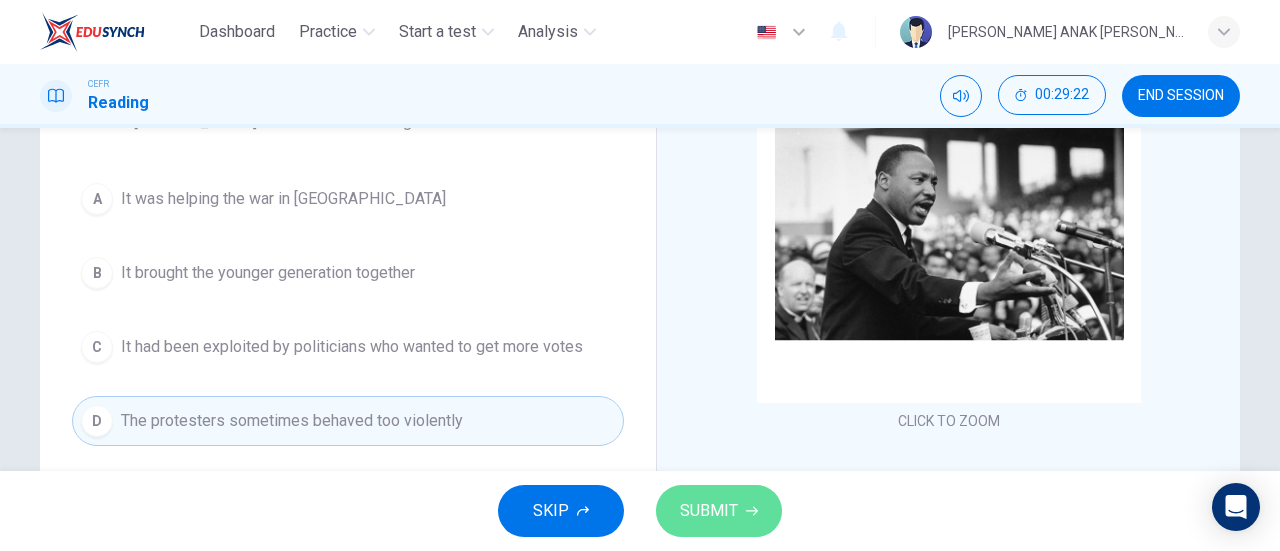 click on "SUBMIT" at bounding box center (709, 511) 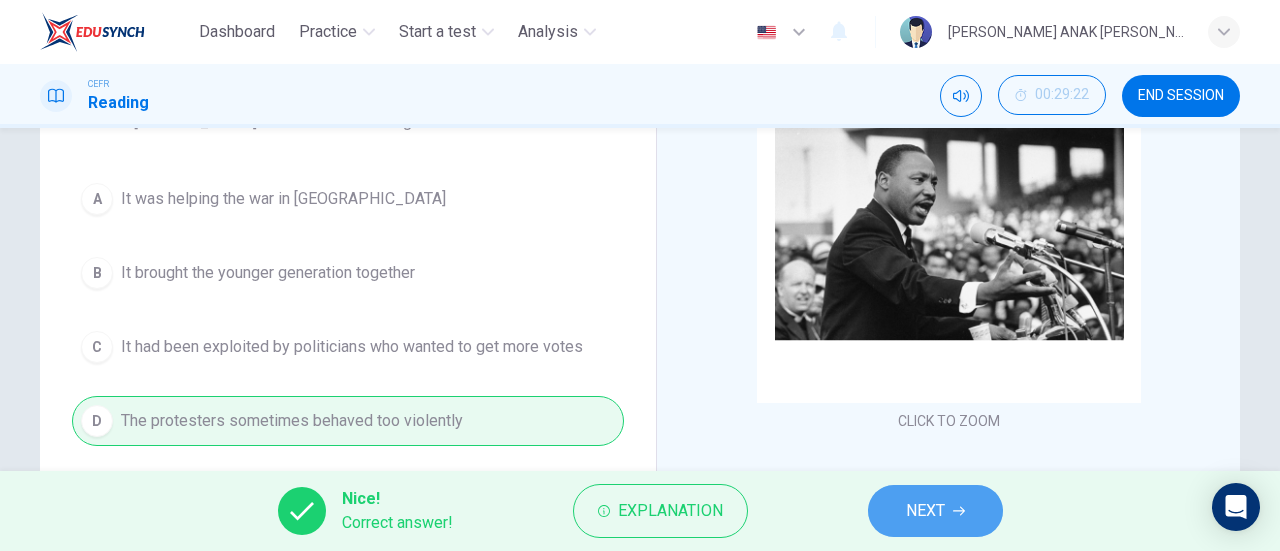 click on "NEXT" at bounding box center (925, 511) 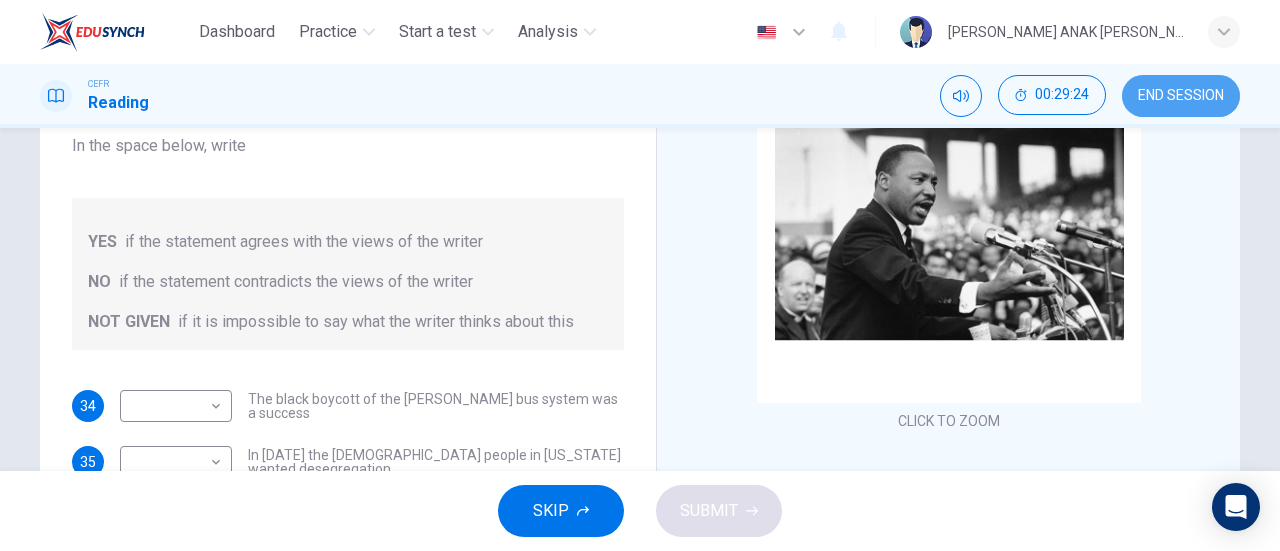 click on "END SESSION" at bounding box center (1181, 96) 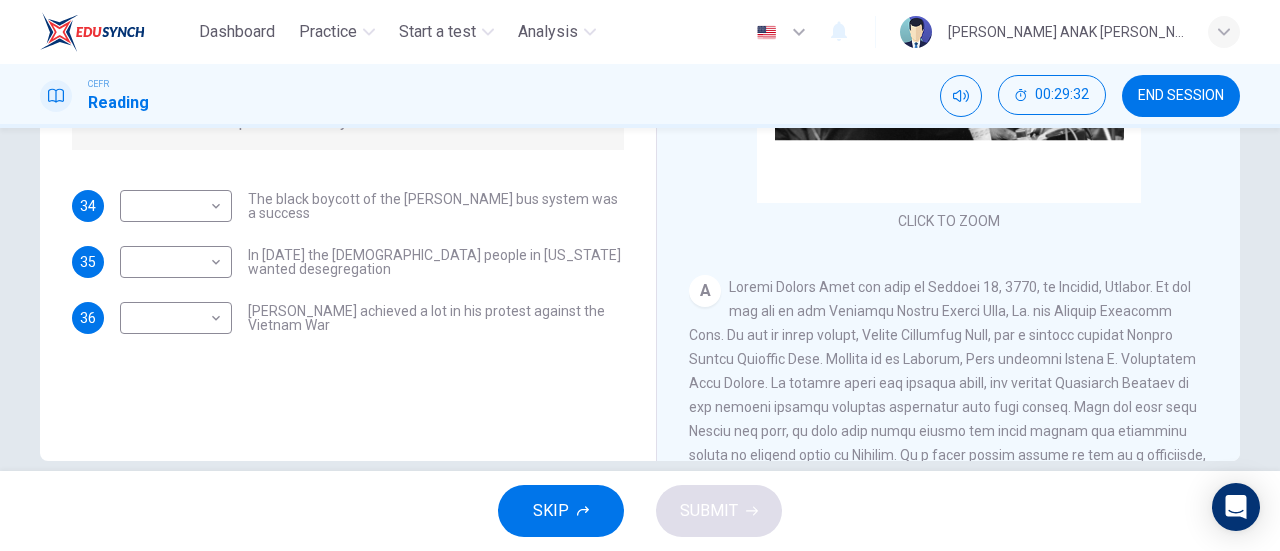 scroll, scrollTop: 404, scrollLeft: 0, axis: vertical 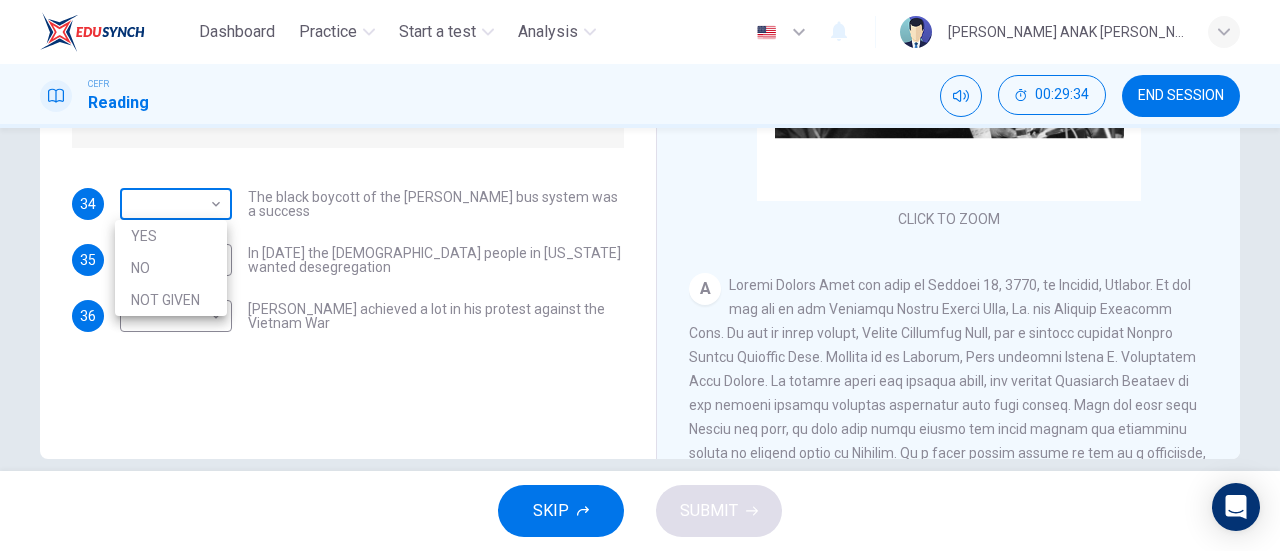click on "Dashboard Practice Start a test Analysis English en ​ [PERSON_NAME] ANAK [PERSON_NAME] Reading 00:29:34 END SESSION Questions 34 - 36 Do the following statements agree with the information given in the Reading Passage? In the space below, write YES if the statement agrees with the views of the writer NO if the statement contradicts the views of the writer NOT GIVEN if it is impossible to say what the writer thinks about this 34 ​ ​ The black boycott of the [PERSON_NAME] bus system was a success 35 ​ ​ In [DATE] the [DEMOGRAPHIC_DATA] people in [US_STATE] wanted desegregation 36 ​ ​ [PERSON_NAME] achieved a lot in his protest against the Vietnam War [PERSON_NAME] CLICK TO ZOOM Click to Zoom A B C D E F SKIP SUBMIT EduSynch - Online Language Proficiency Testing
Dashboard Practice Start a test Analysis Notifications © Copyright  2025 YES NO NOT GIVEN" at bounding box center (640, 275) 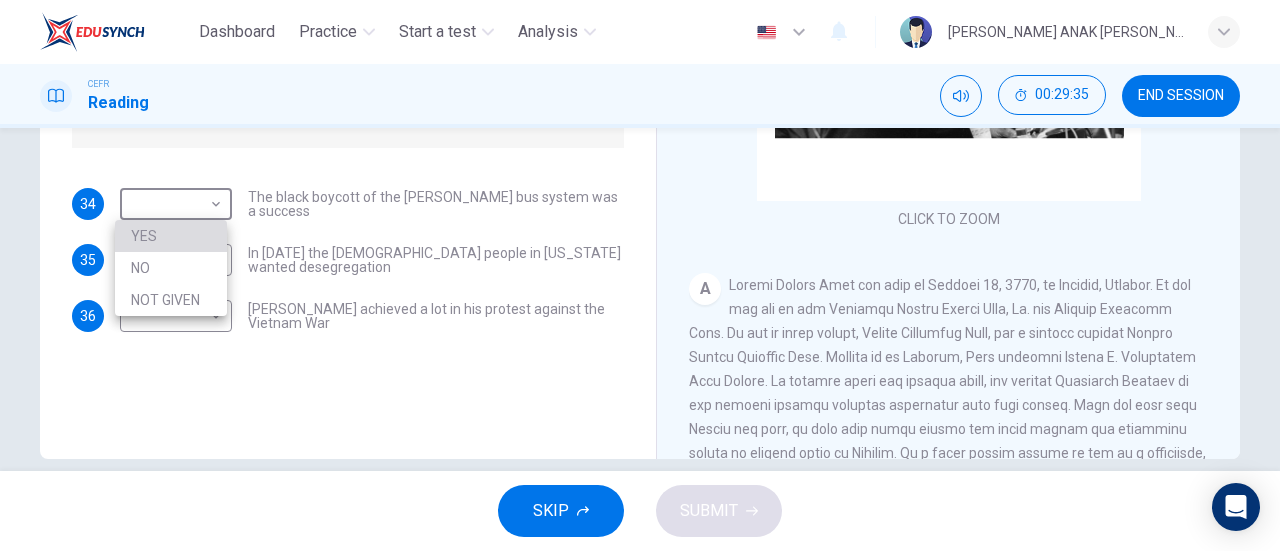 click on "YES" at bounding box center [171, 236] 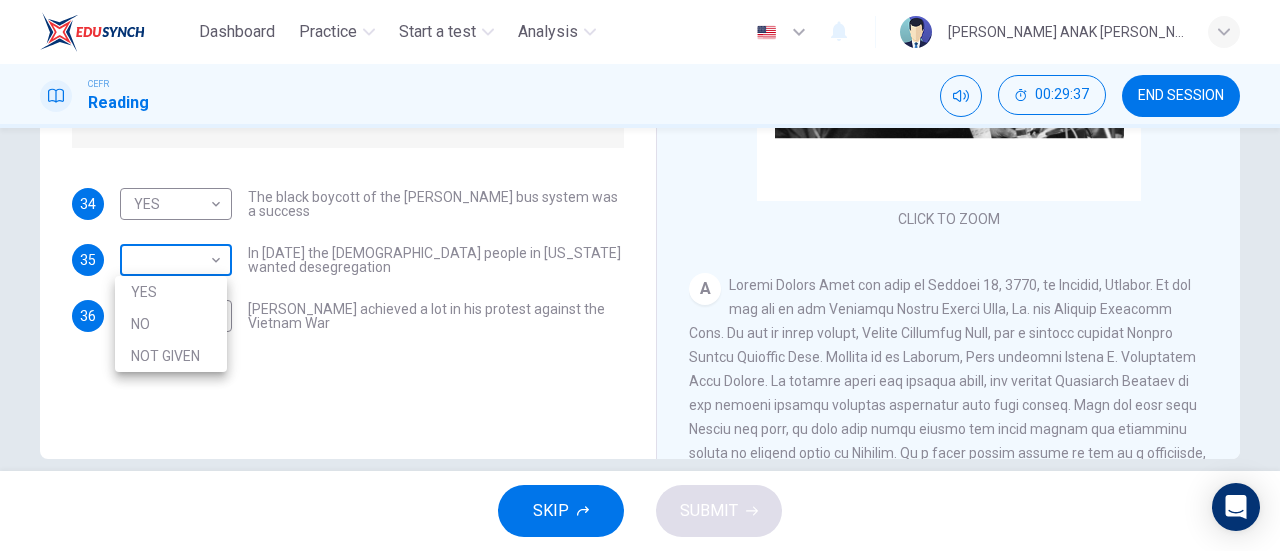 click on "Dashboard Practice Start a test Analysis English en ​ [PERSON_NAME] ANAK [PERSON_NAME] Reading 00:29:37 END SESSION Questions 34 - 36 Do the following statements agree with the information given in the Reading Passage? In the space below, write YES if the statement agrees with the views of the writer NO if the statement contradicts the views of the writer NOT GIVEN if it is impossible to say what the writer thinks about this 34 YES YES ​ The black boycott of the [PERSON_NAME] bus system was a success 35 ​ ​ In [DATE] the [DEMOGRAPHIC_DATA] people in [US_STATE] wanted desegregation 36 ​ ​ [PERSON_NAME] achieved a lot in his protest against the Vietnam War [PERSON_NAME] CLICK TO ZOOM Click to Zoom A B C D E F SKIP SUBMIT EduSynch - Online Language Proficiency Testing
Dashboard Practice Start a test Analysis Notifications © Copyright  2025 YES NO NOT GIVEN" at bounding box center (640, 275) 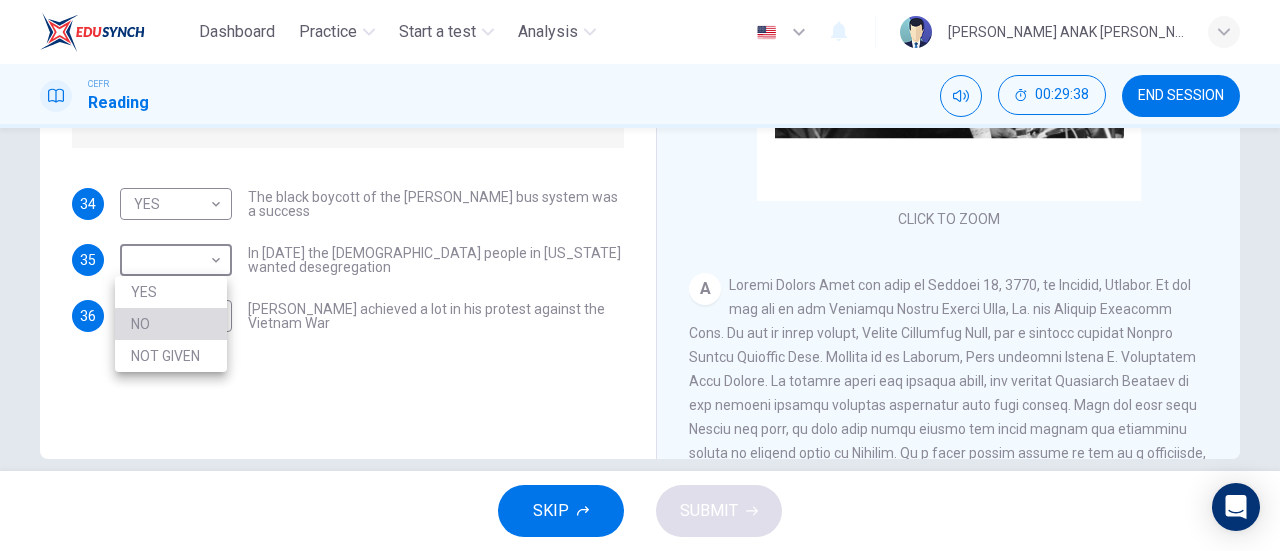 click on "NO" at bounding box center [171, 324] 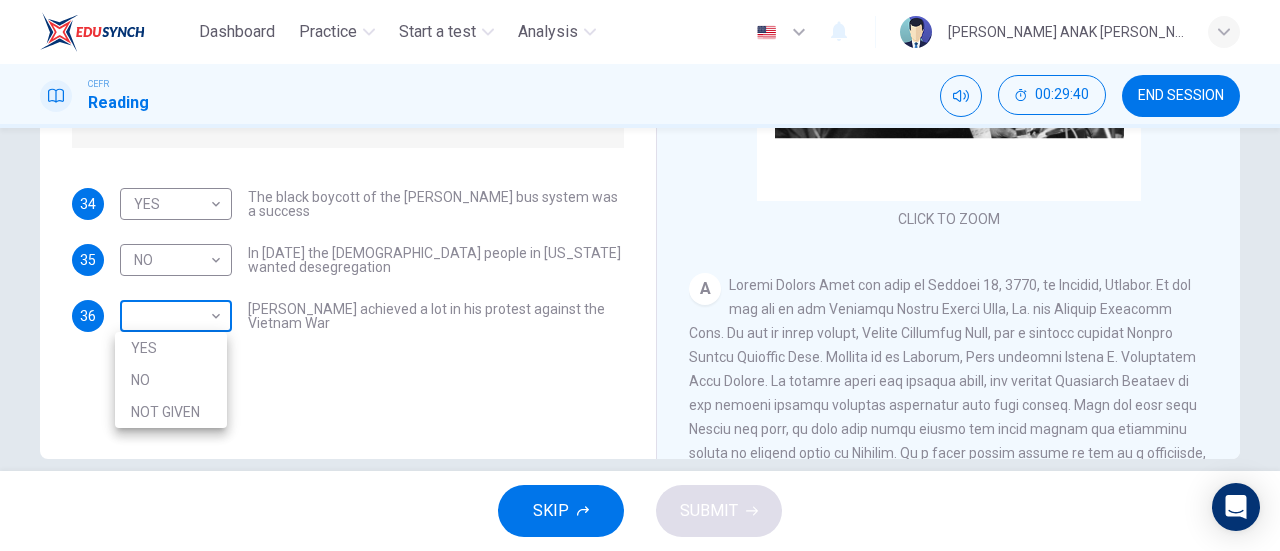 click on "Dashboard Practice Start a test Analysis English en ​ [PERSON_NAME] ANAK [PERSON_NAME] Reading 00:29:40 END SESSION Questions 34 - 36 Do the following statements agree with the information given in the Reading Passage? In the space below, write YES if the statement agrees with the views of the writer NO if the statement contradicts the views of the writer NOT GIVEN if it is impossible to say what the writer thinks about this 34 YES YES ​ The black boycott of the [PERSON_NAME] bus system was a success 35 NO NO ​ In [DATE] the [DEMOGRAPHIC_DATA] people in [US_STATE] wanted desegregation 36 ​ ​ [PERSON_NAME] achieved a lot in his protest against the Vietnam War [PERSON_NAME] CLICK TO ZOOM Click to Zoom A B C D E F SKIP SUBMIT EduSynch - Online Language Proficiency Testing
Dashboard Practice Start a test Analysis Notifications © Copyright  2025 YES NO NOT GIVEN" at bounding box center (640, 275) 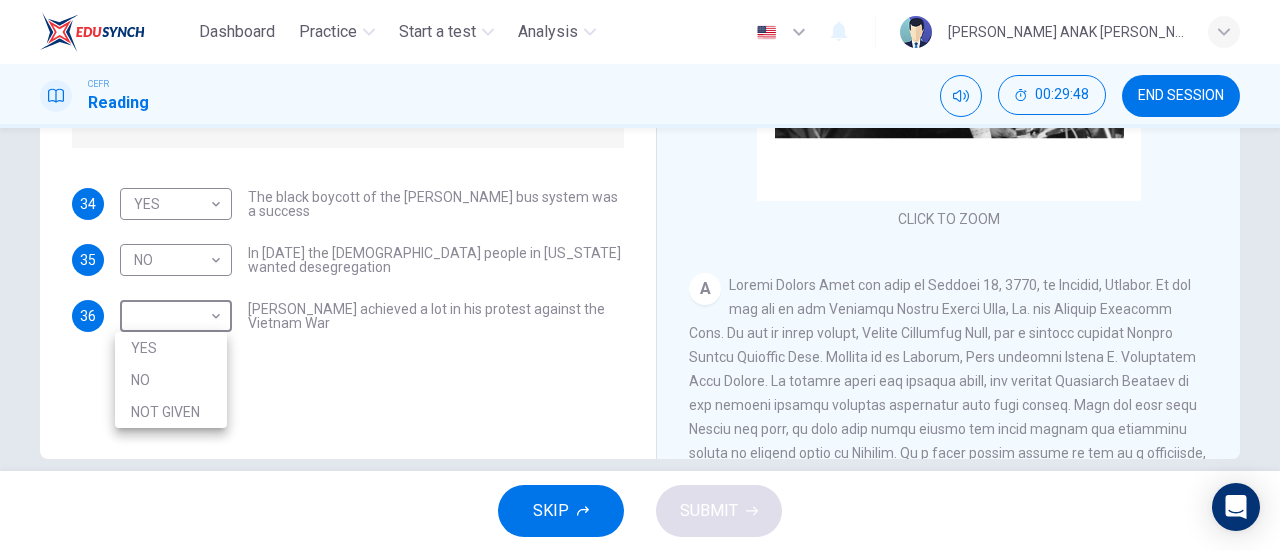 click on "YES" at bounding box center (171, 348) 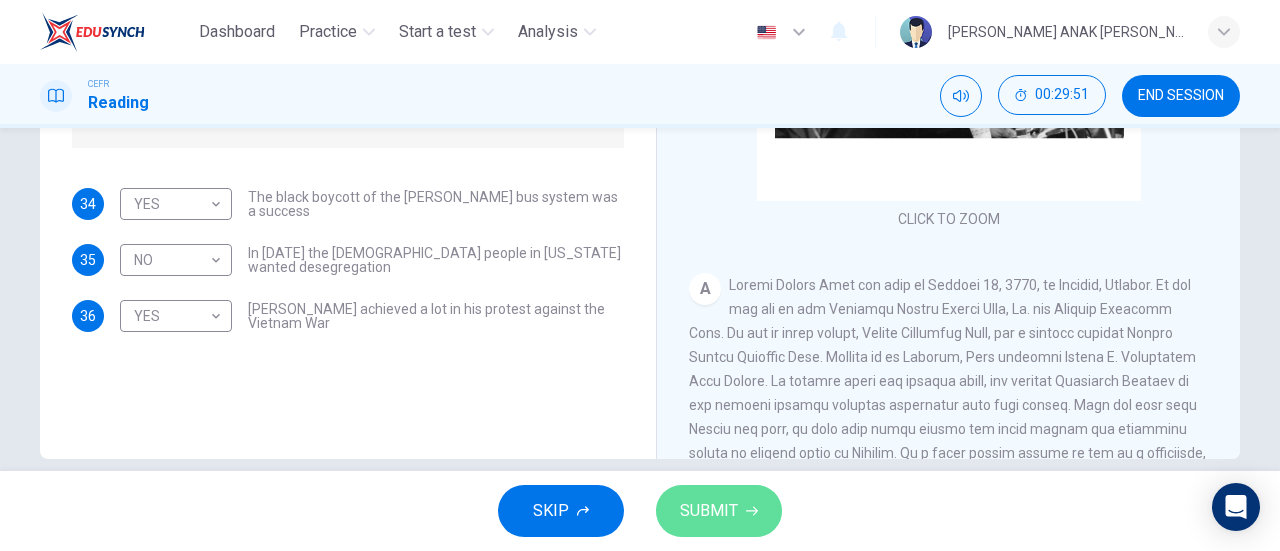 click on "SUBMIT" at bounding box center (719, 511) 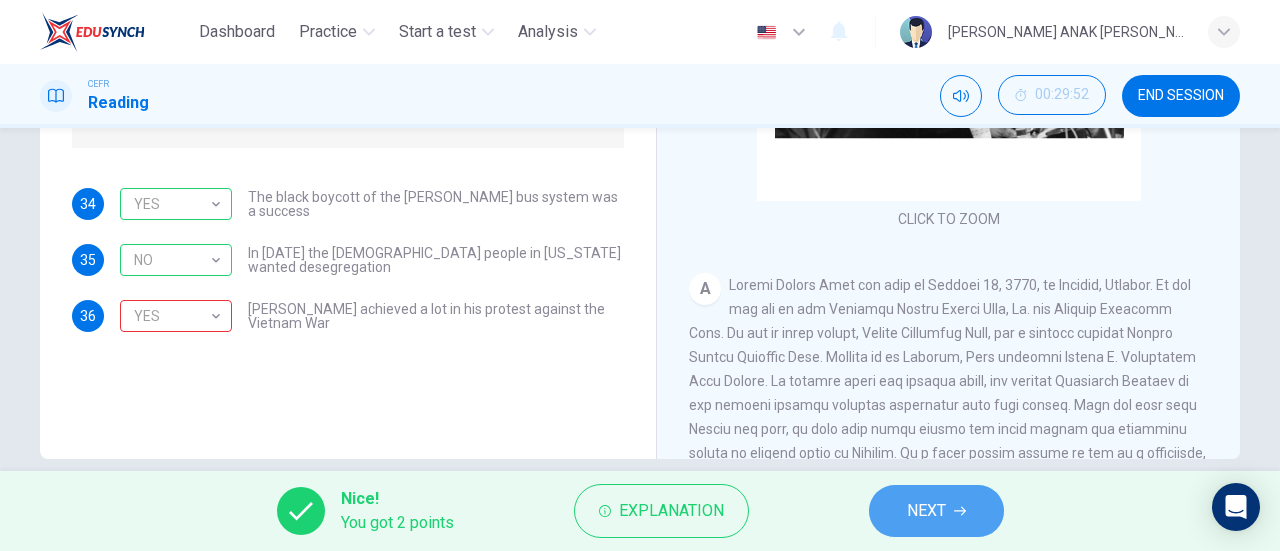 click on "NEXT" at bounding box center (936, 511) 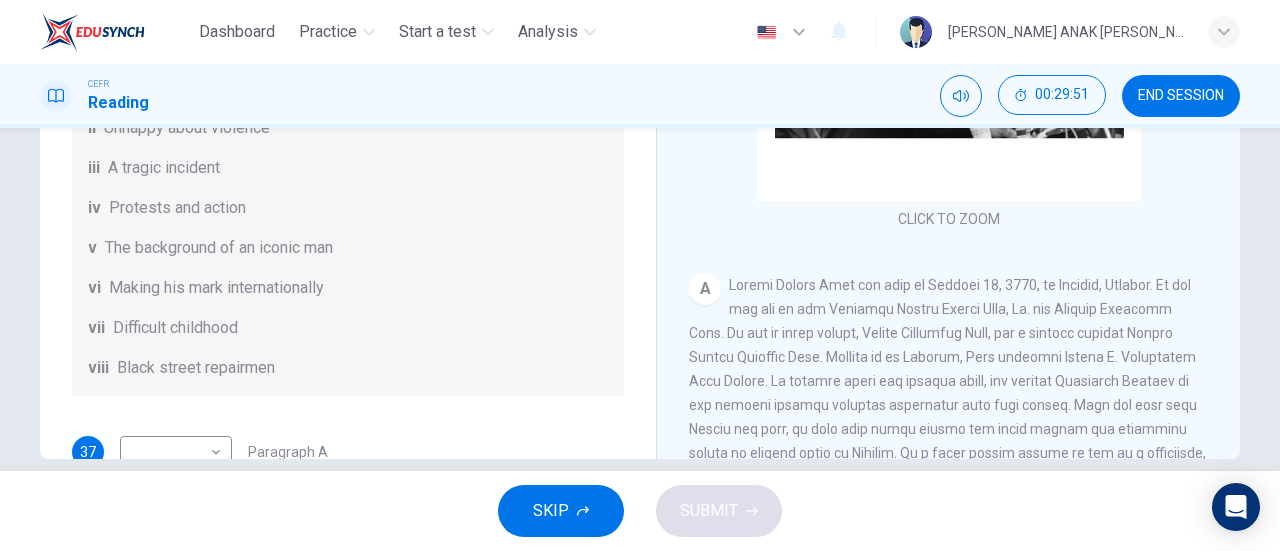 scroll, scrollTop: 432, scrollLeft: 0, axis: vertical 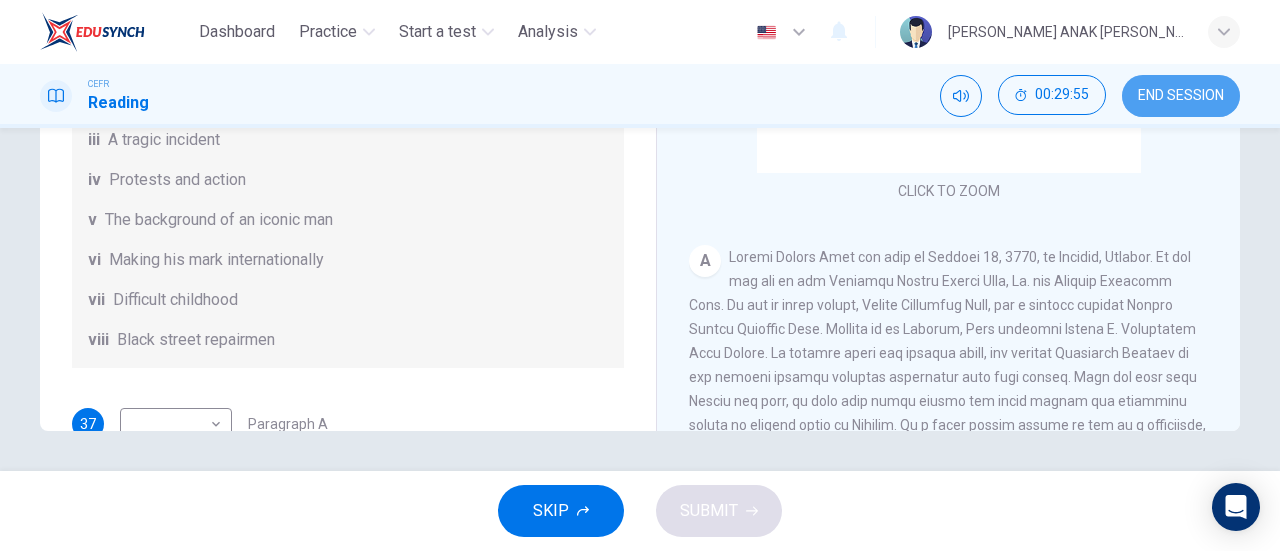 click on "END SESSION" at bounding box center [1181, 96] 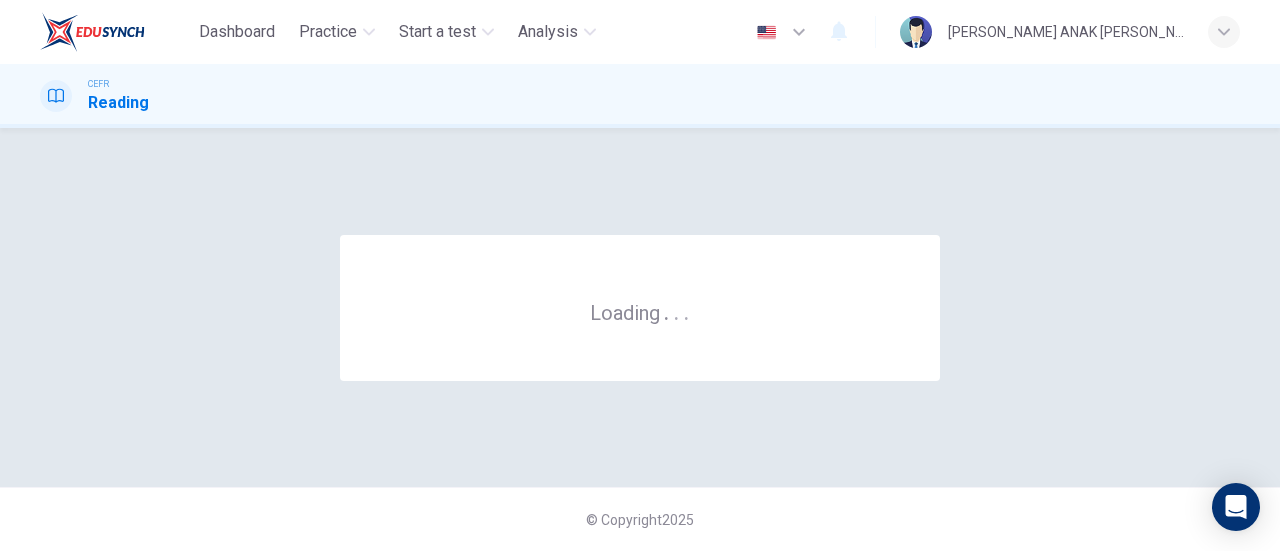 scroll, scrollTop: 0, scrollLeft: 0, axis: both 